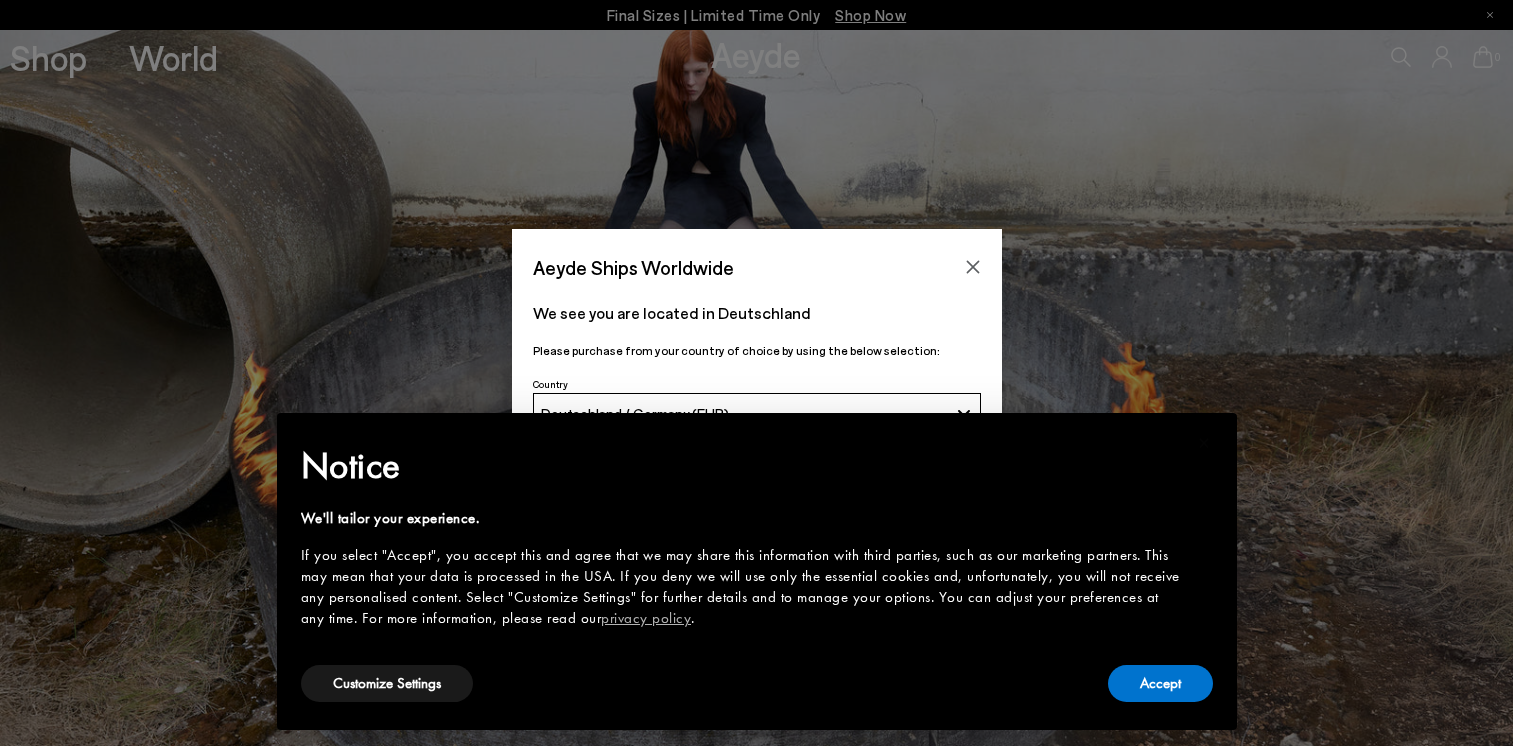 scroll, scrollTop: 0, scrollLeft: 0, axis: both 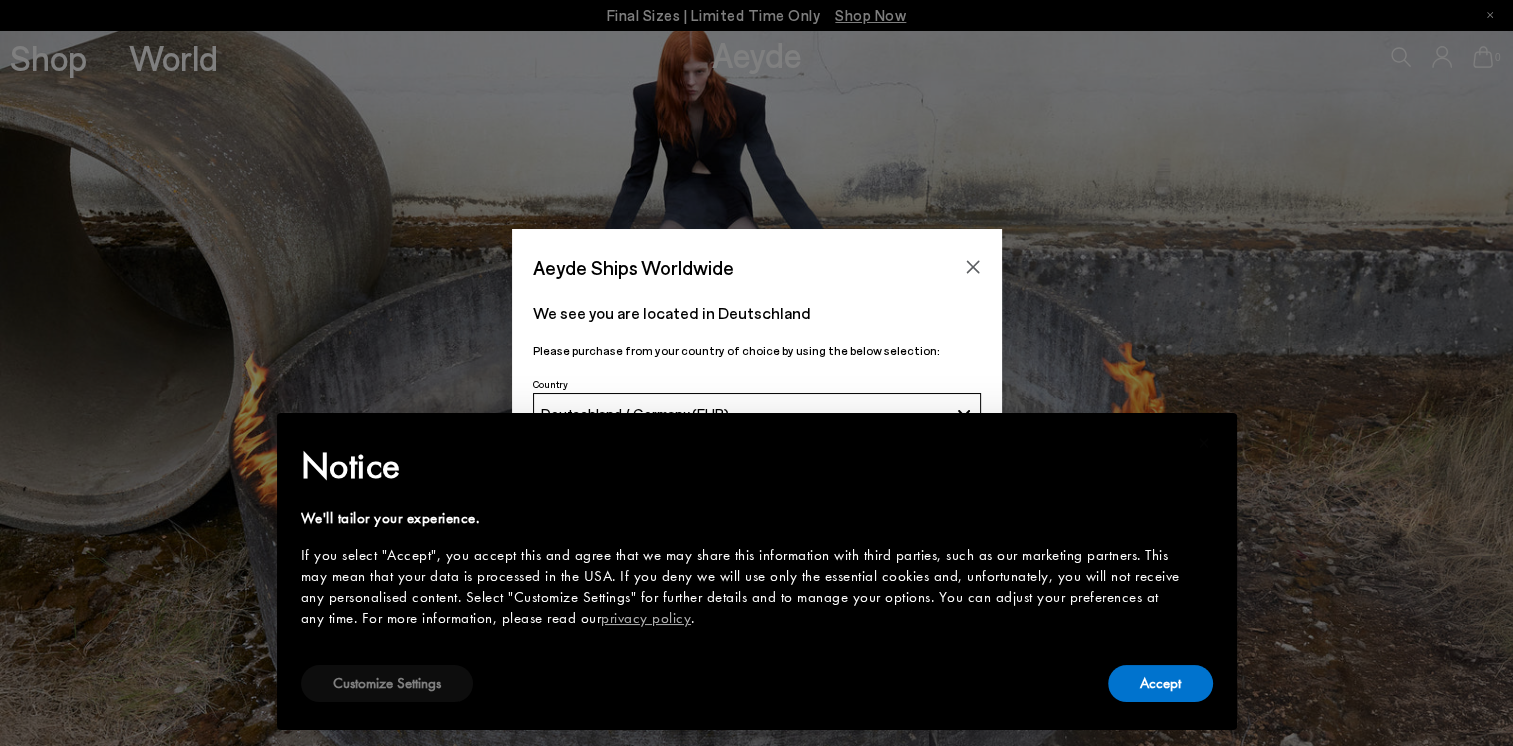 click on "Customize Settings" at bounding box center (387, 683) 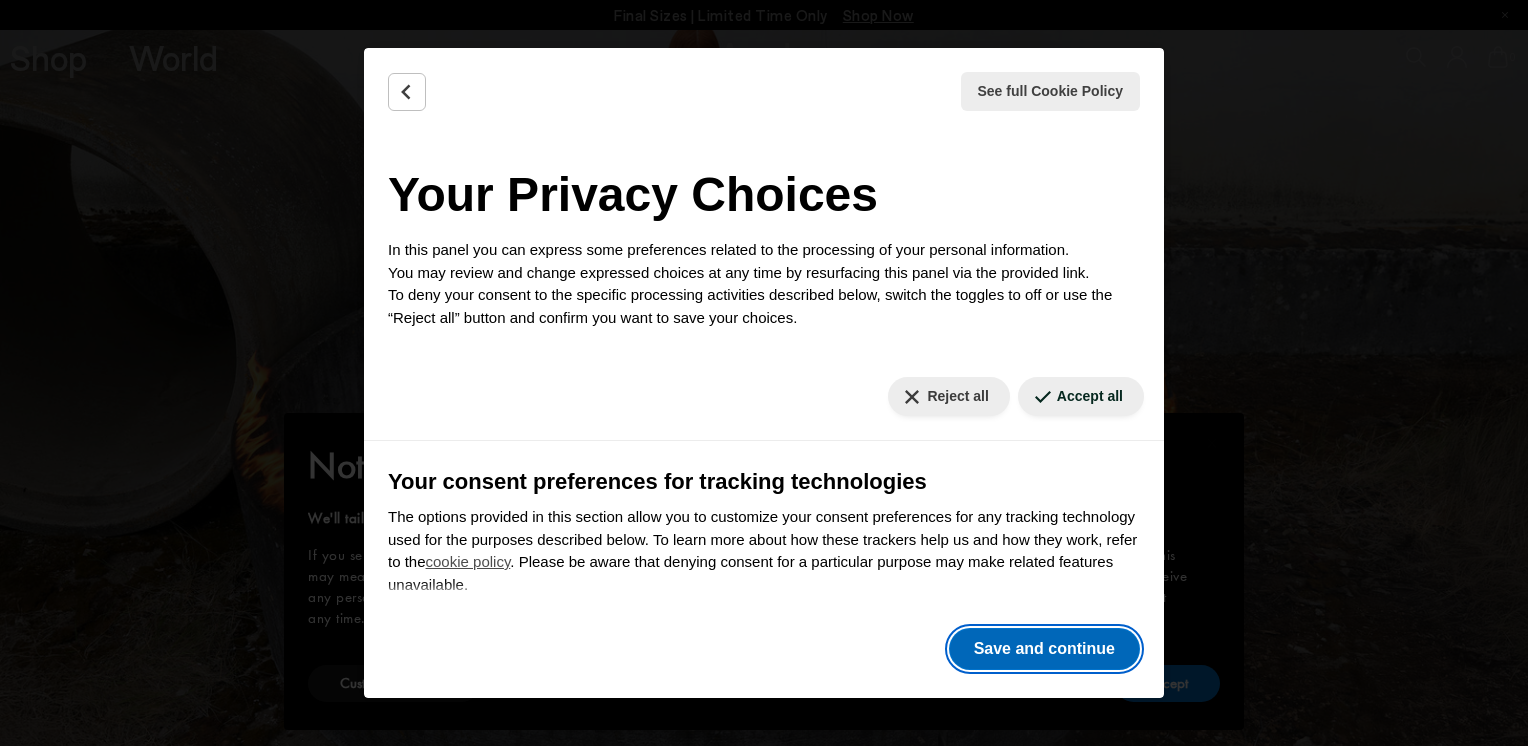 click on "Save and continue" at bounding box center (1044, 649) 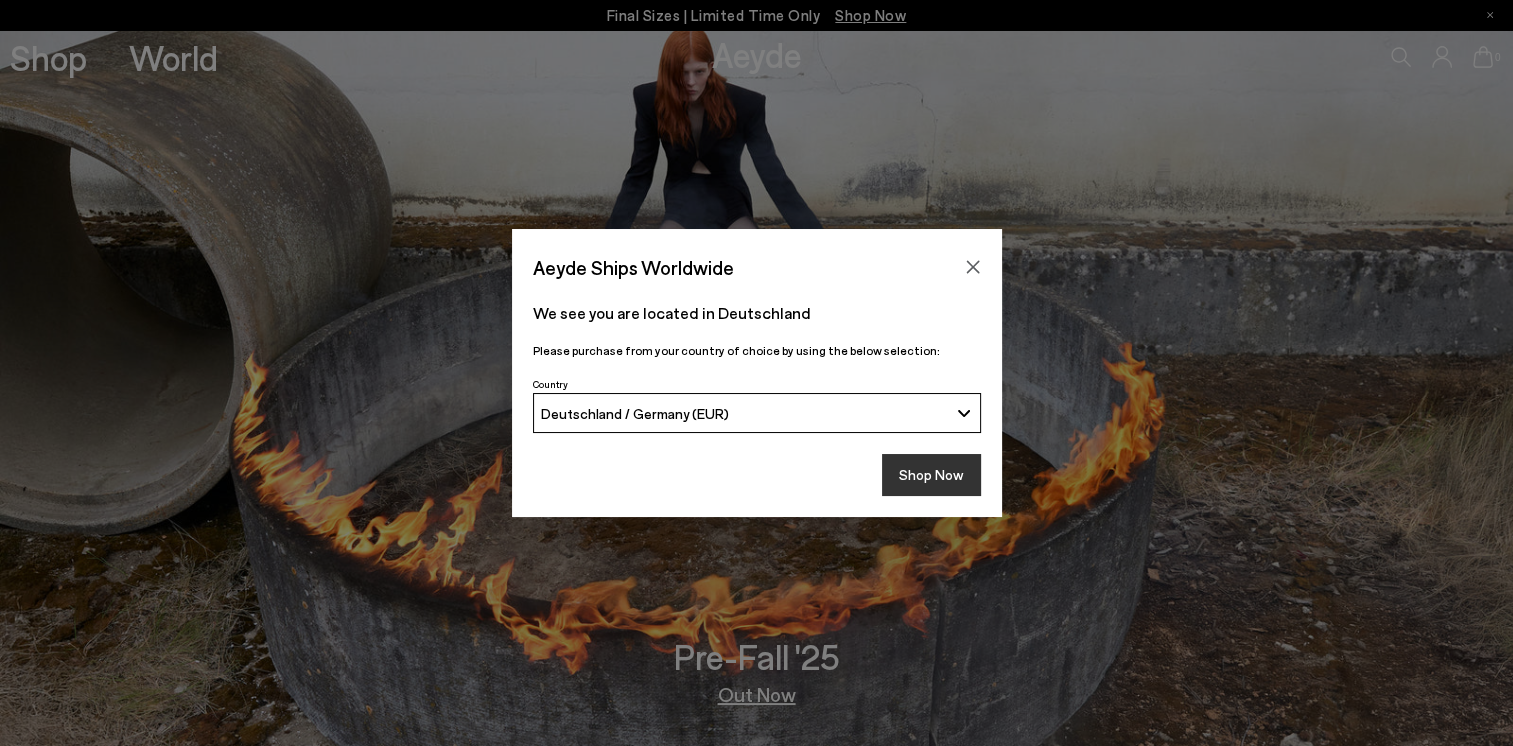 click on "Shop Now" at bounding box center (931, 475) 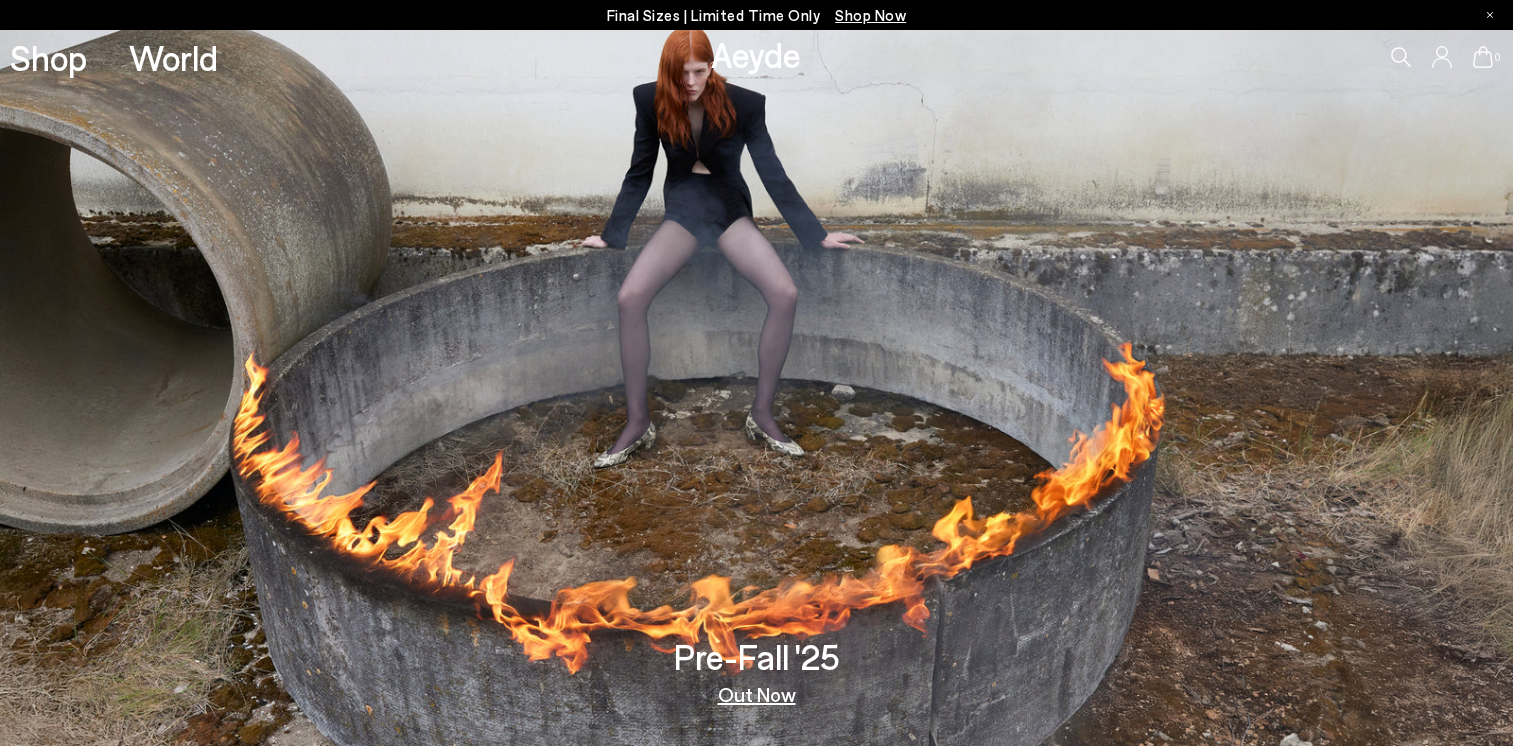 scroll, scrollTop: 0, scrollLeft: 0, axis: both 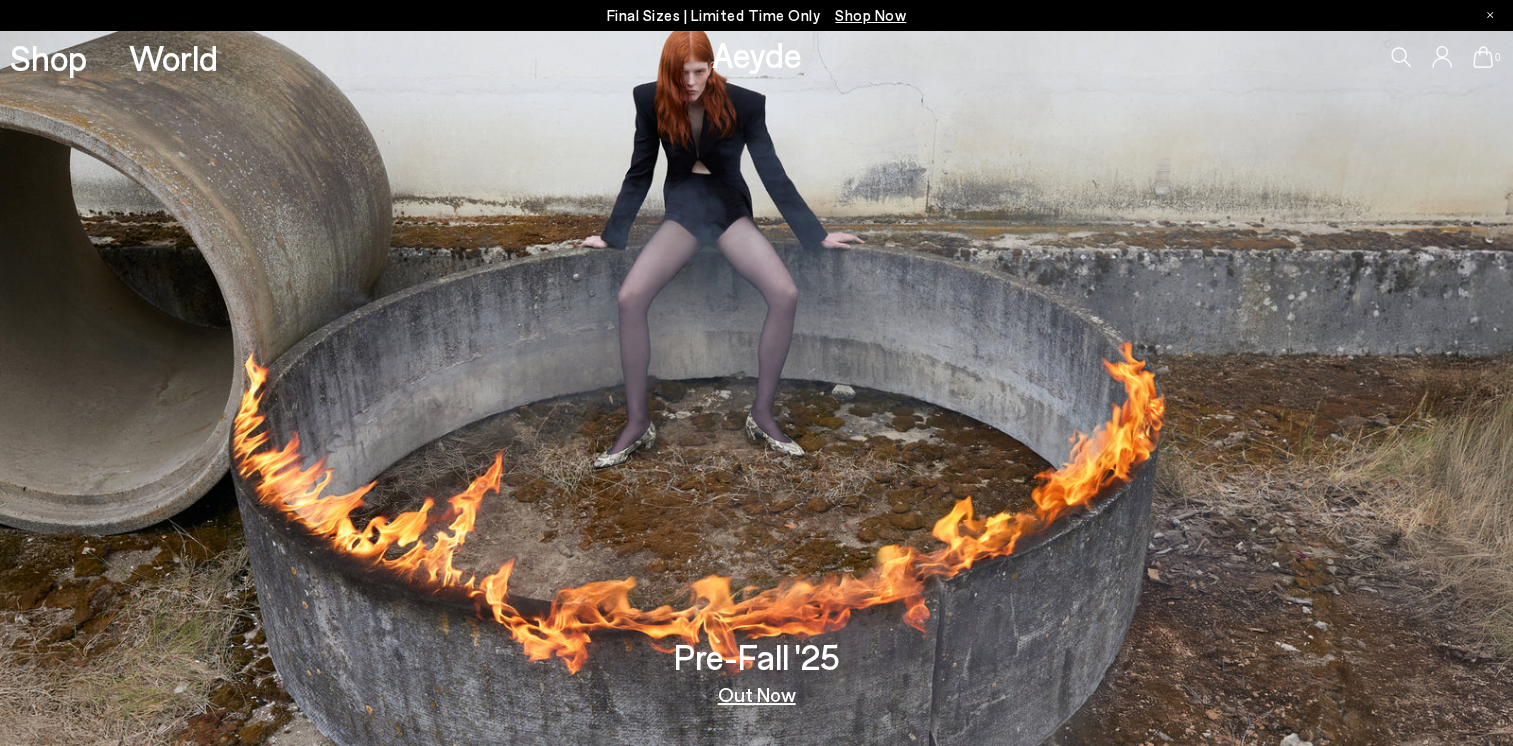 click on "Out Now" at bounding box center [757, 694] 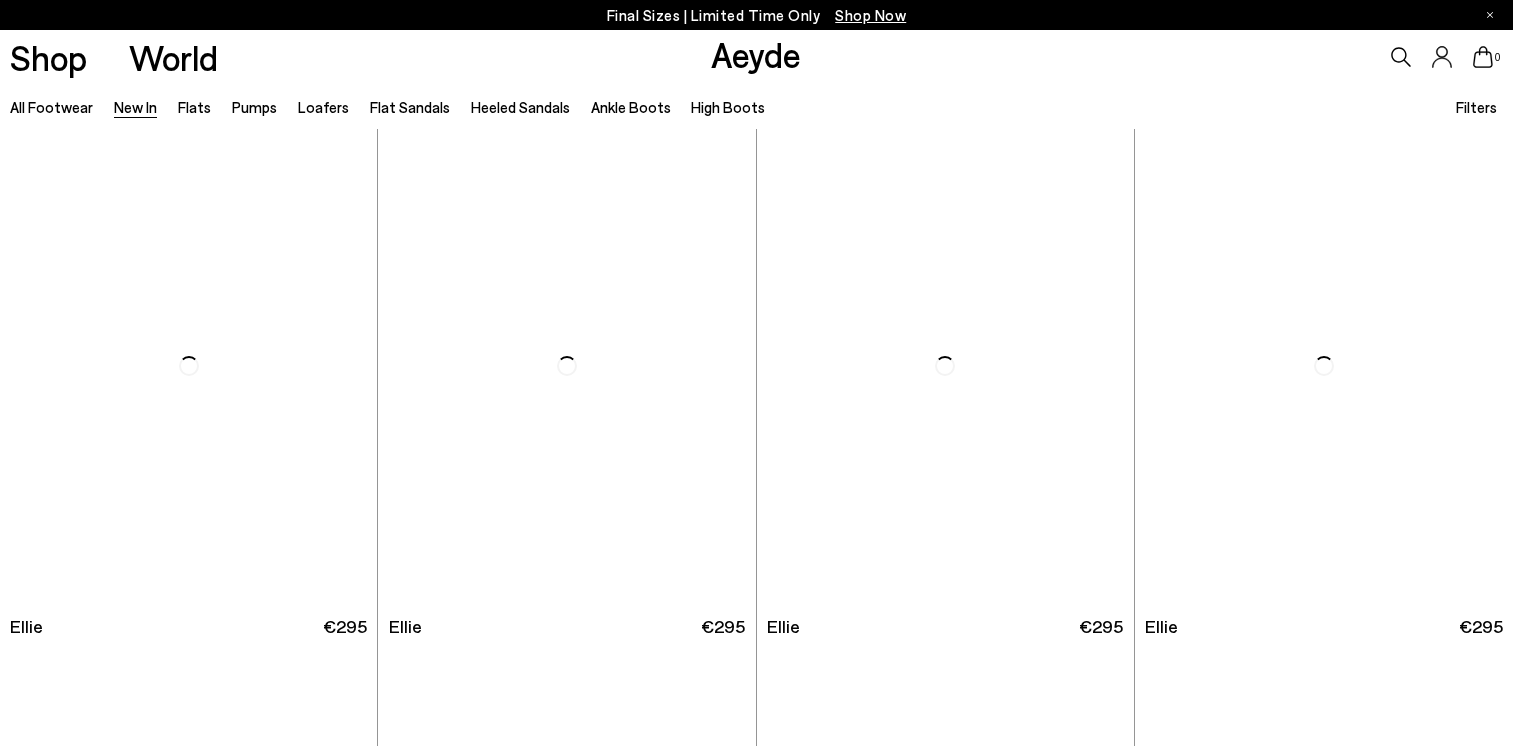 scroll, scrollTop: 0, scrollLeft: 0, axis: both 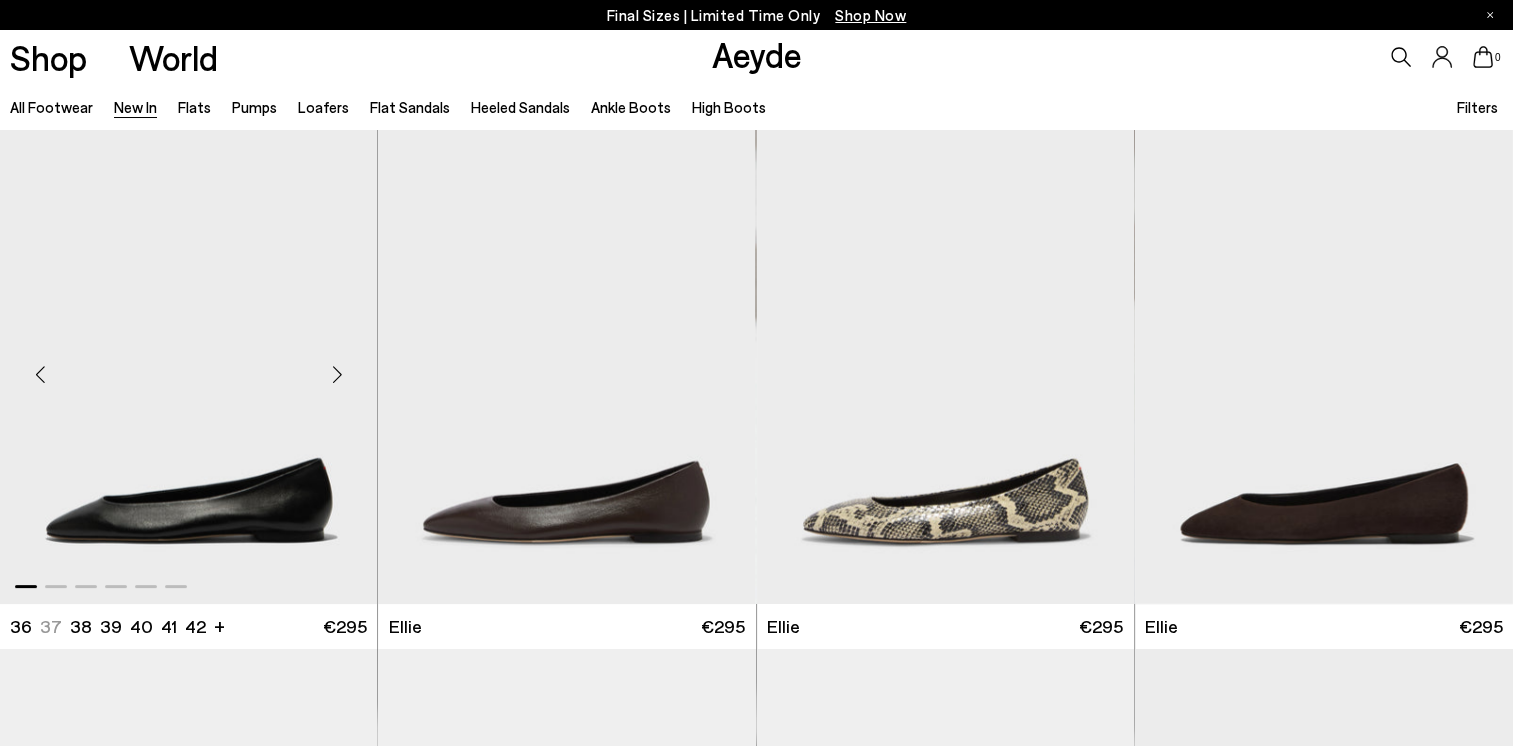 click at bounding box center (337, 374) 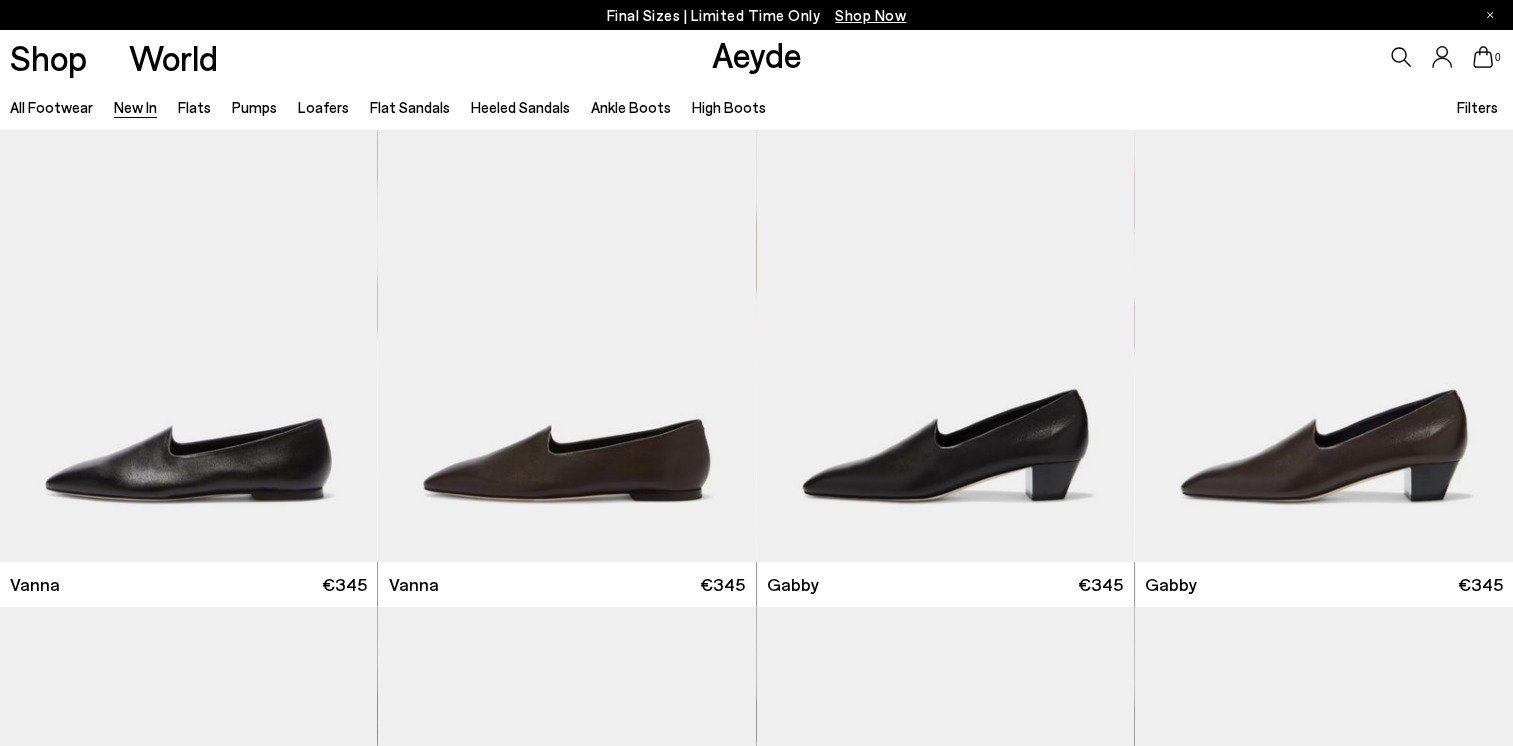 scroll, scrollTop: 1100, scrollLeft: 0, axis: vertical 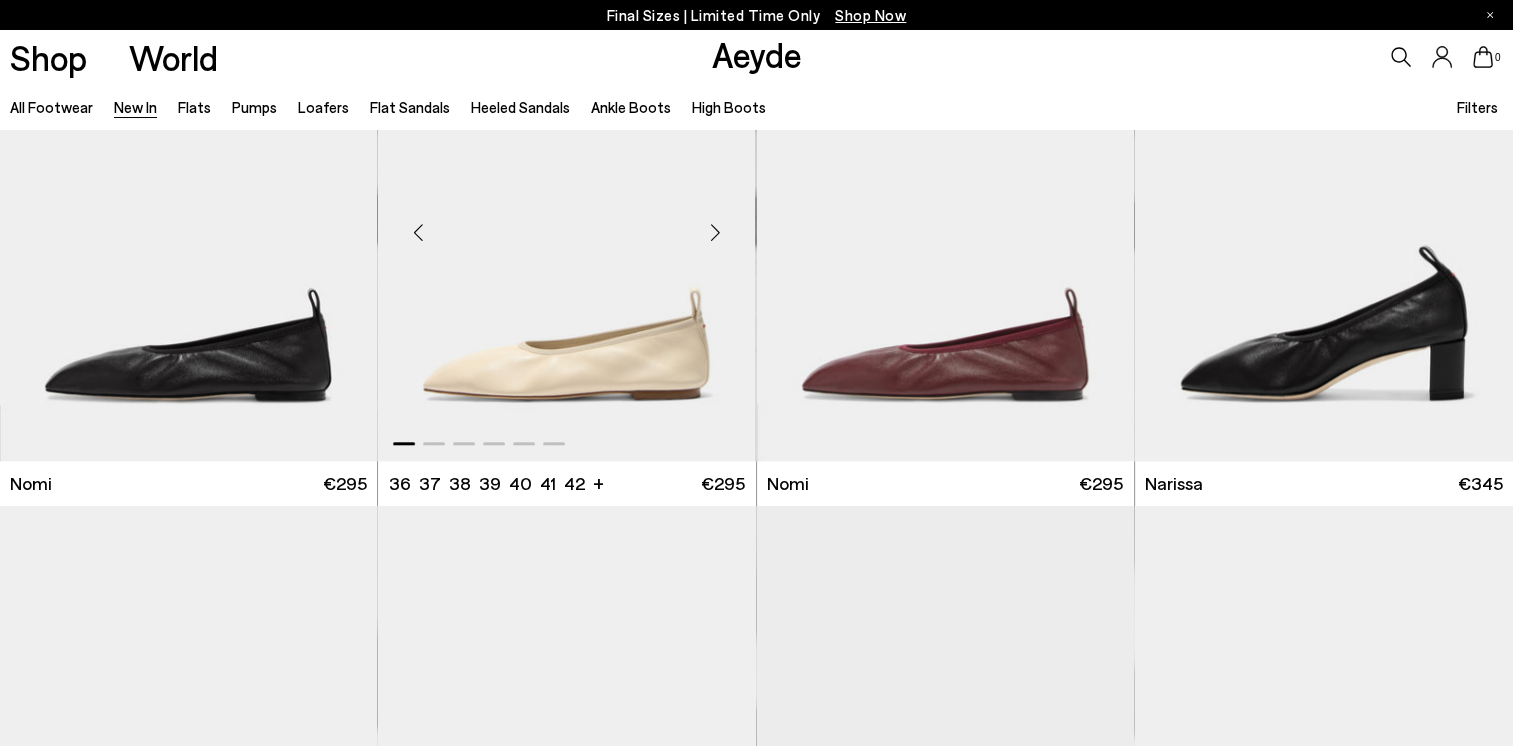 click at bounding box center (716, 232) 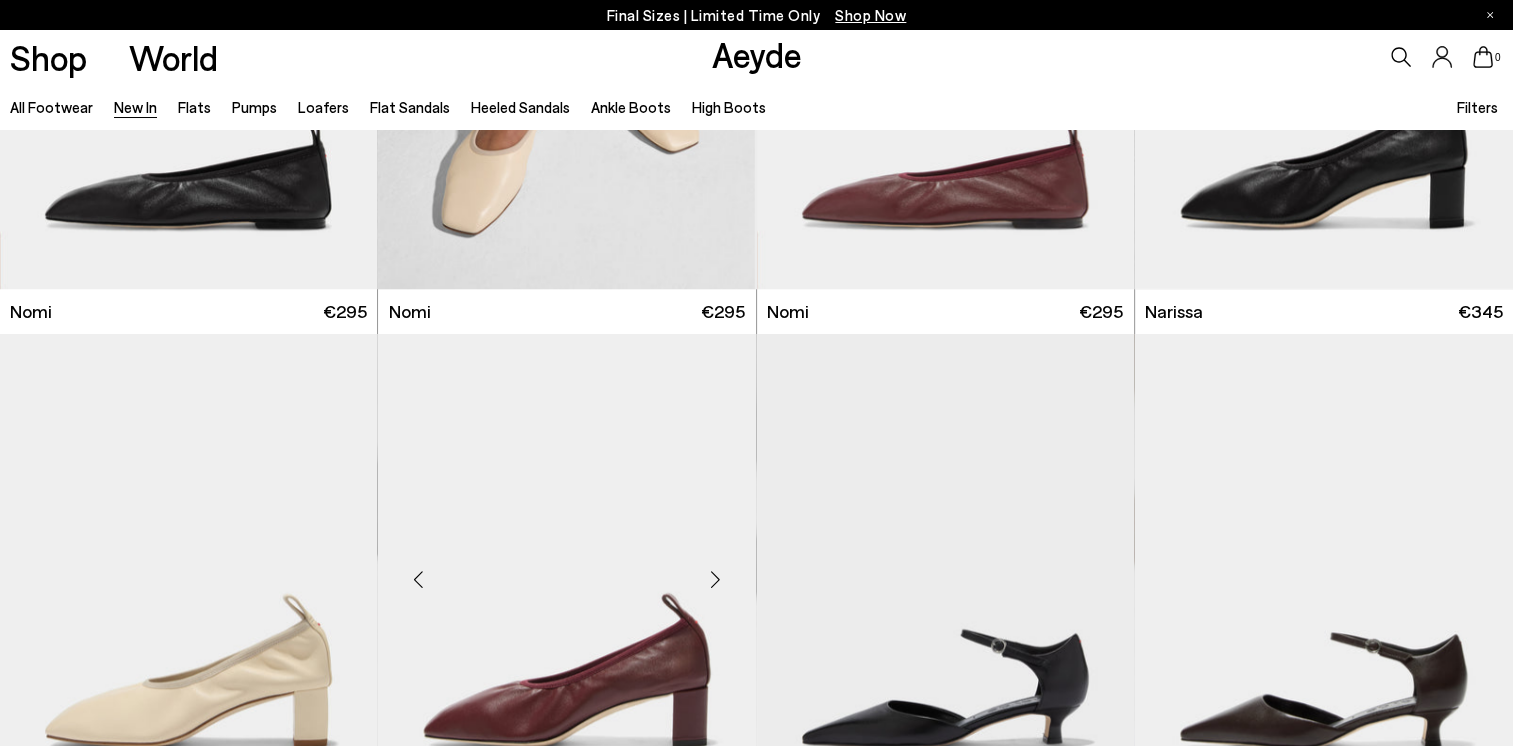 scroll, scrollTop: 2100, scrollLeft: 0, axis: vertical 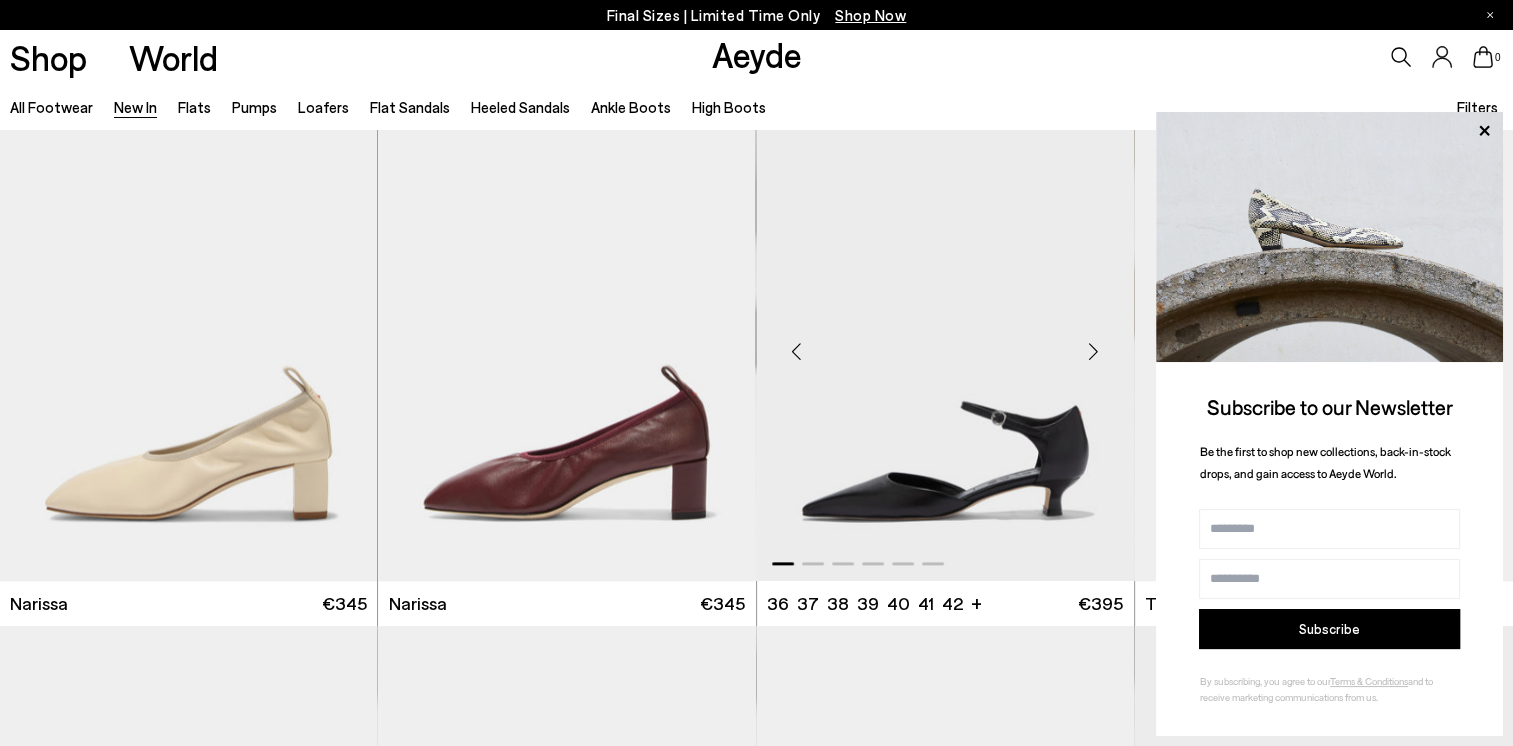 click at bounding box center (1094, 352) 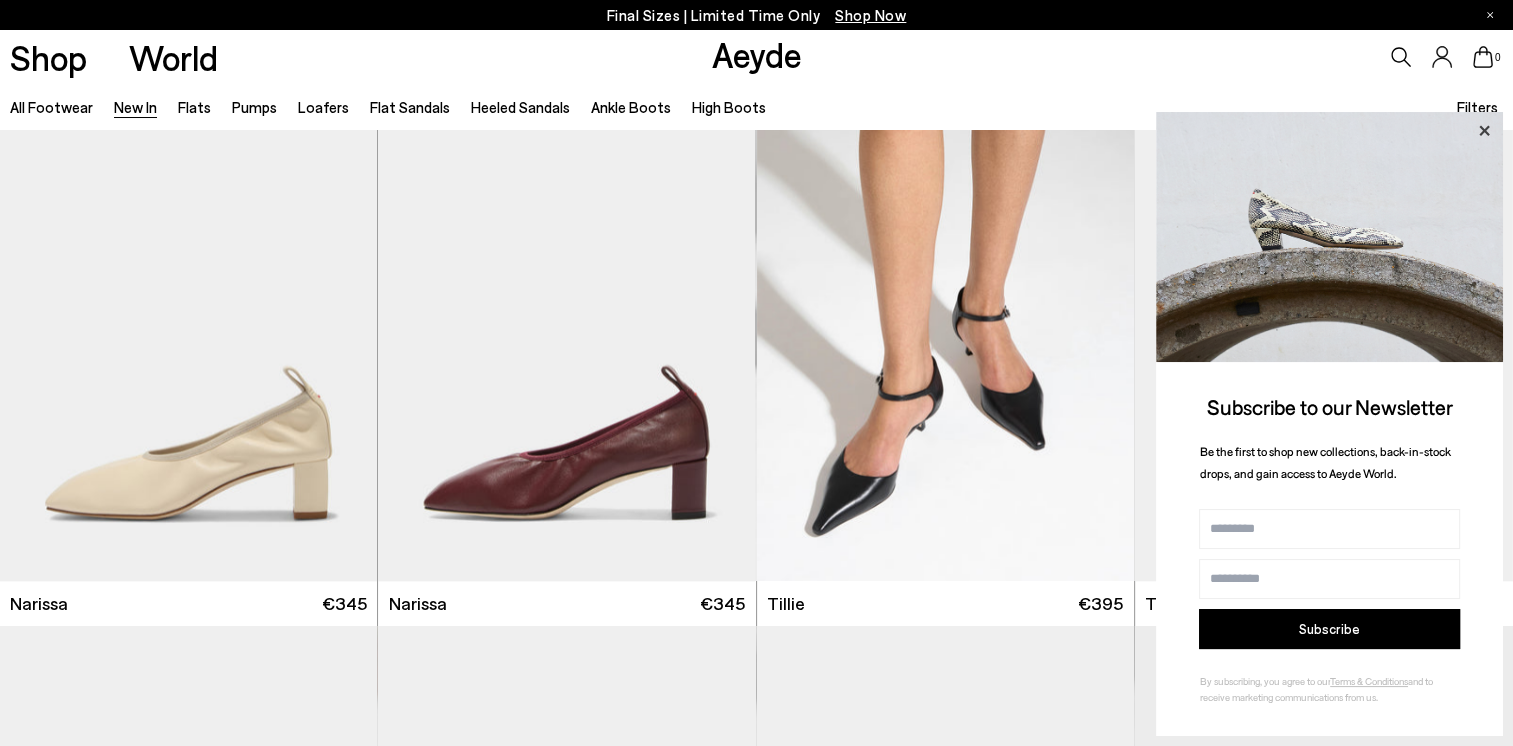click 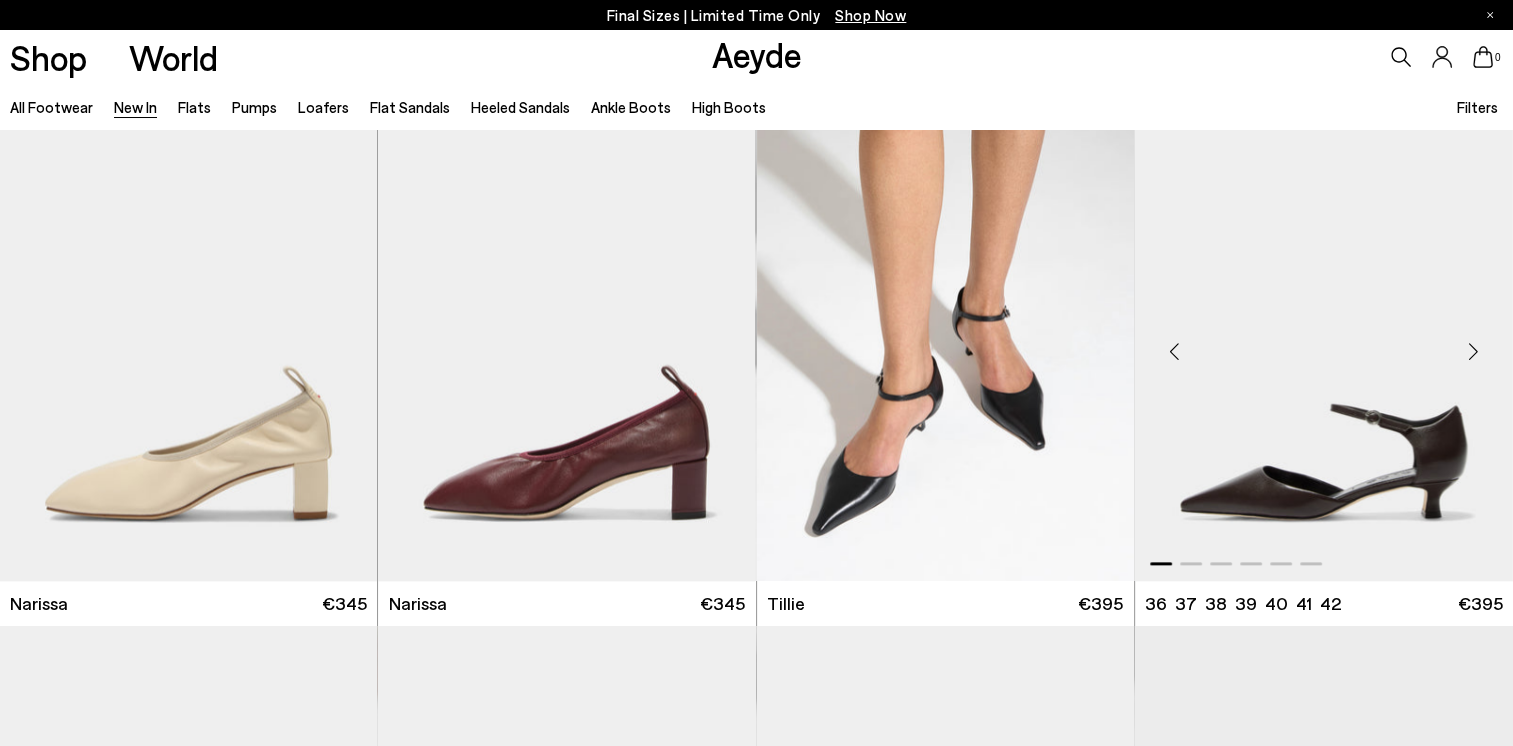 click at bounding box center (1473, 352) 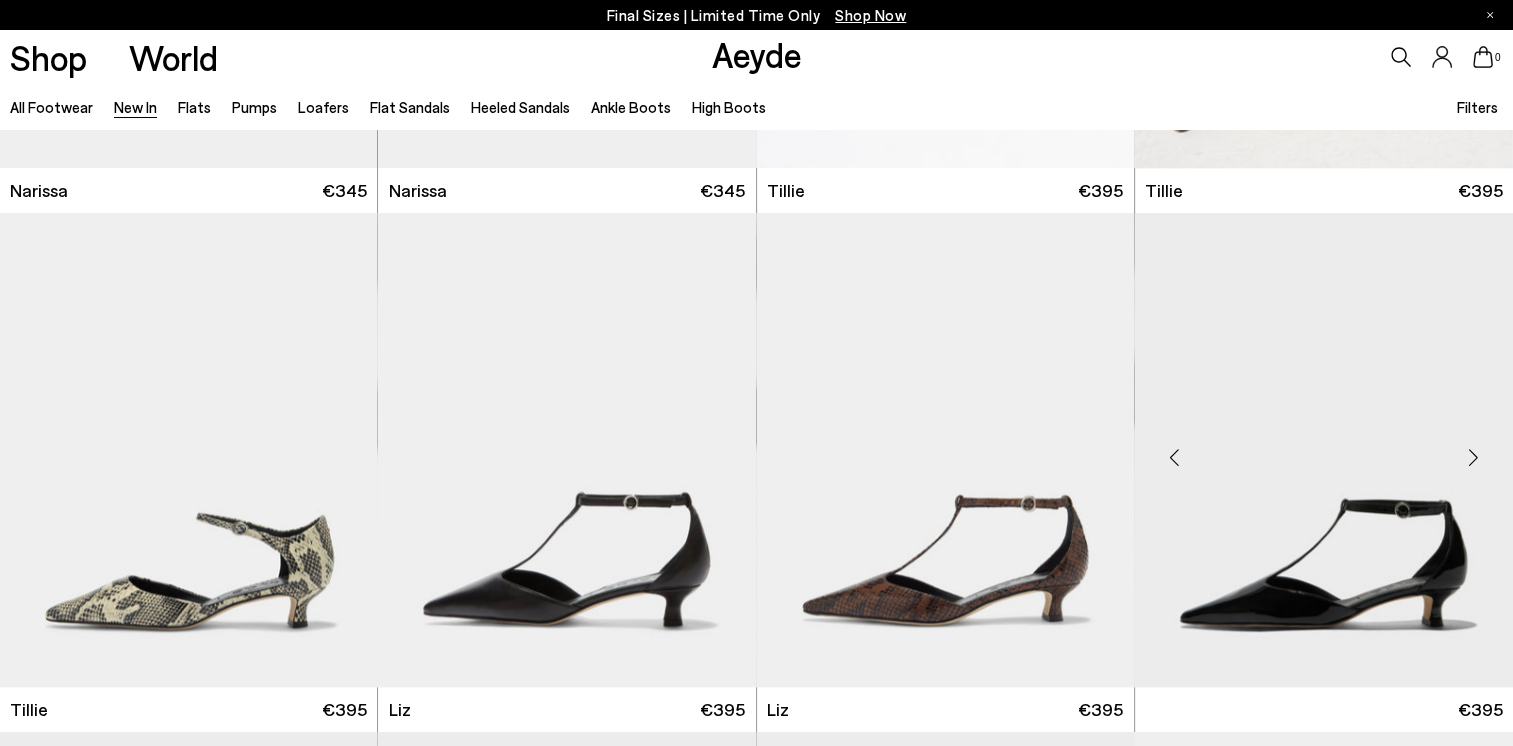 scroll, scrollTop: 2600, scrollLeft: 0, axis: vertical 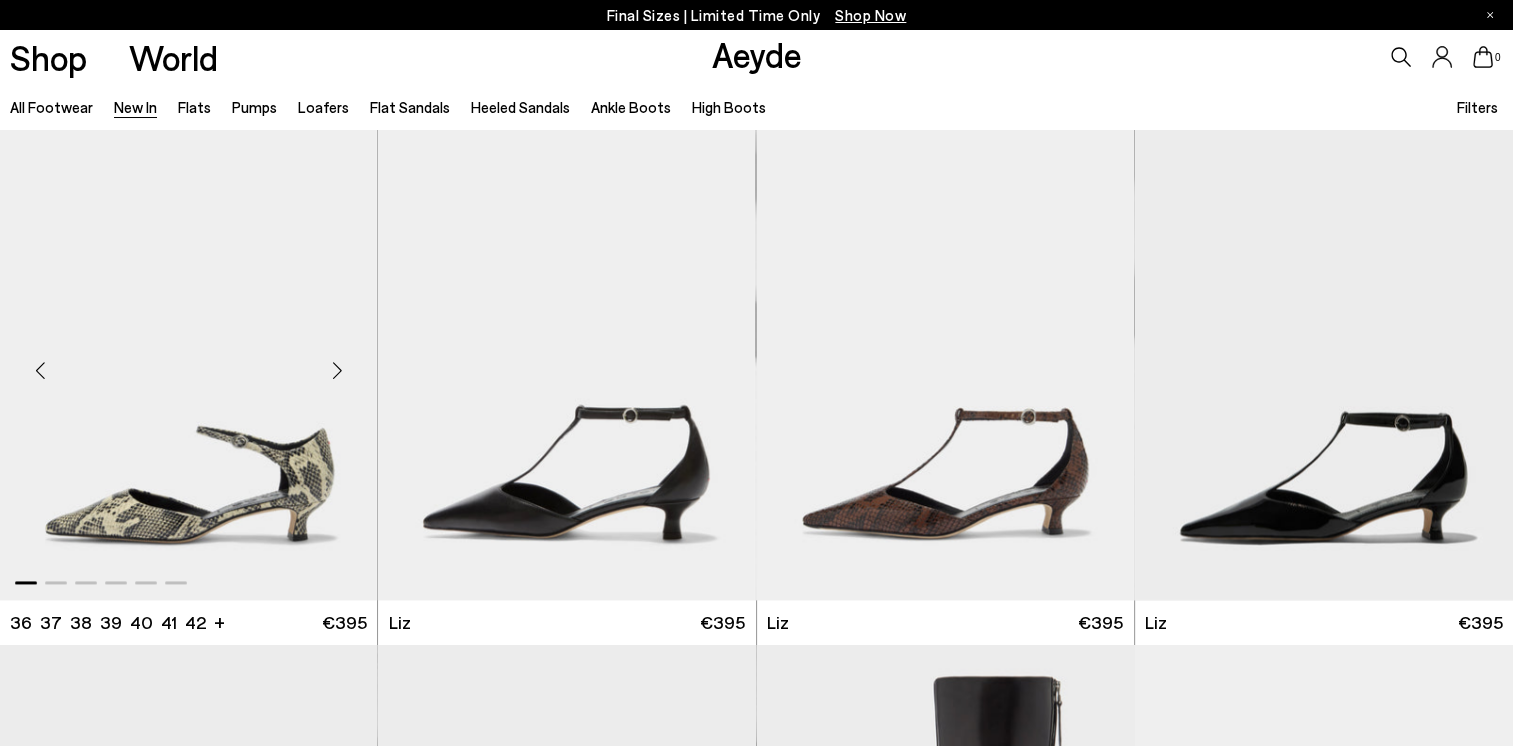 click at bounding box center (337, 371) 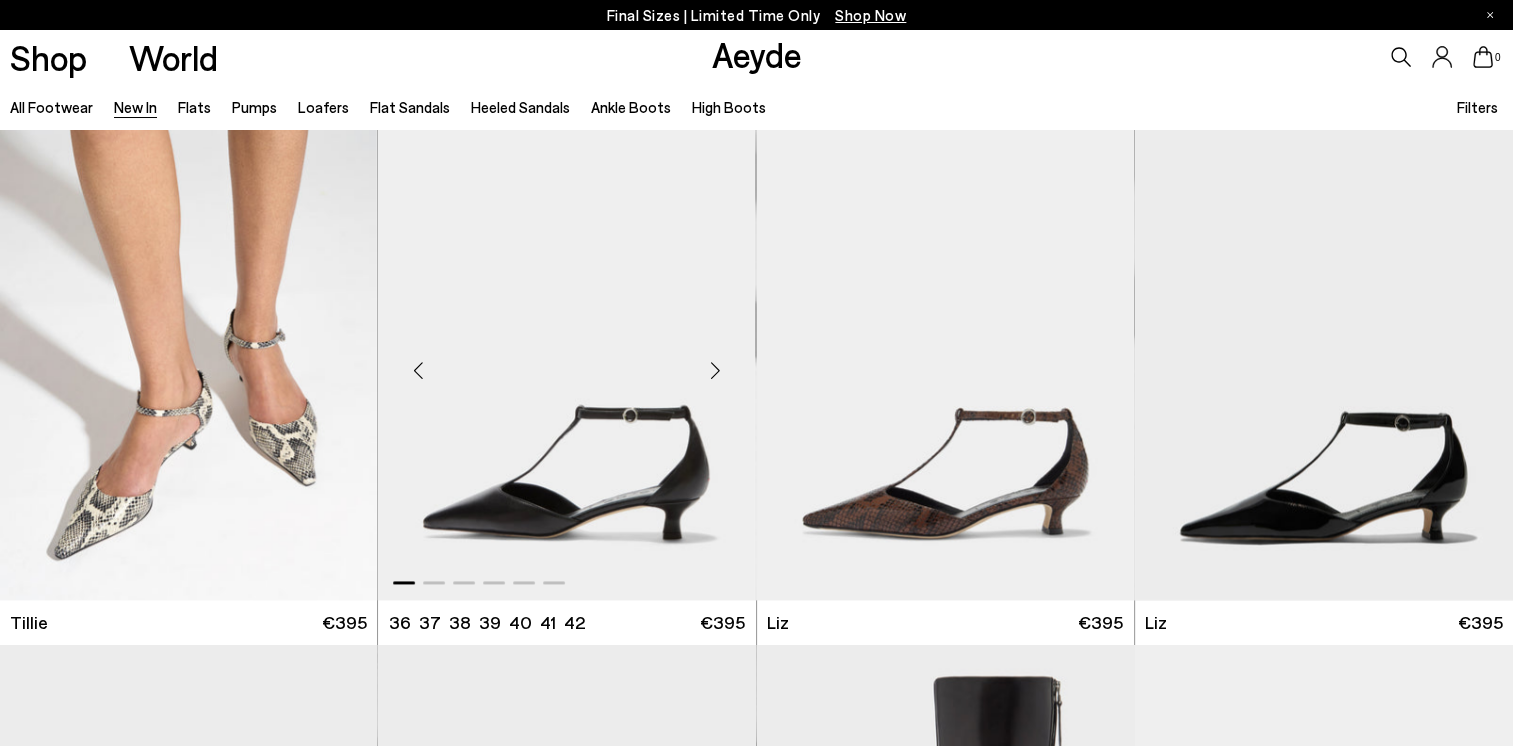 click at bounding box center (716, 371) 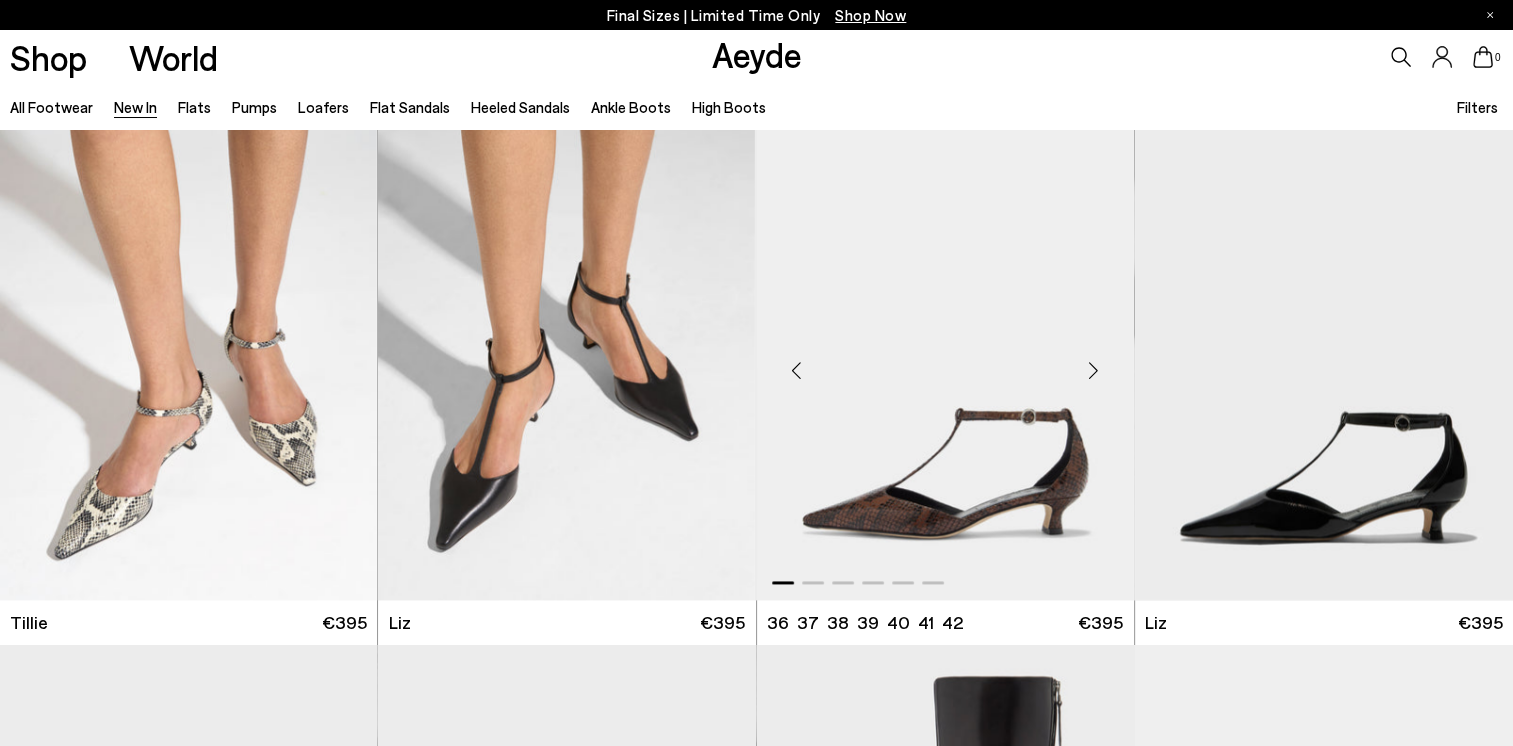 click at bounding box center [1094, 371] 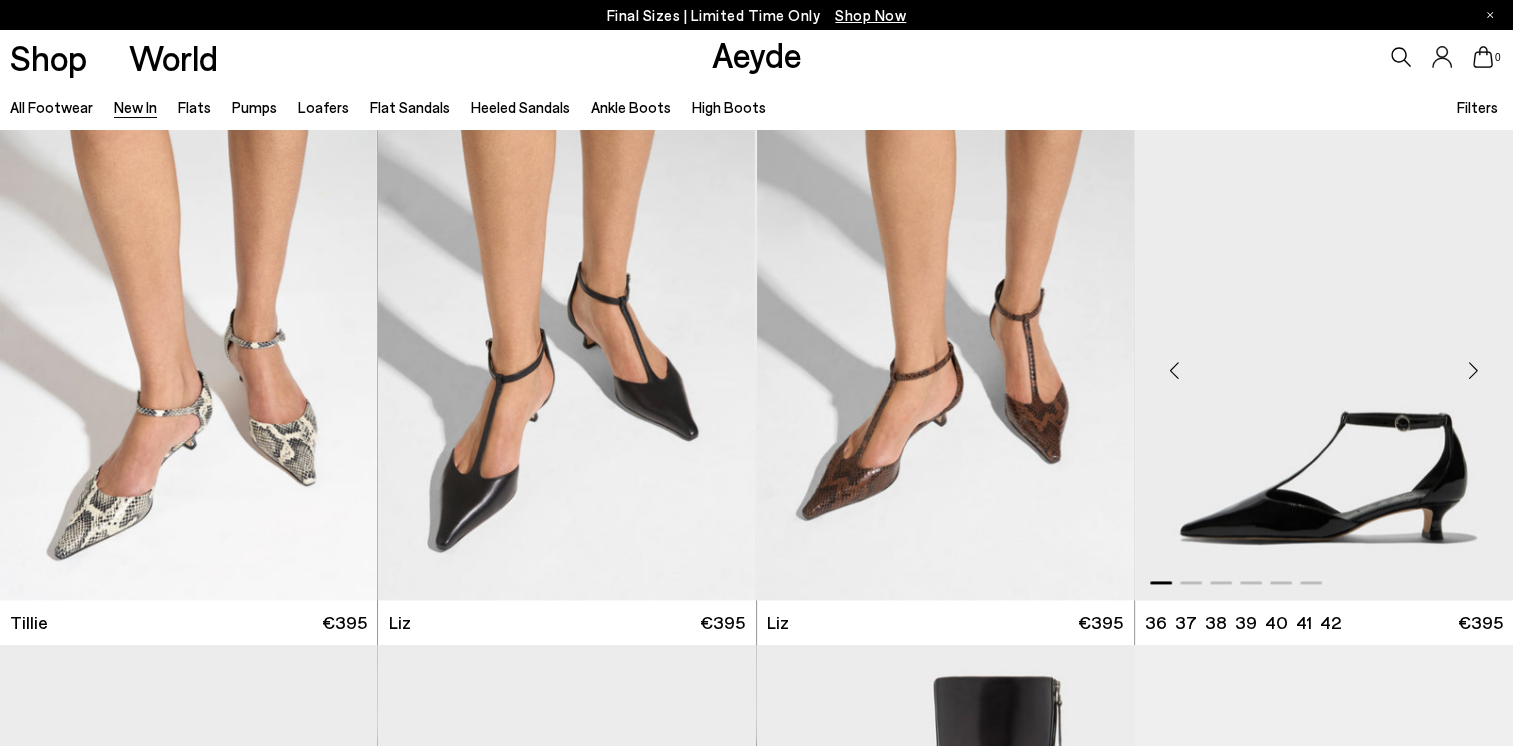 click at bounding box center (1473, 371) 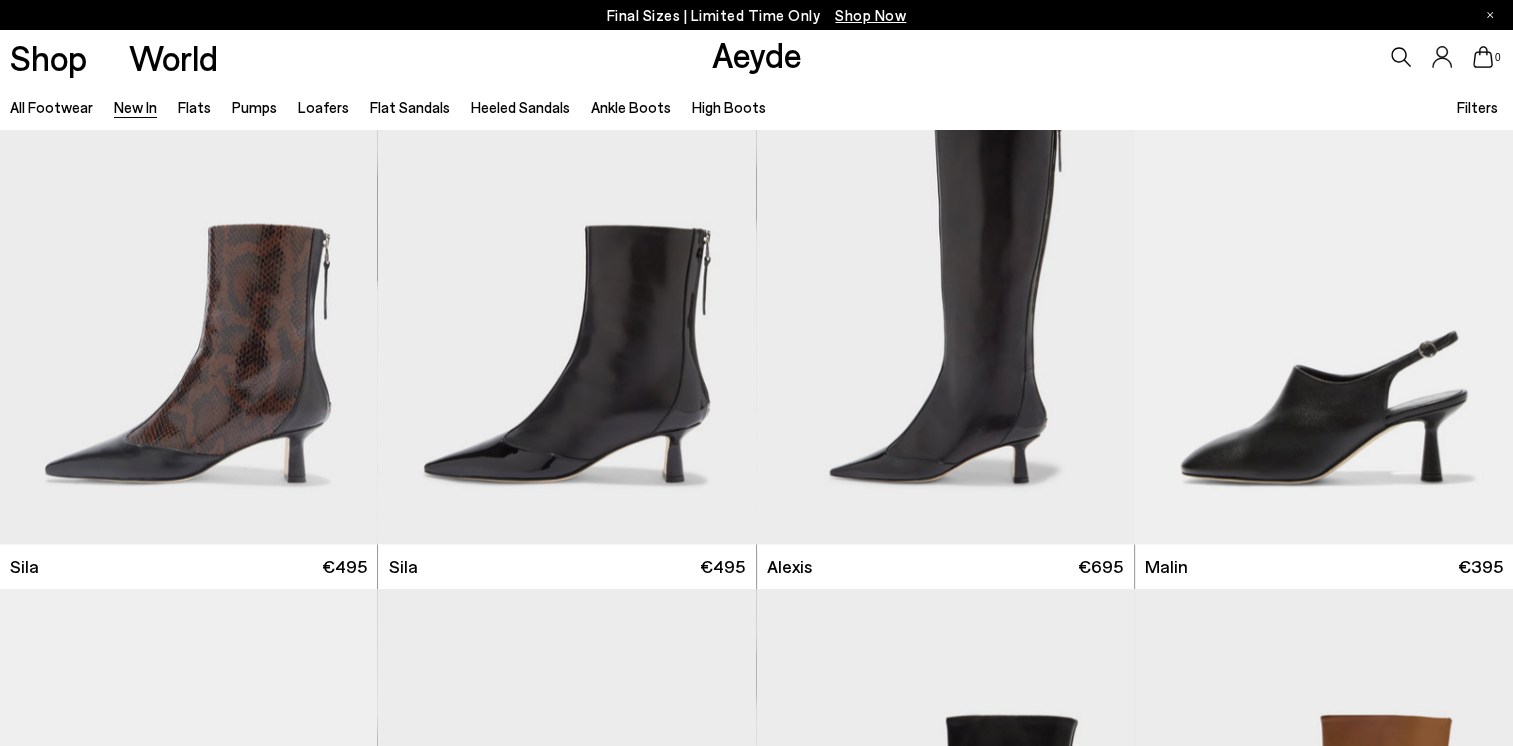 scroll, scrollTop: 3200, scrollLeft: 0, axis: vertical 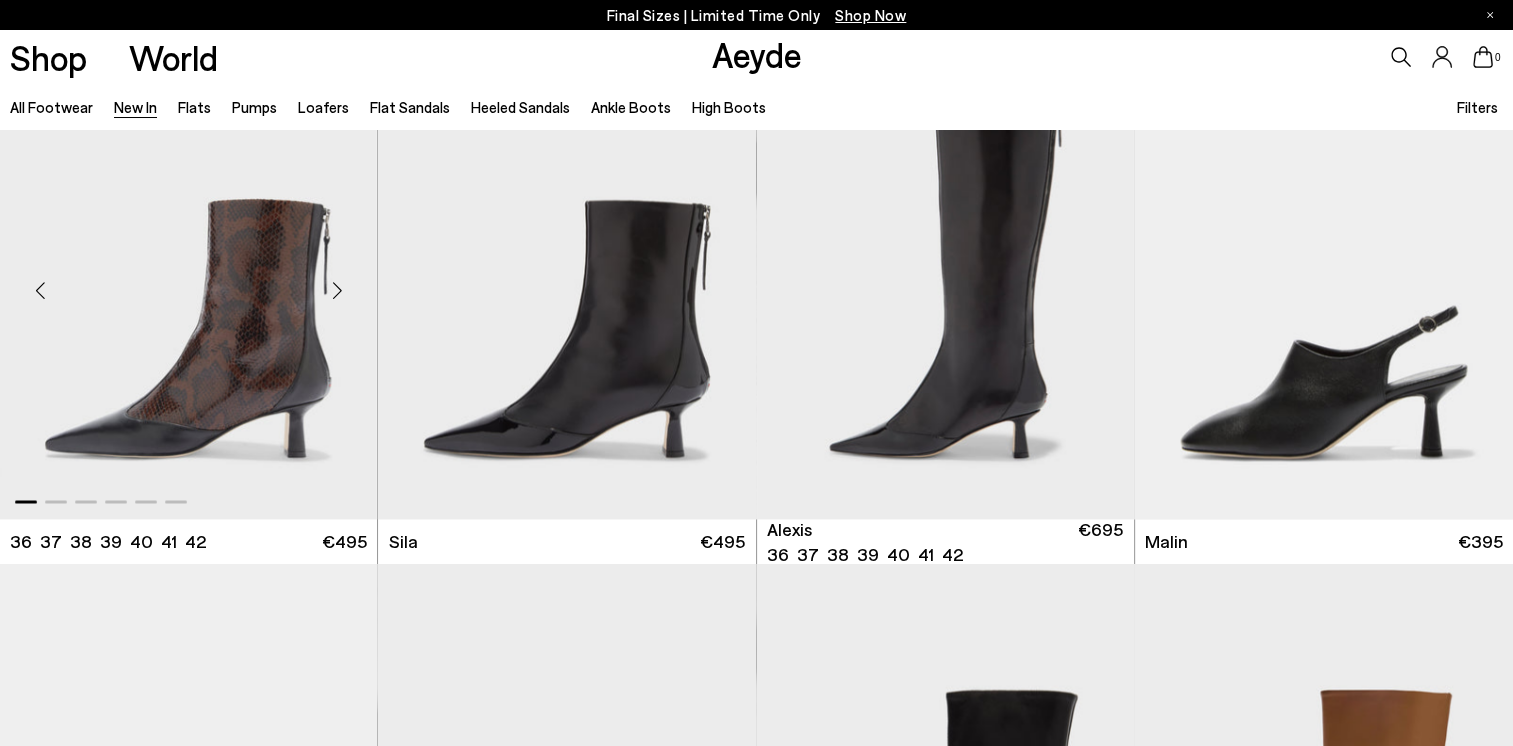 click at bounding box center [337, 290] 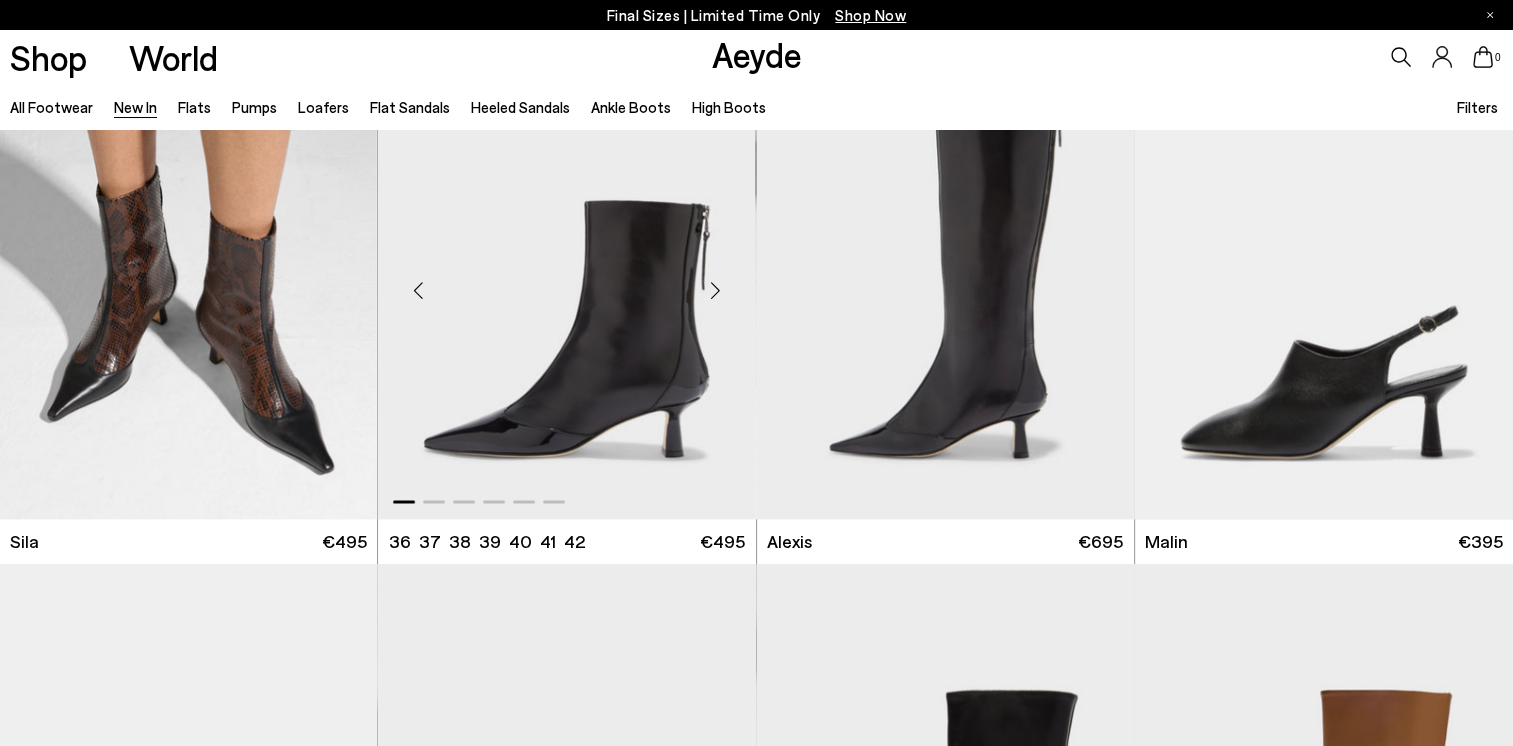 click at bounding box center [716, 290] 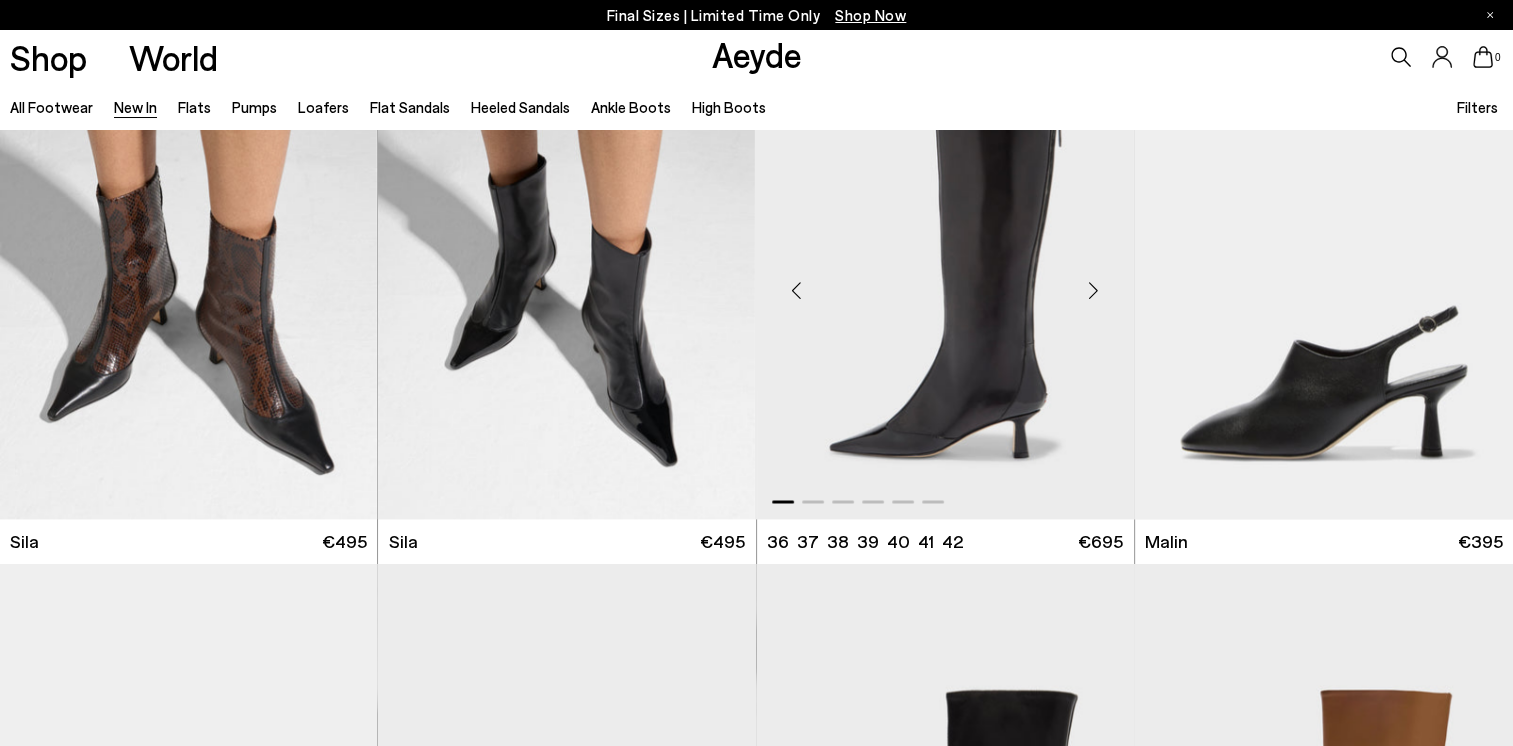 click at bounding box center (1094, 290) 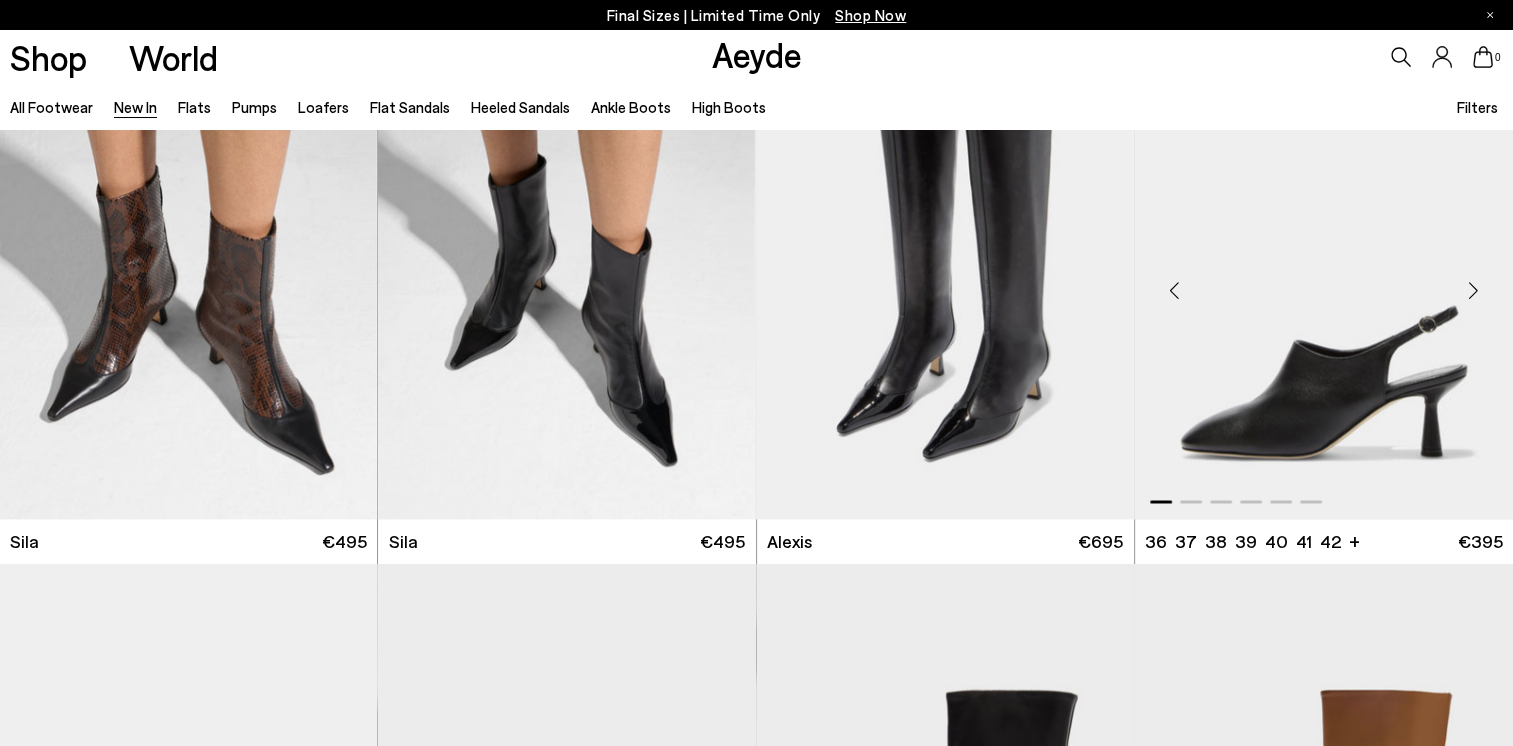 click at bounding box center (1473, 290) 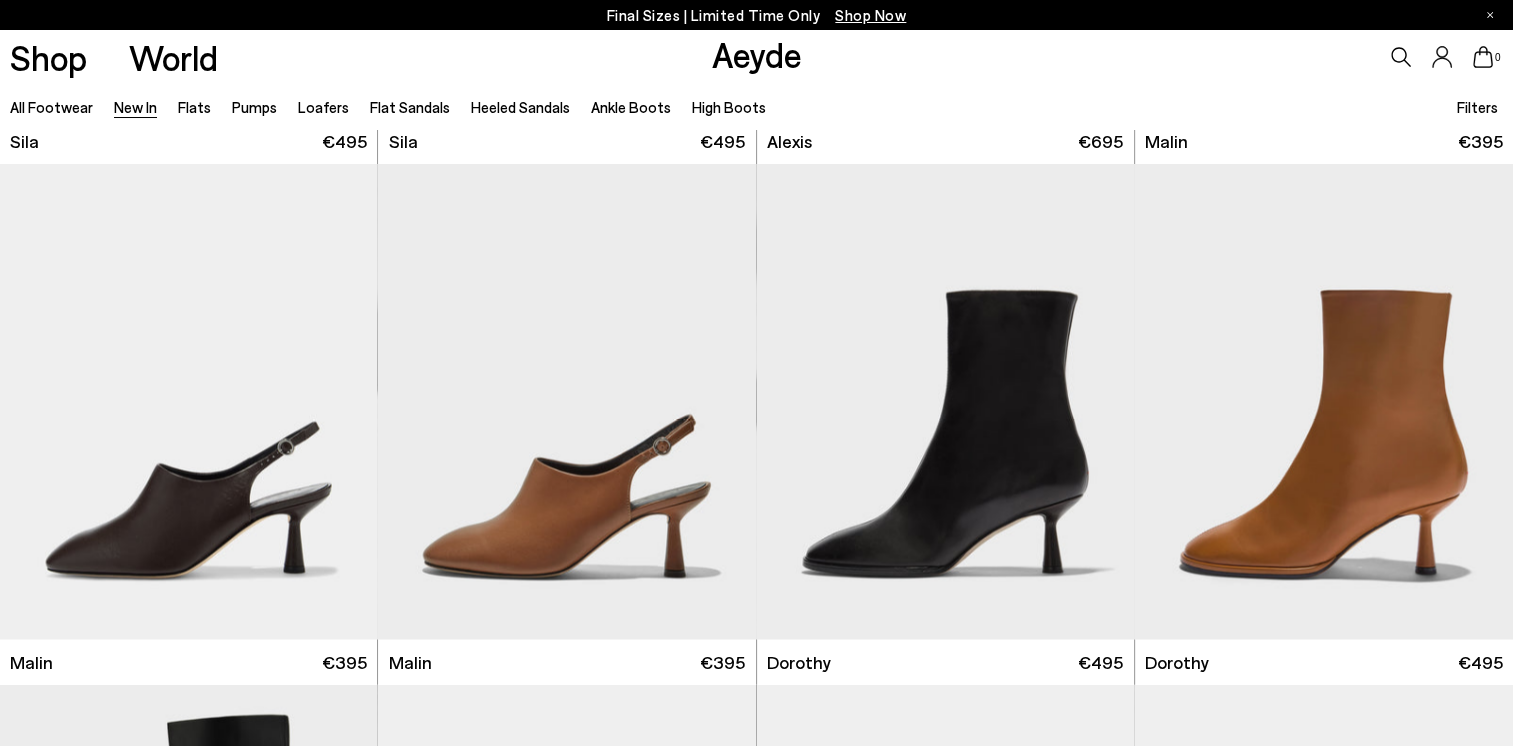 scroll, scrollTop: 3700, scrollLeft: 0, axis: vertical 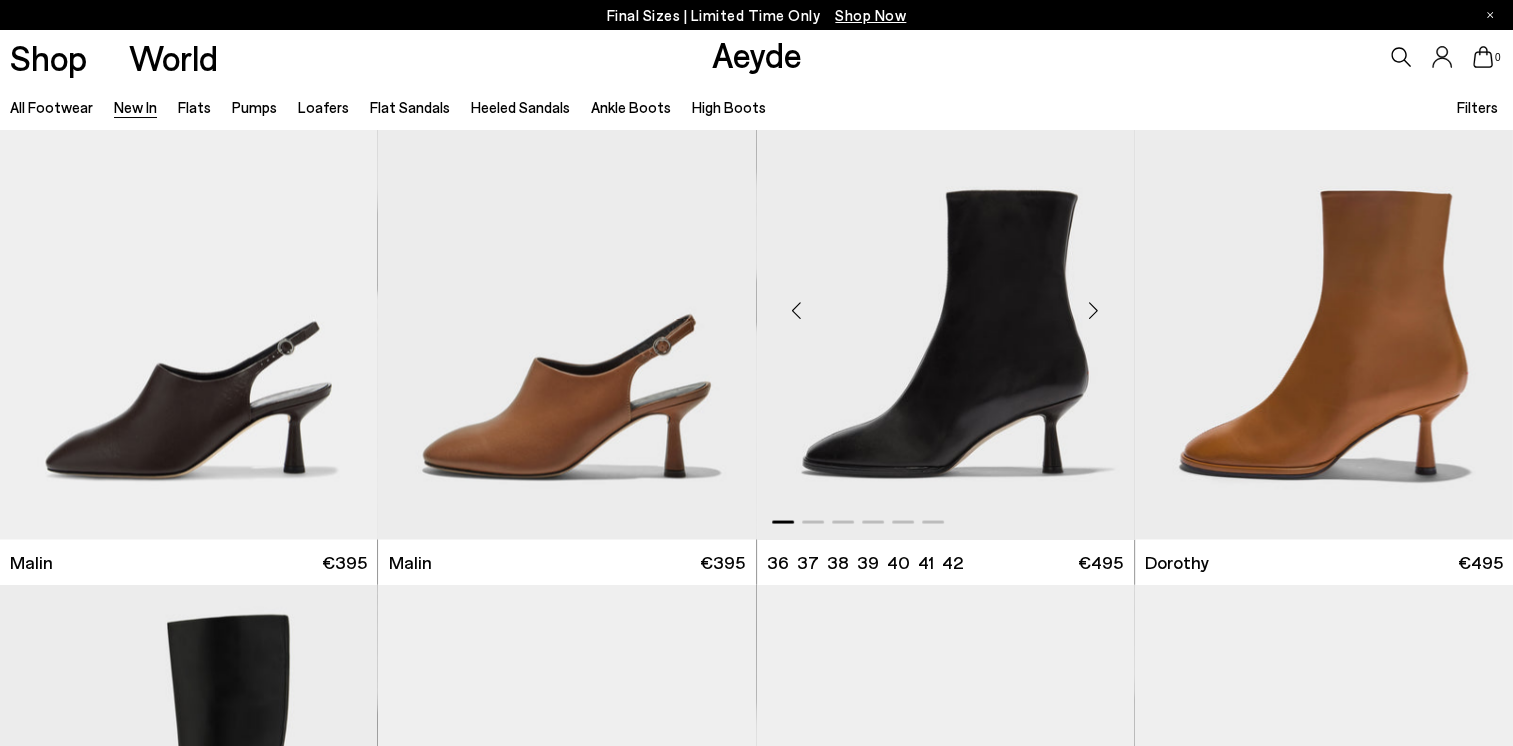 click at bounding box center [1094, 309] 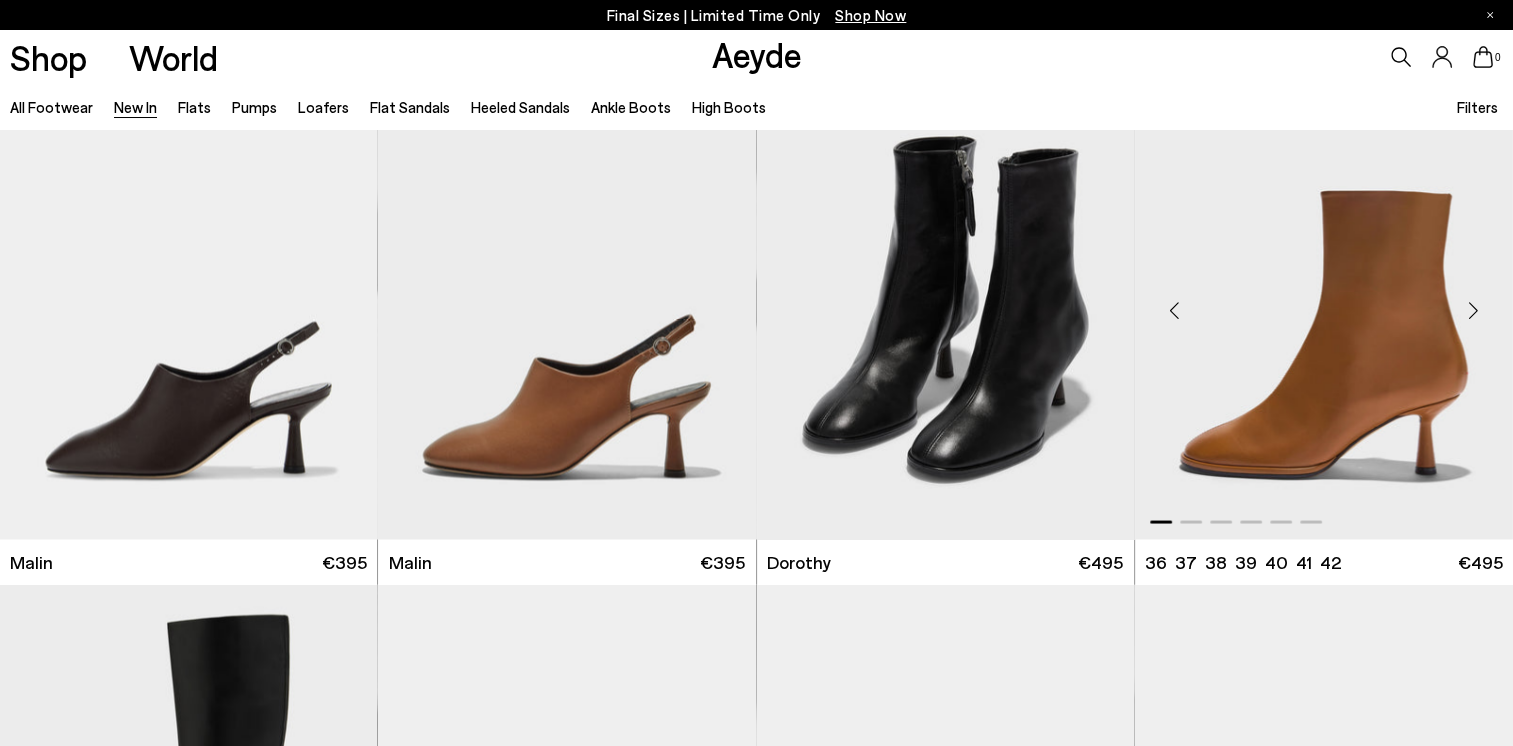 click at bounding box center (1473, 309) 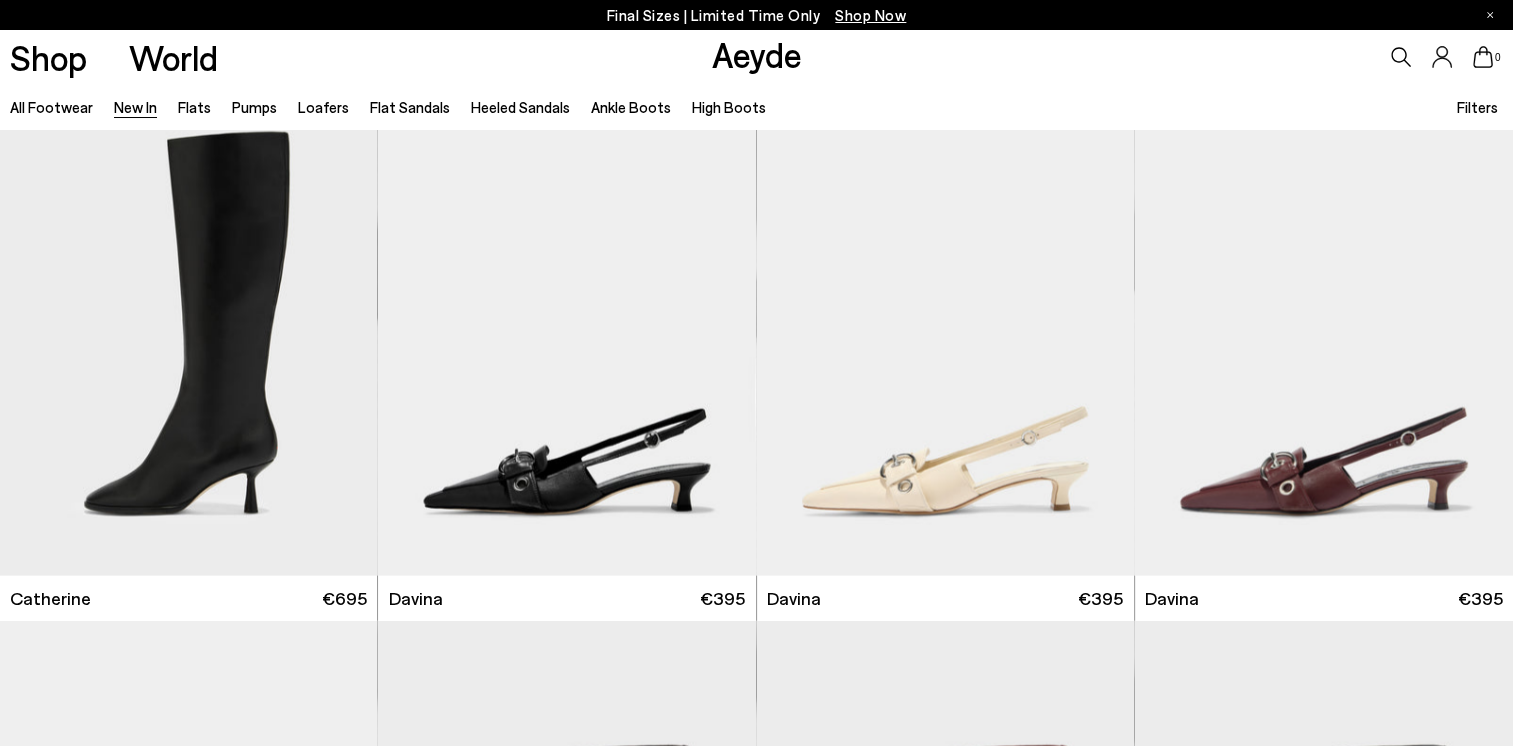 scroll, scrollTop: 4200, scrollLeft: 0, axis: vertical 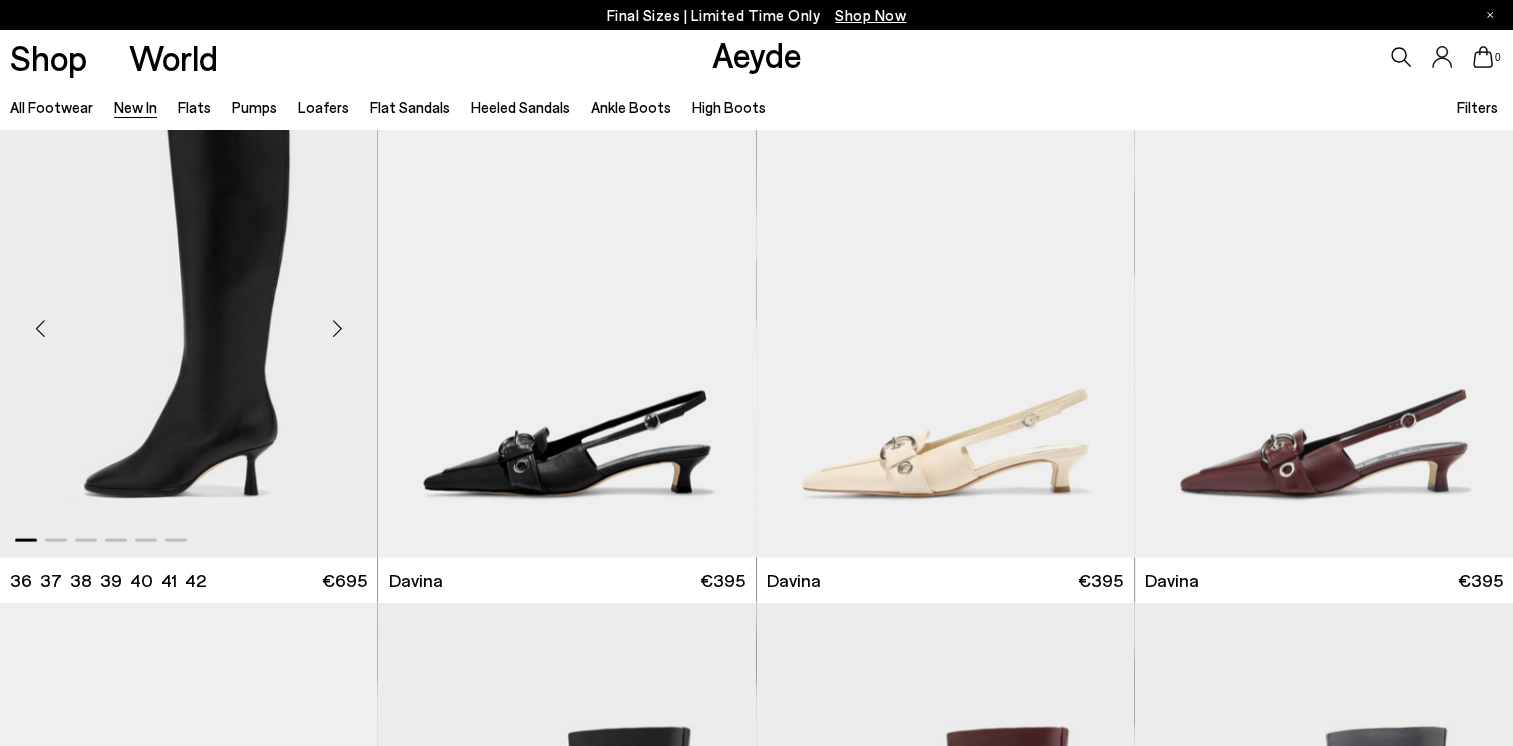 click at bounding box center (337, 329) 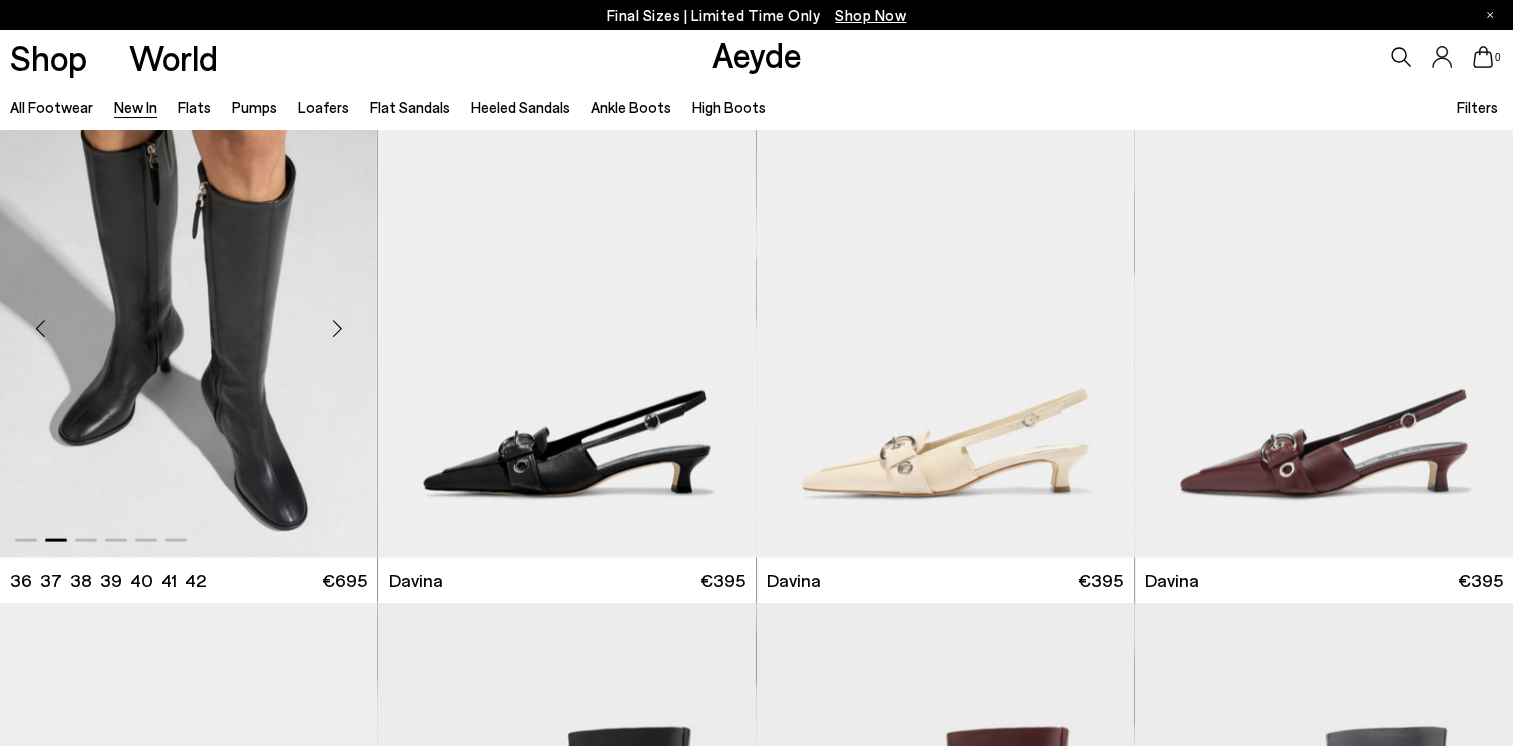 click at bounding box center (337, 329) 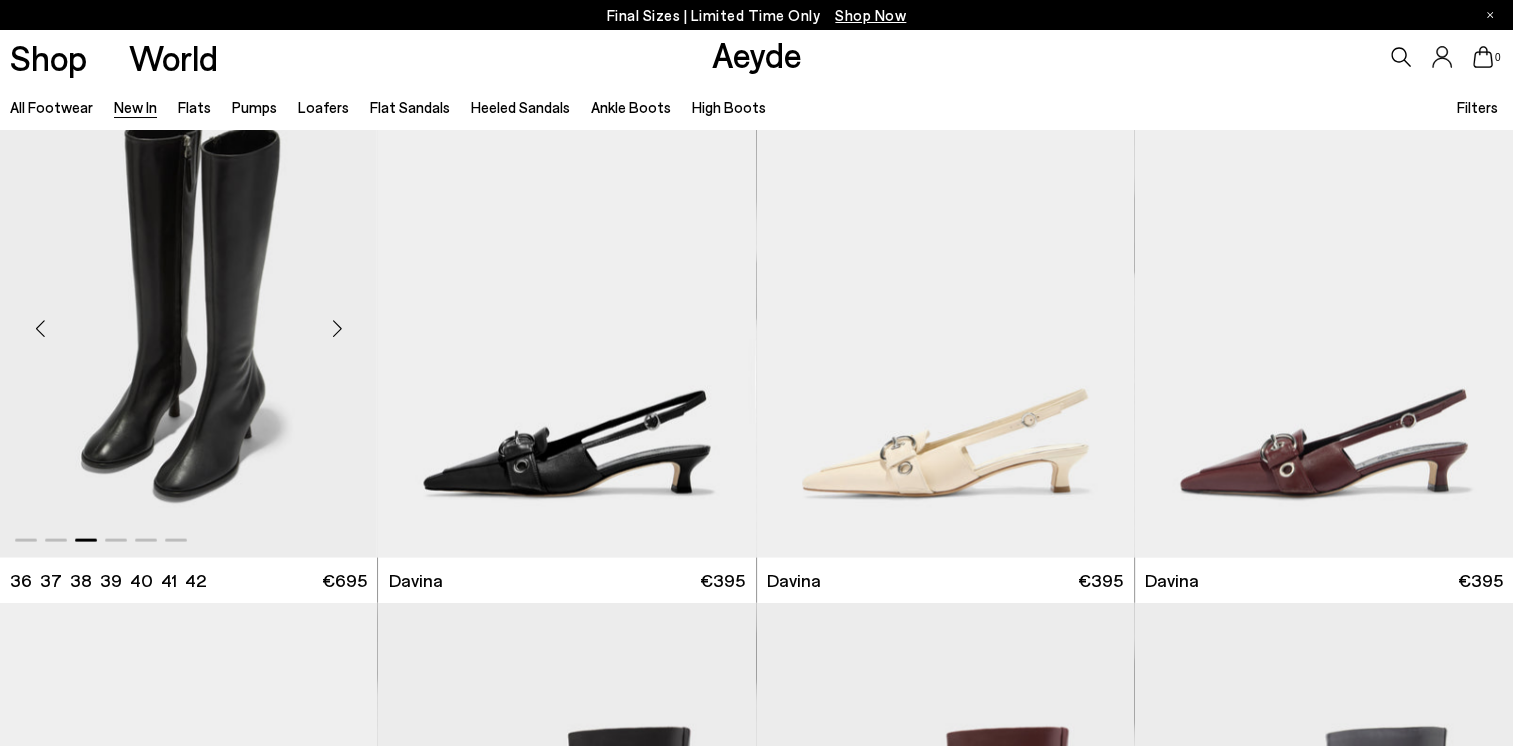 click at bounding box center (337, 329) 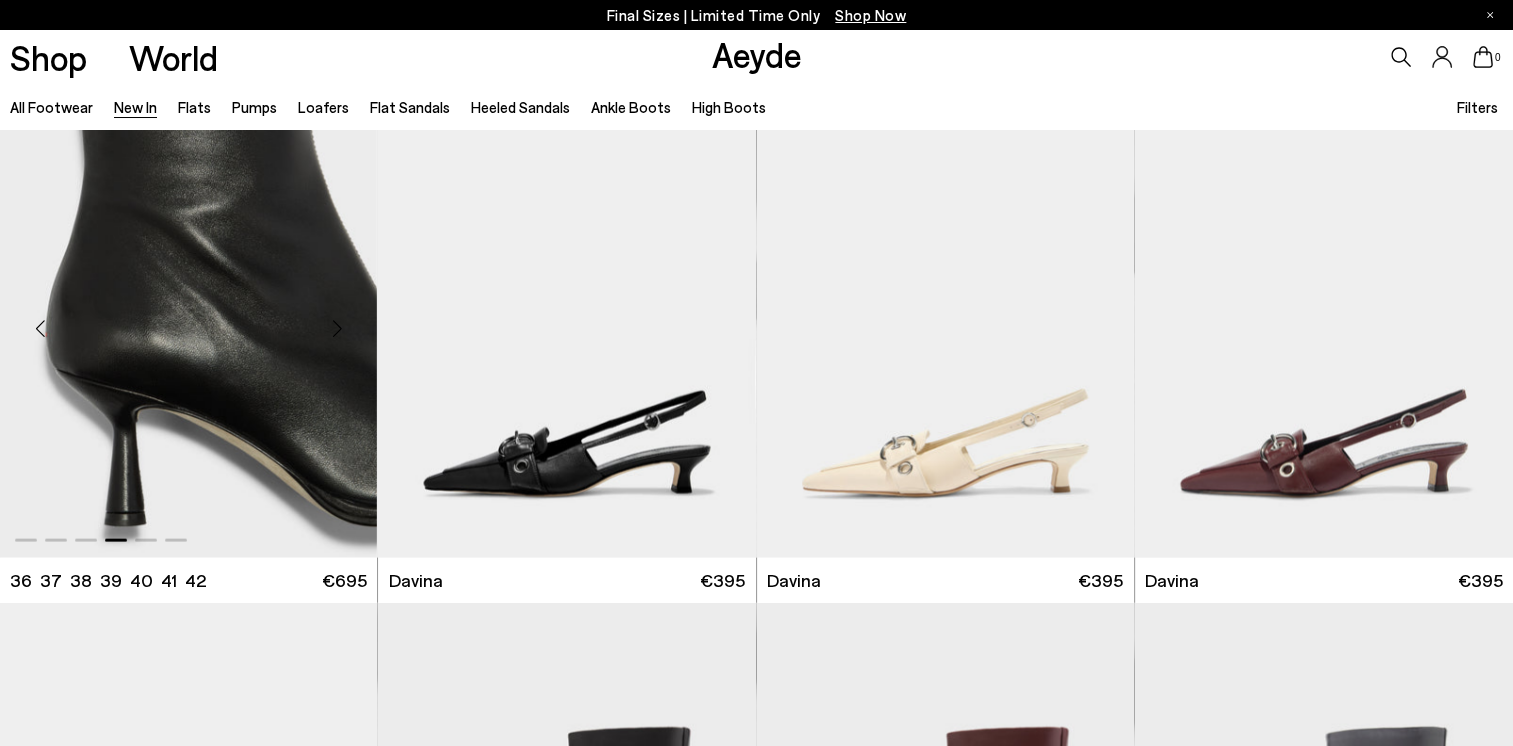 click at bounding box center [337, 329] 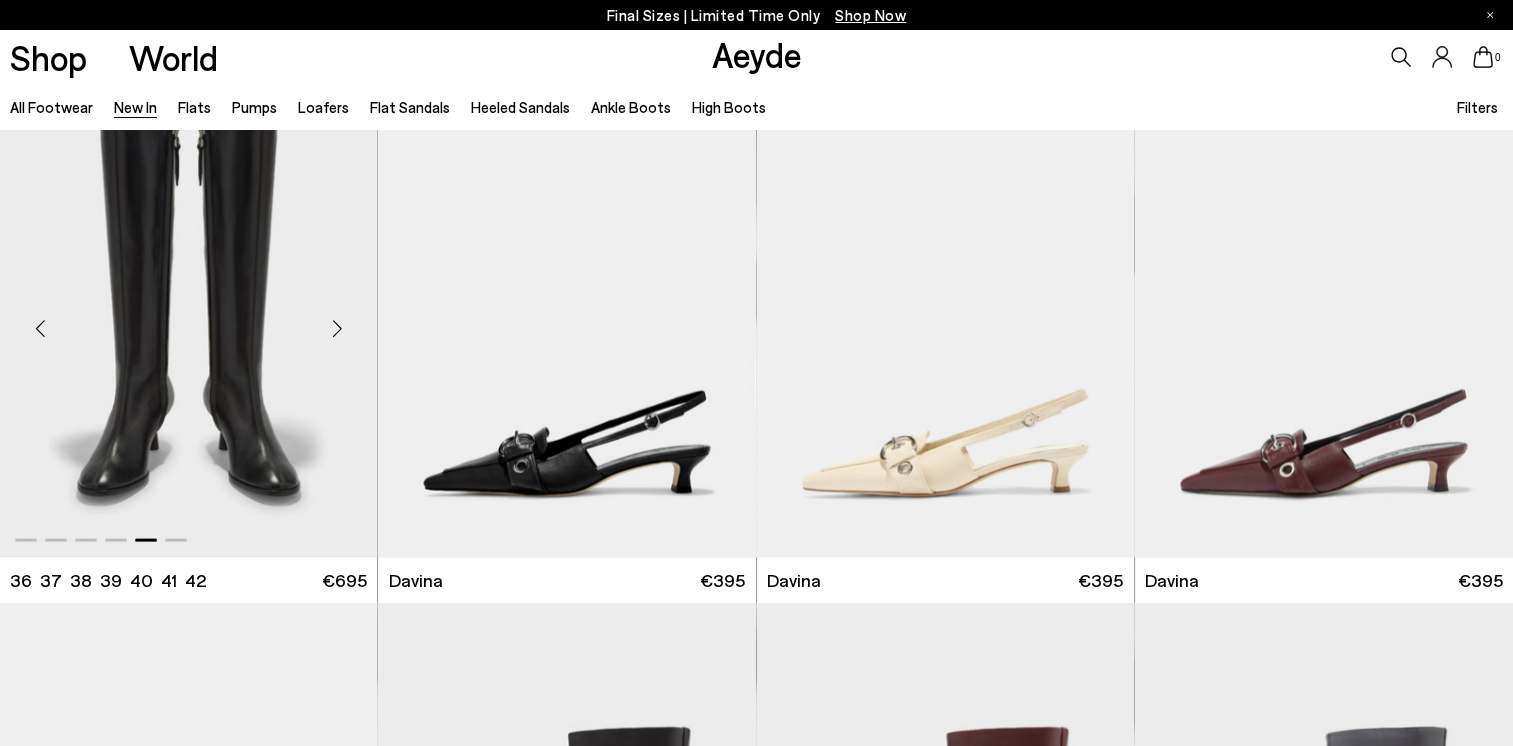 click at bounding box center (337, 329) 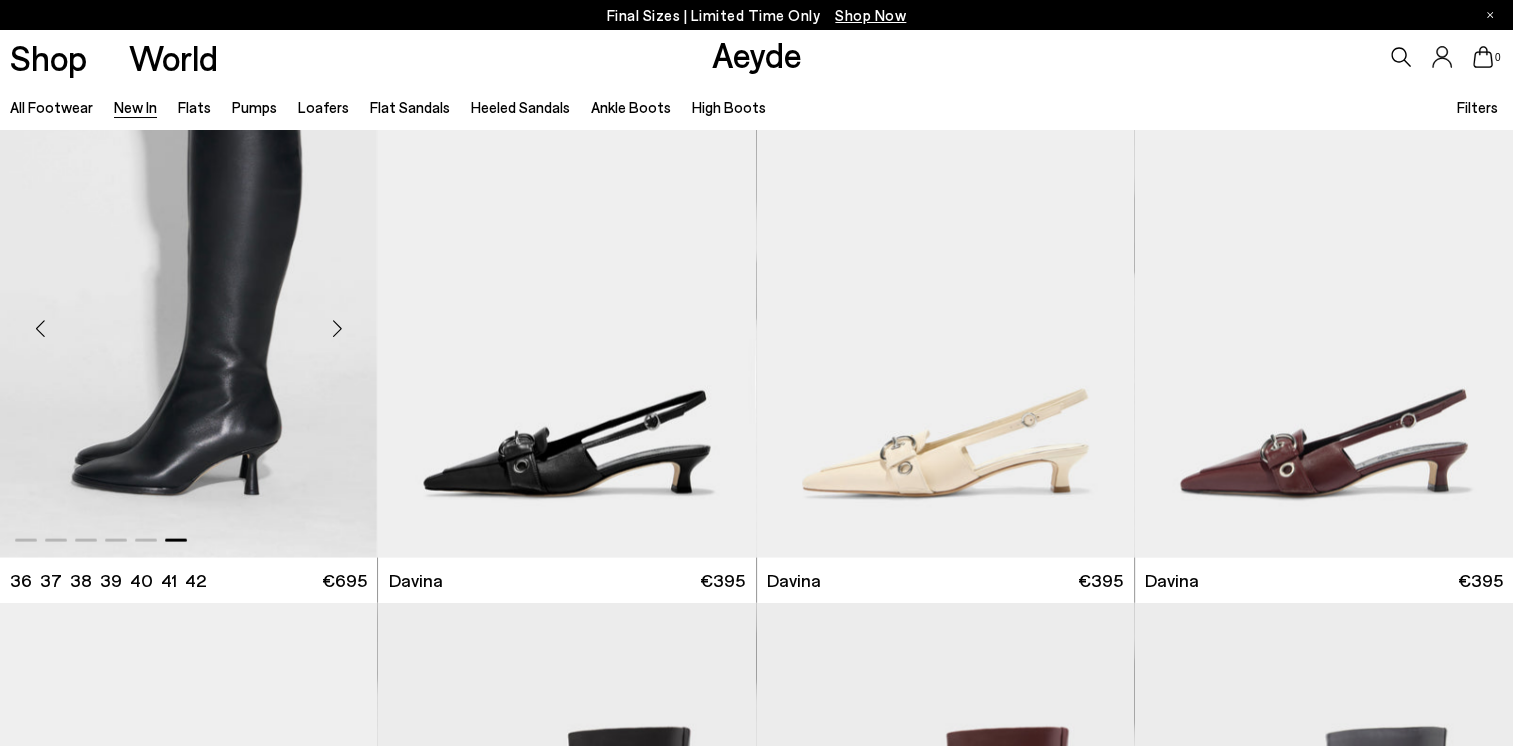 click at bounding box center [337, 329] 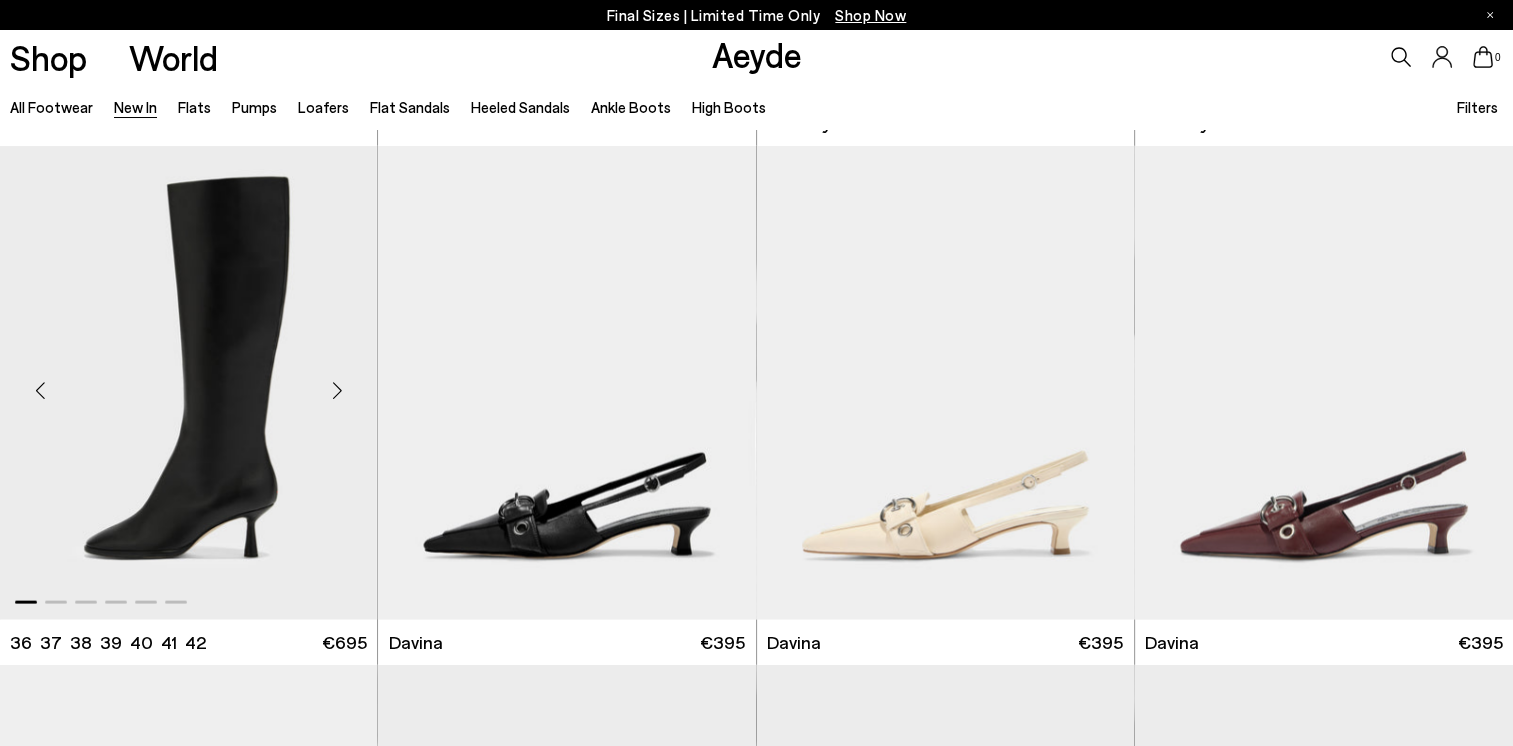 scroll, scrollTop: 4200, scrollLeft: 0, axis: vertical 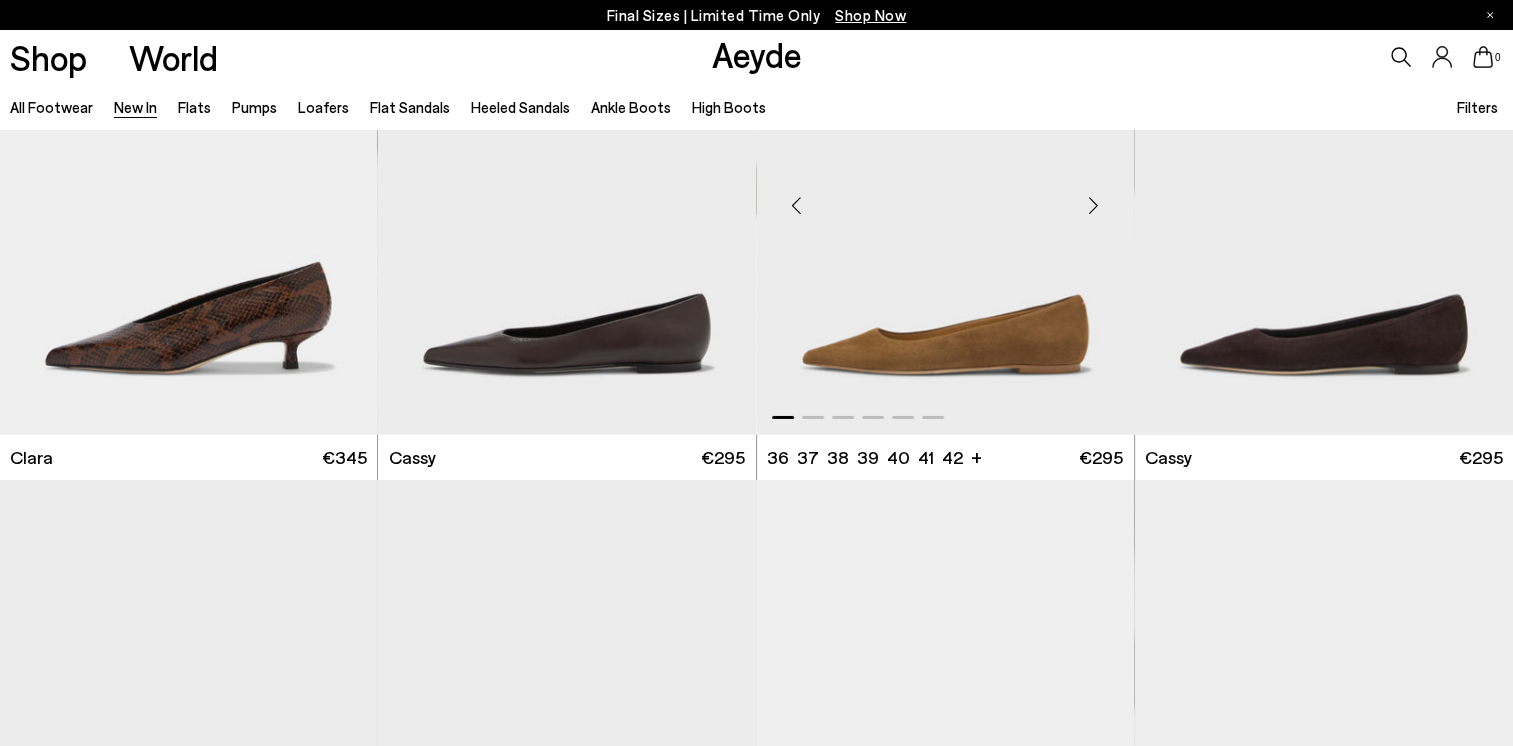 click at bounding box center (1094, 206) 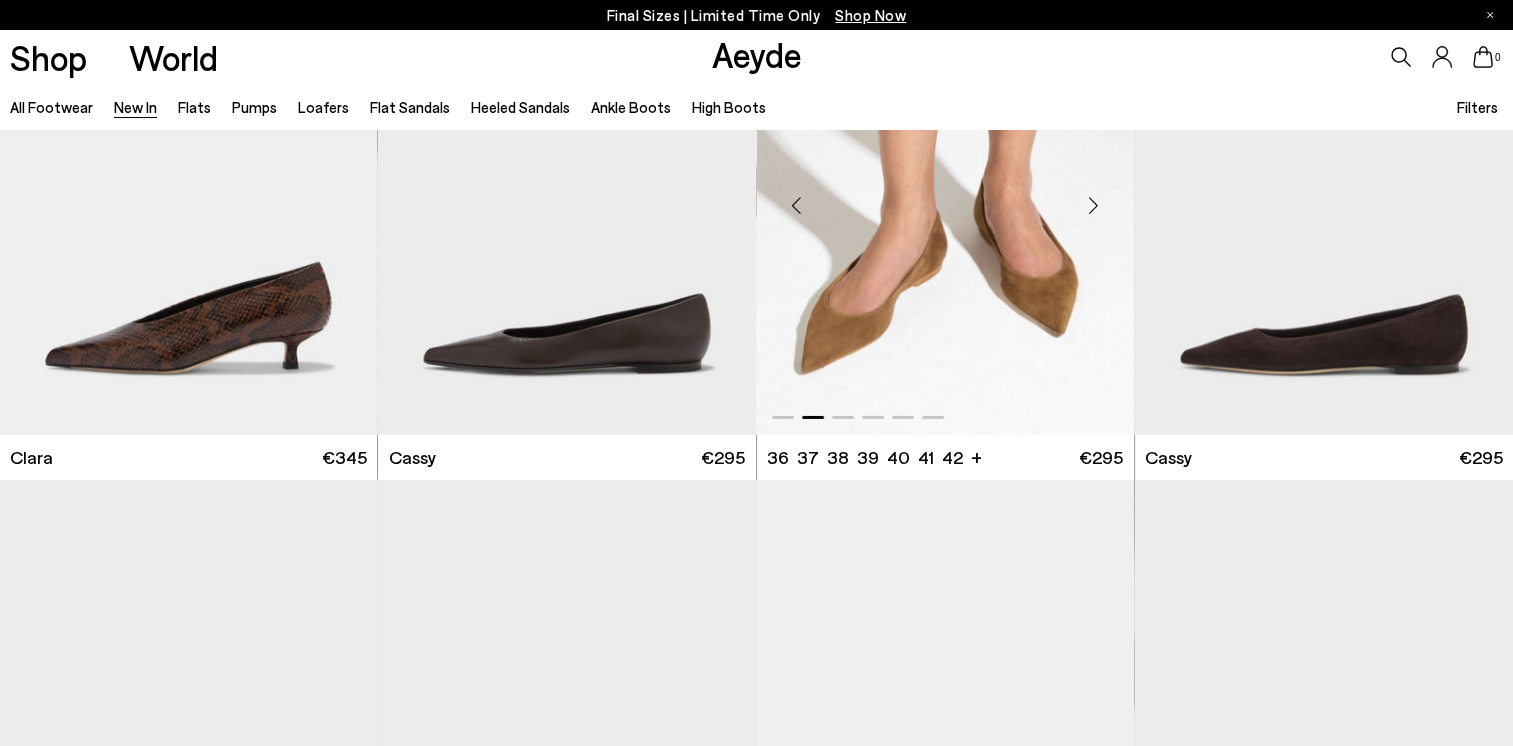 click at bounding box center (1094, 206) 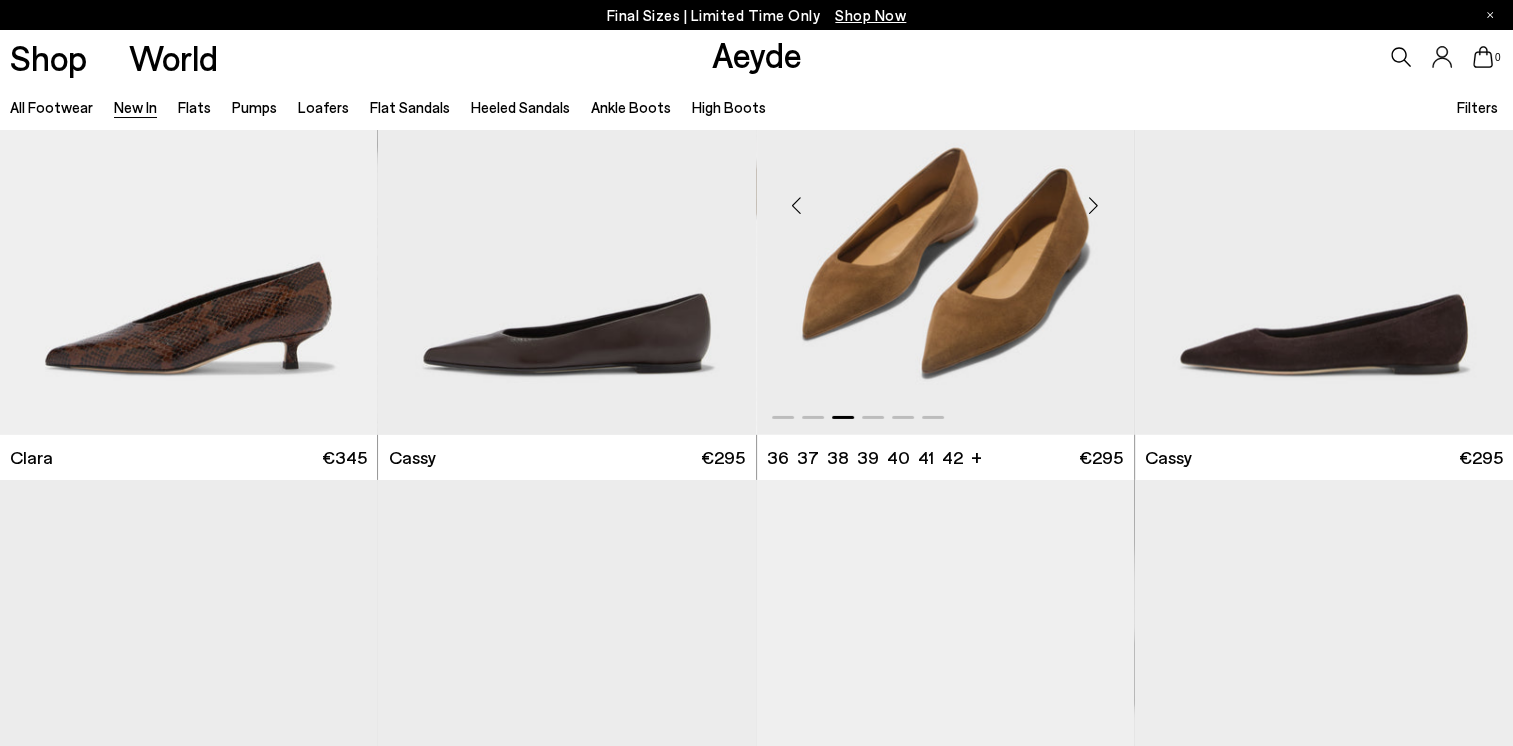 click at bounding box center (1094, 206) 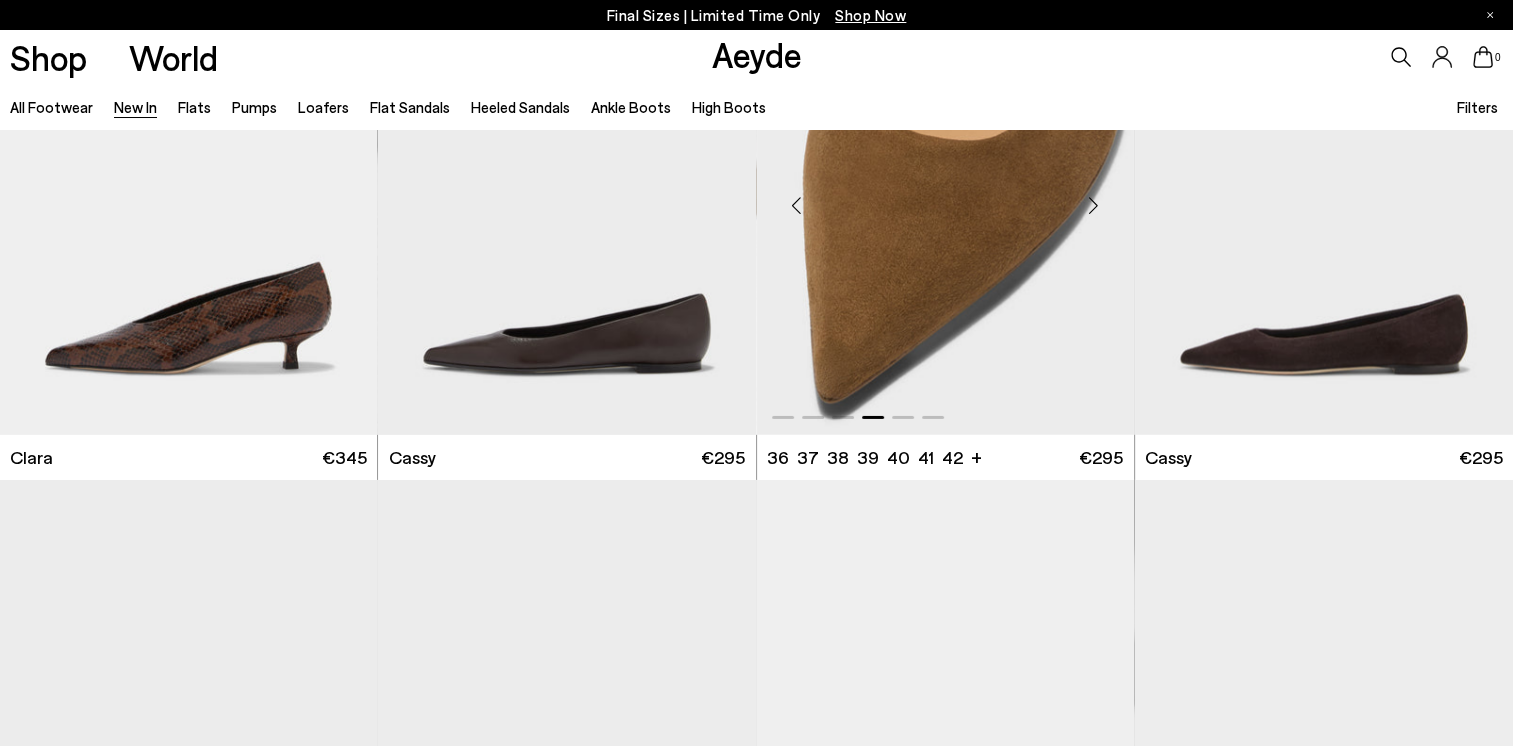 click at bounding box center (1094, 206) 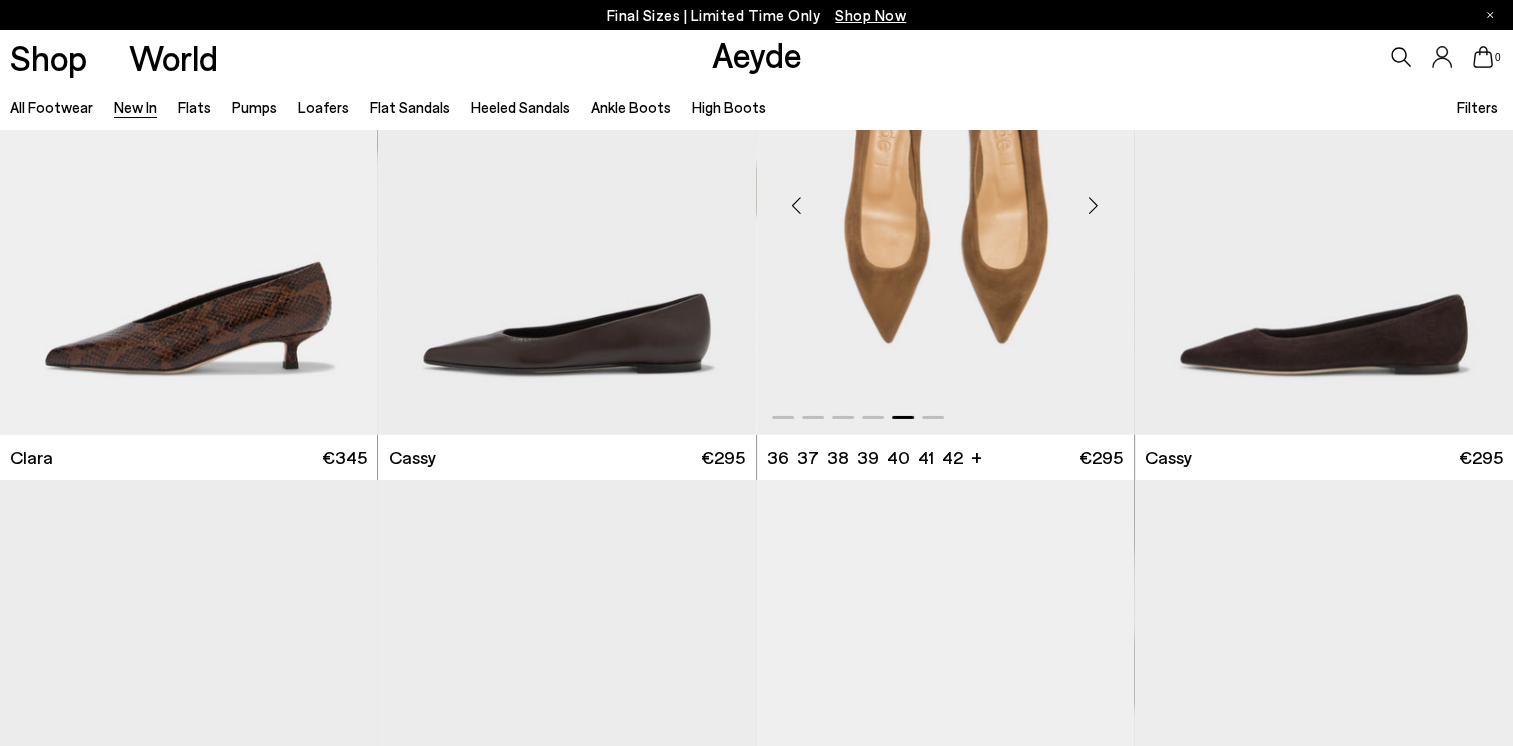 click at bounding box center [1094, 206] 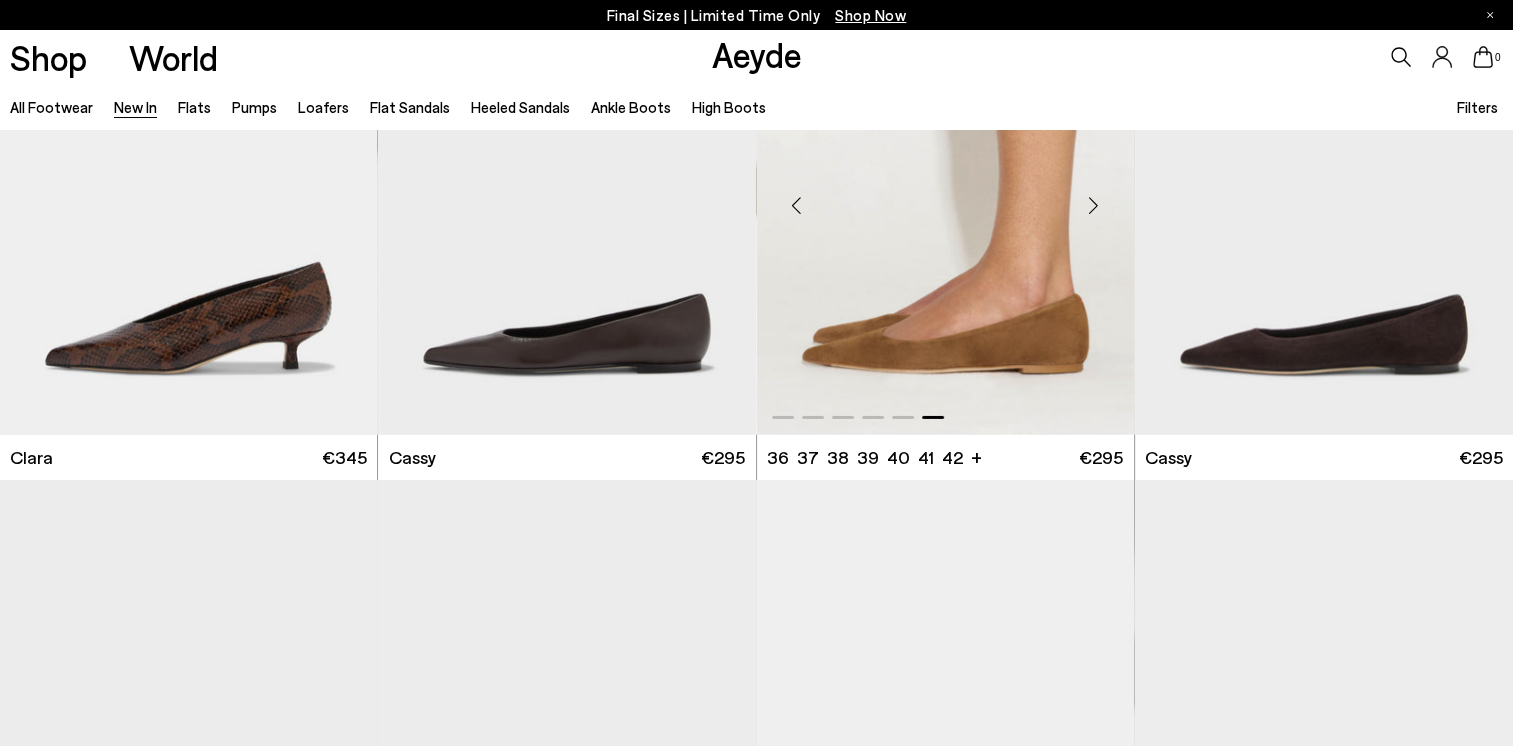 click at bounding box center [1094, 206] 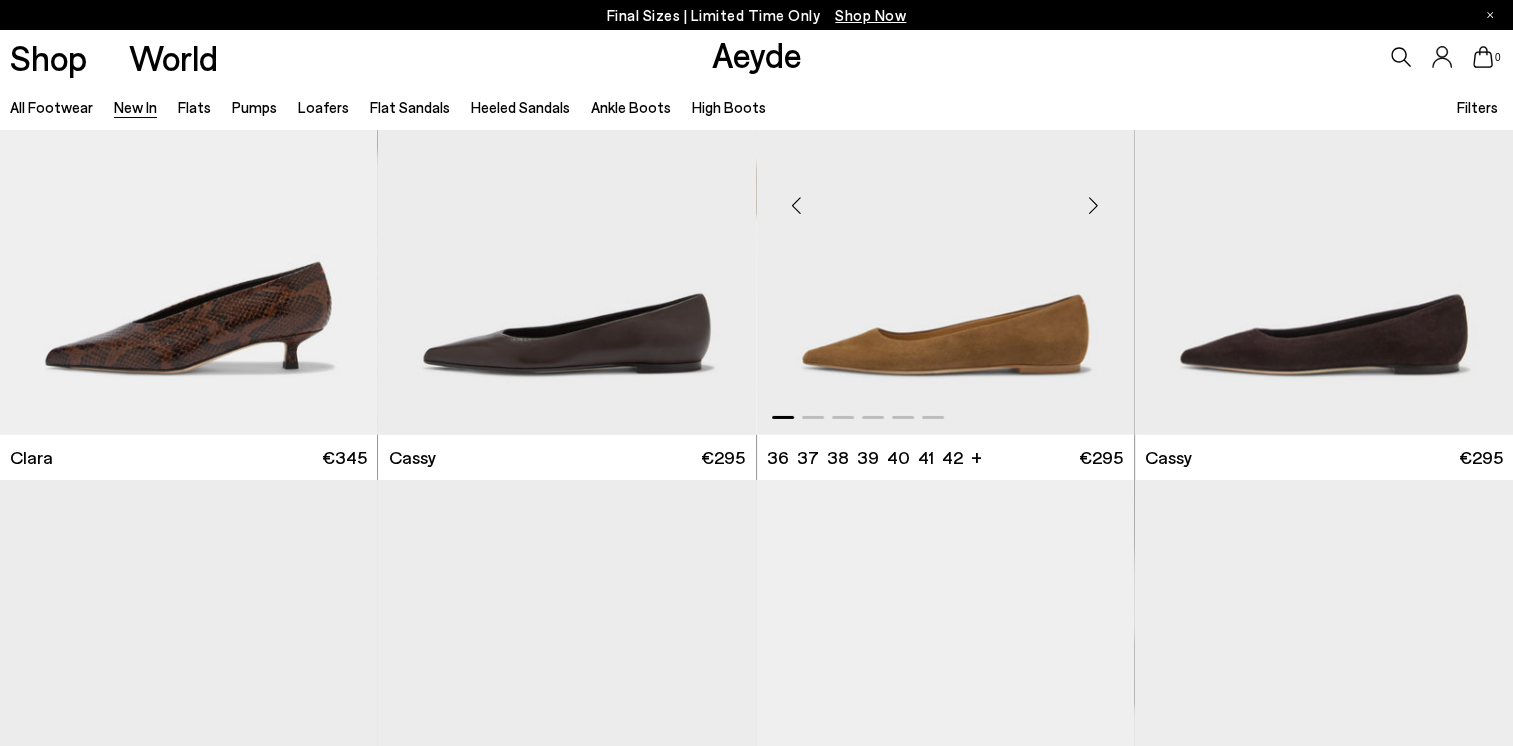 click at bounding box center (1094, 206) 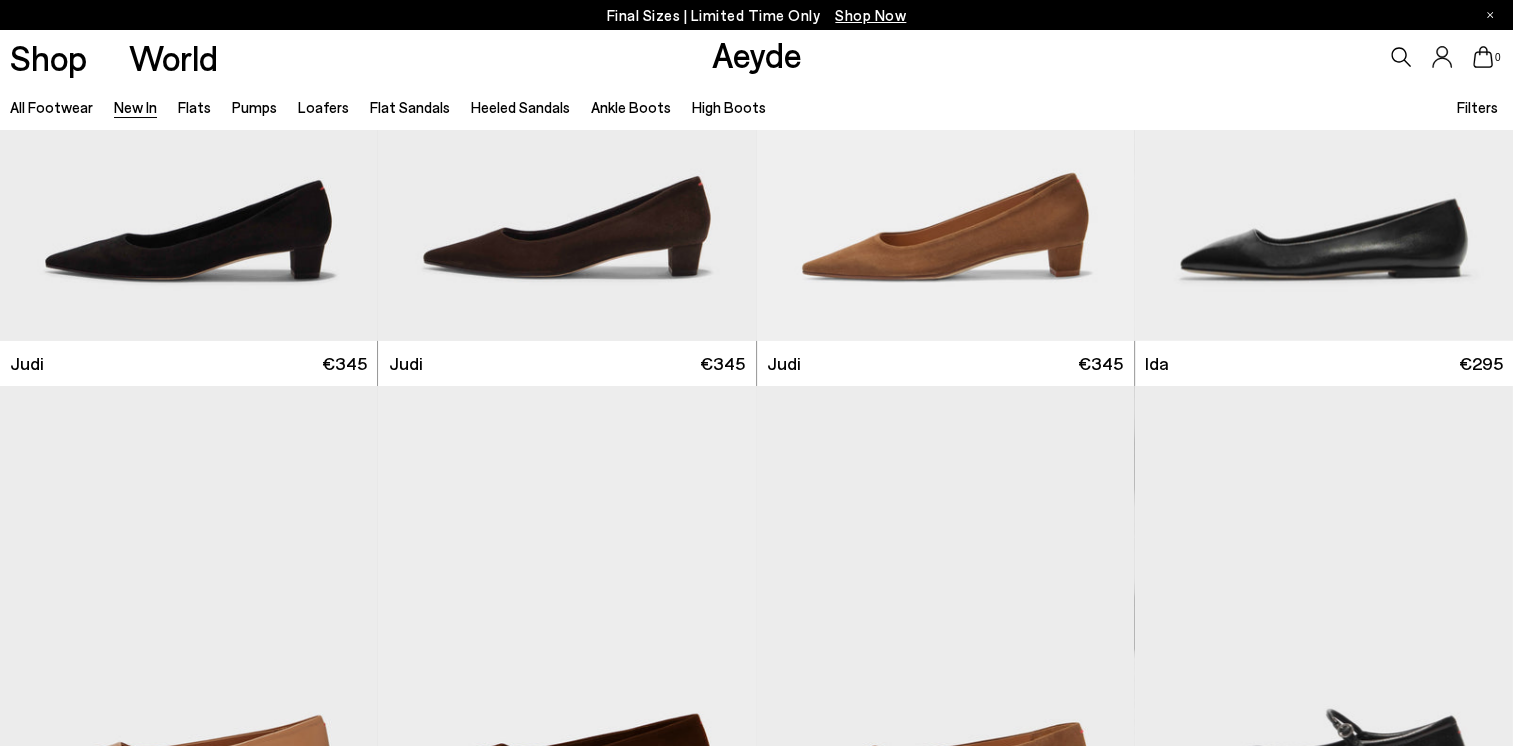 scroll, scrollTop: 6900, scrollLeft: 0, axis: vertical 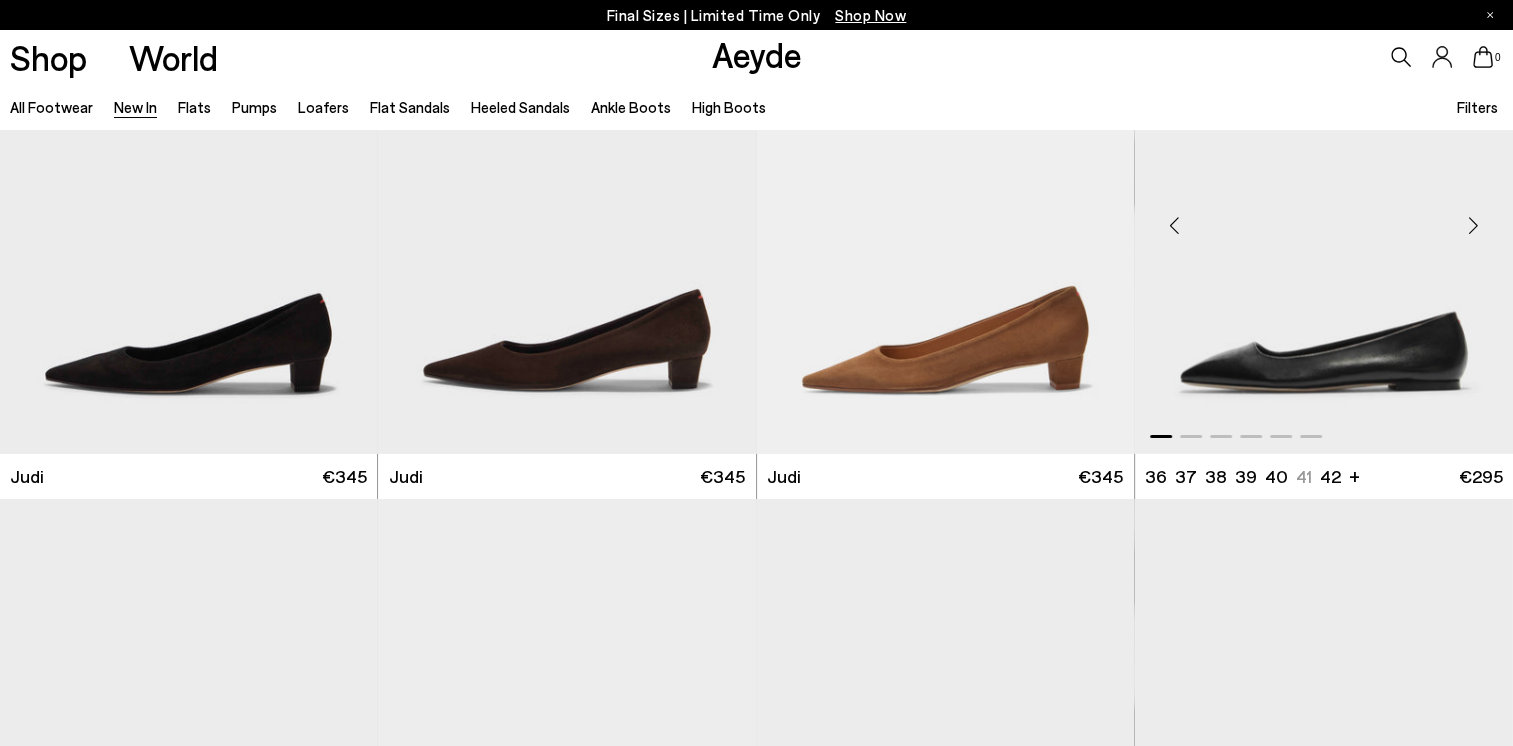 click at bounding box center (1473, 225) 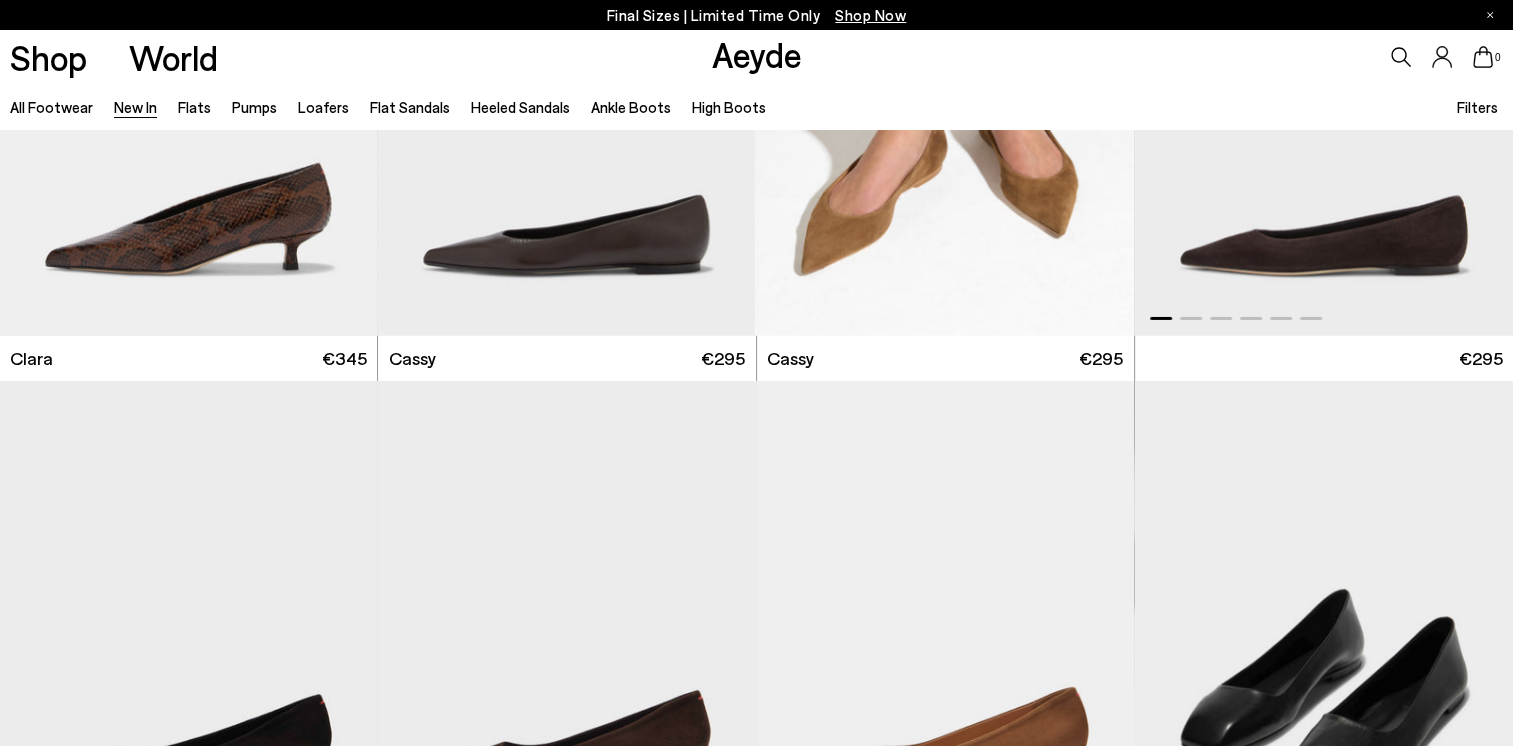 scroll, scrollTop: 6400, scrollLeft: 0, axis: vertical 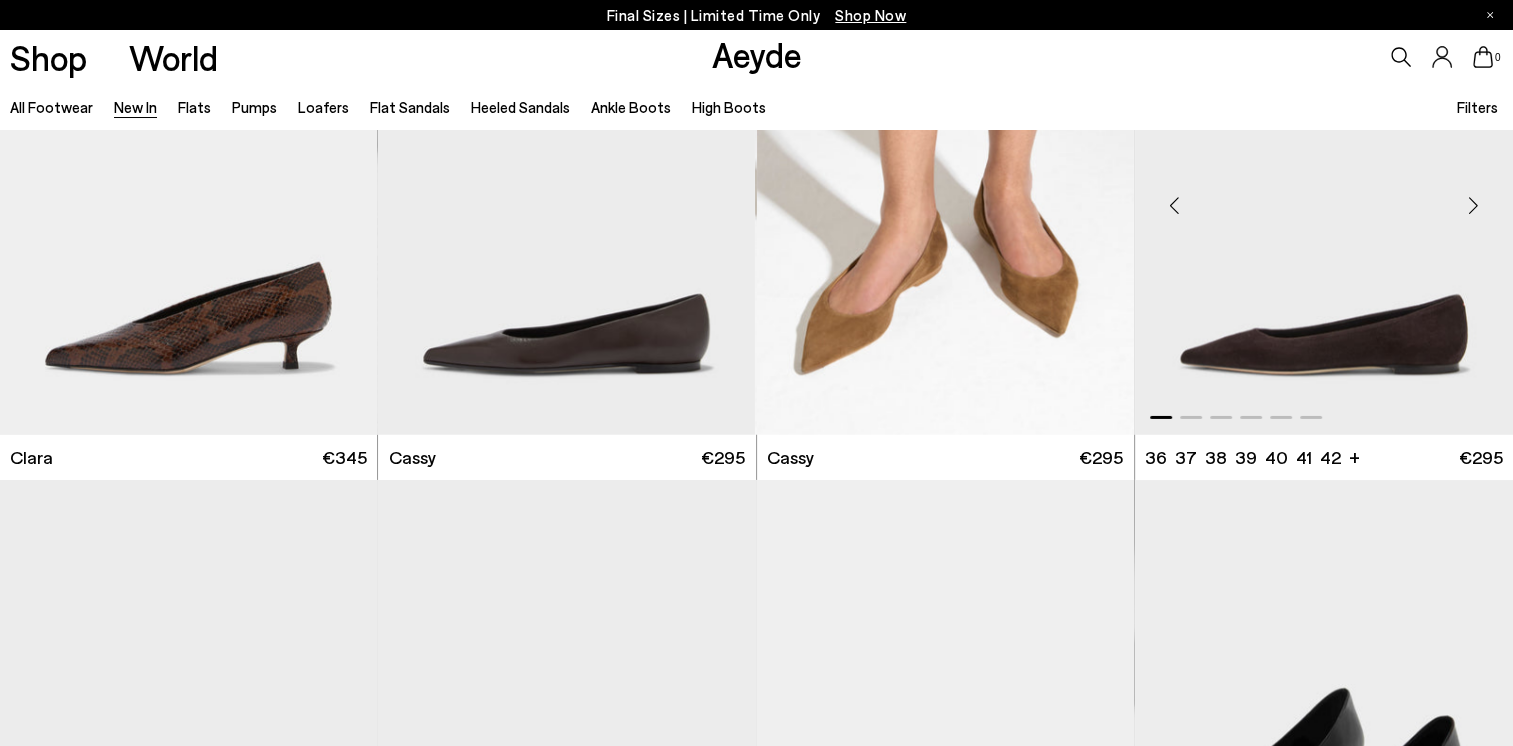 click at bounding box center (1473, 206) 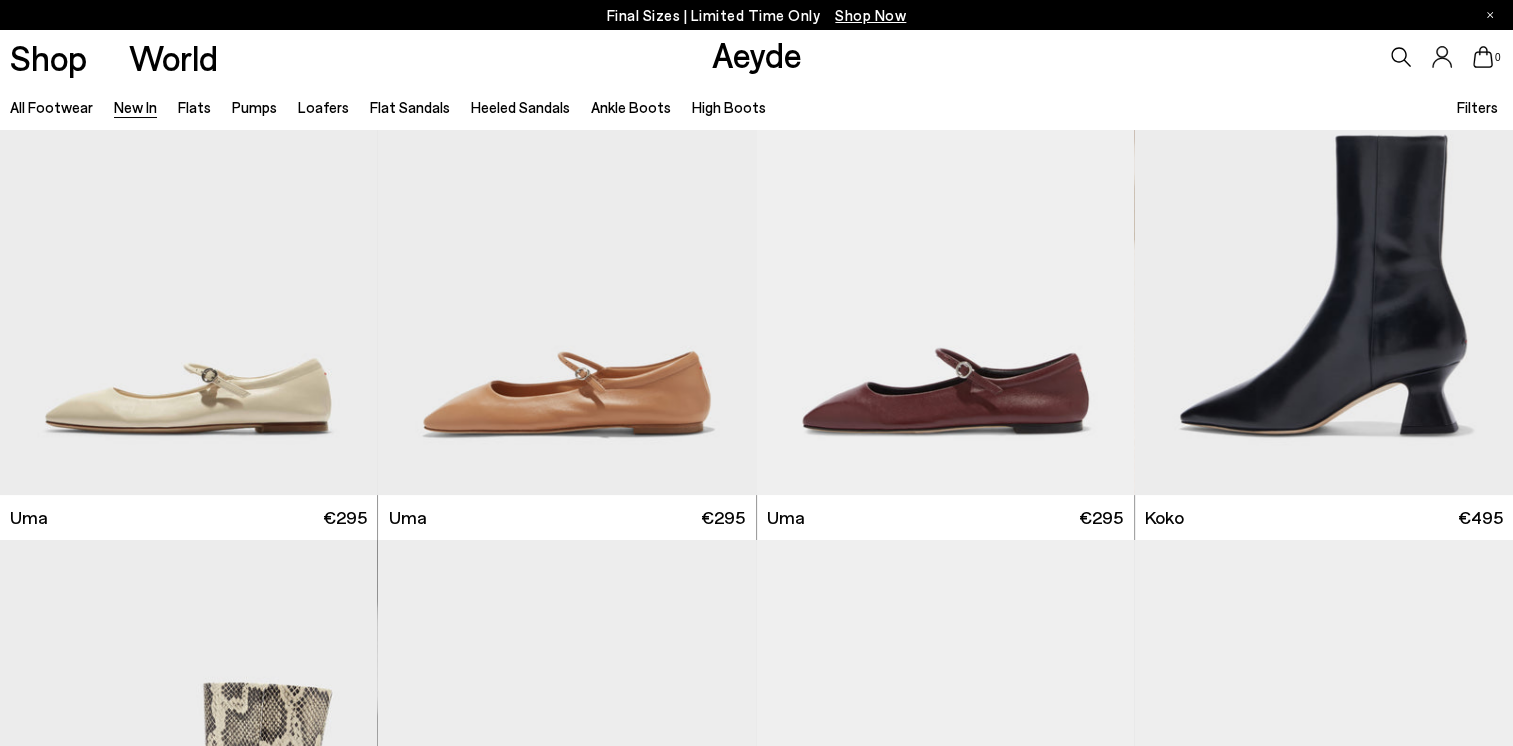 scroll, scrollTop: 7900, scrollLeft: 0, axis: vertical 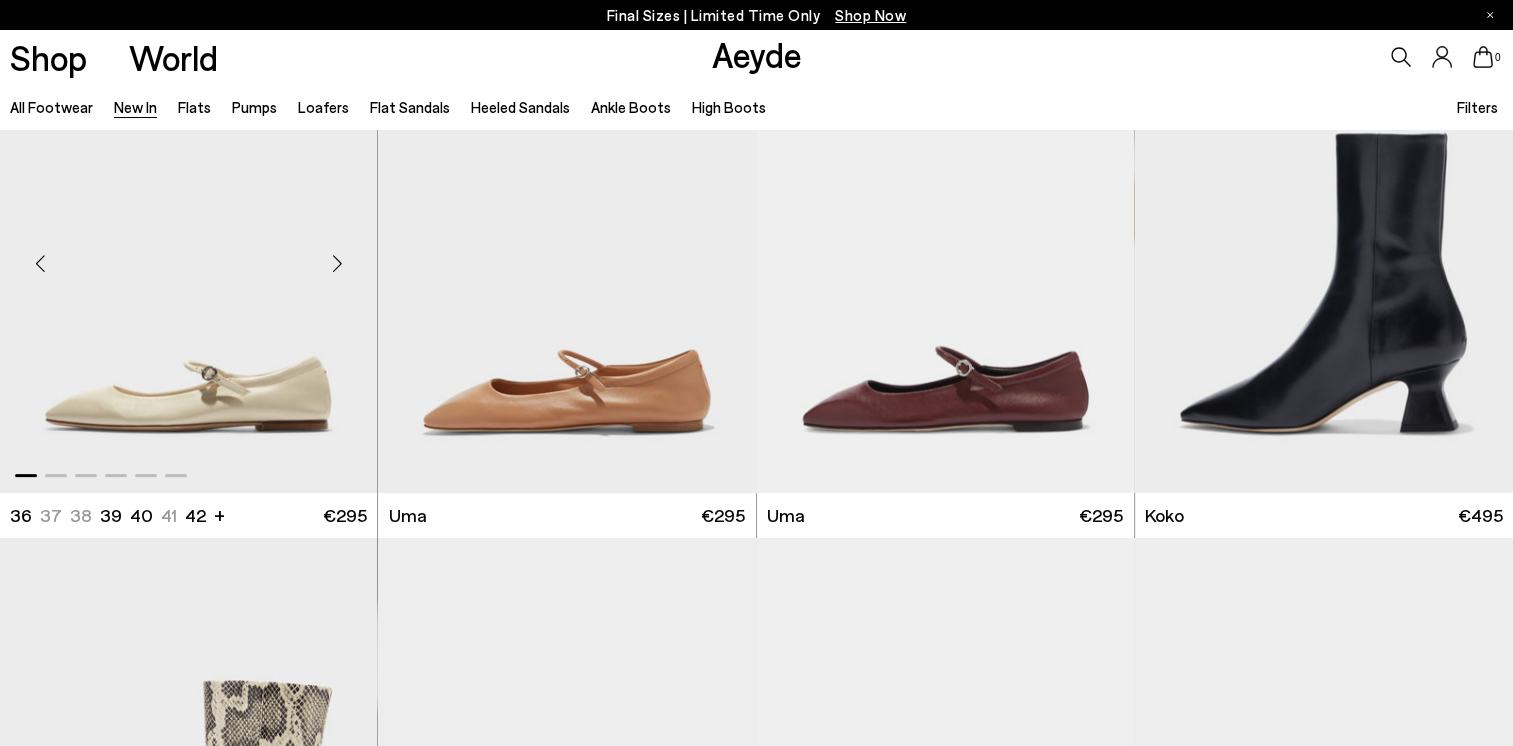 click at bounding box center [337, 264] 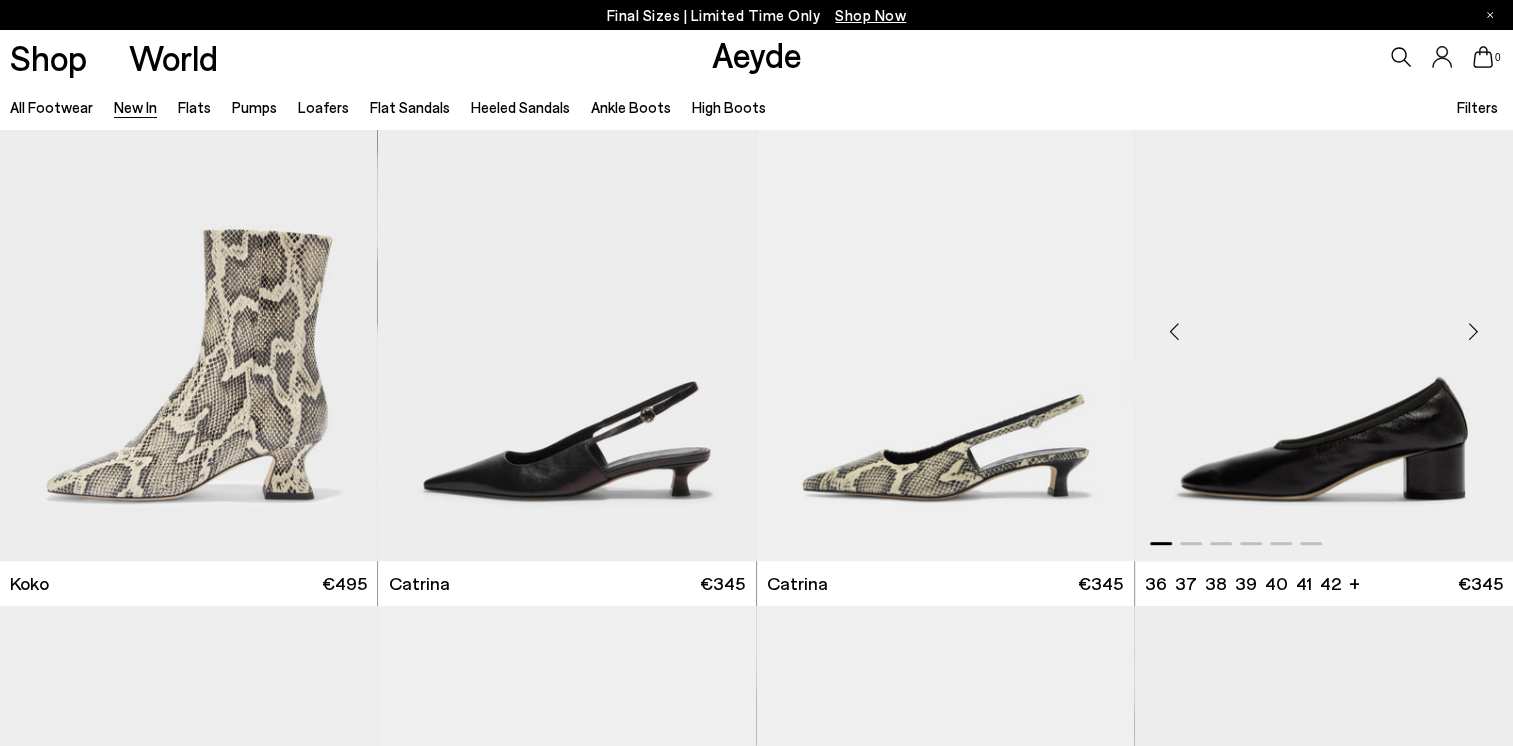 scroll, scrollTop: 8400, scrollLeft: 0, axis: vertical 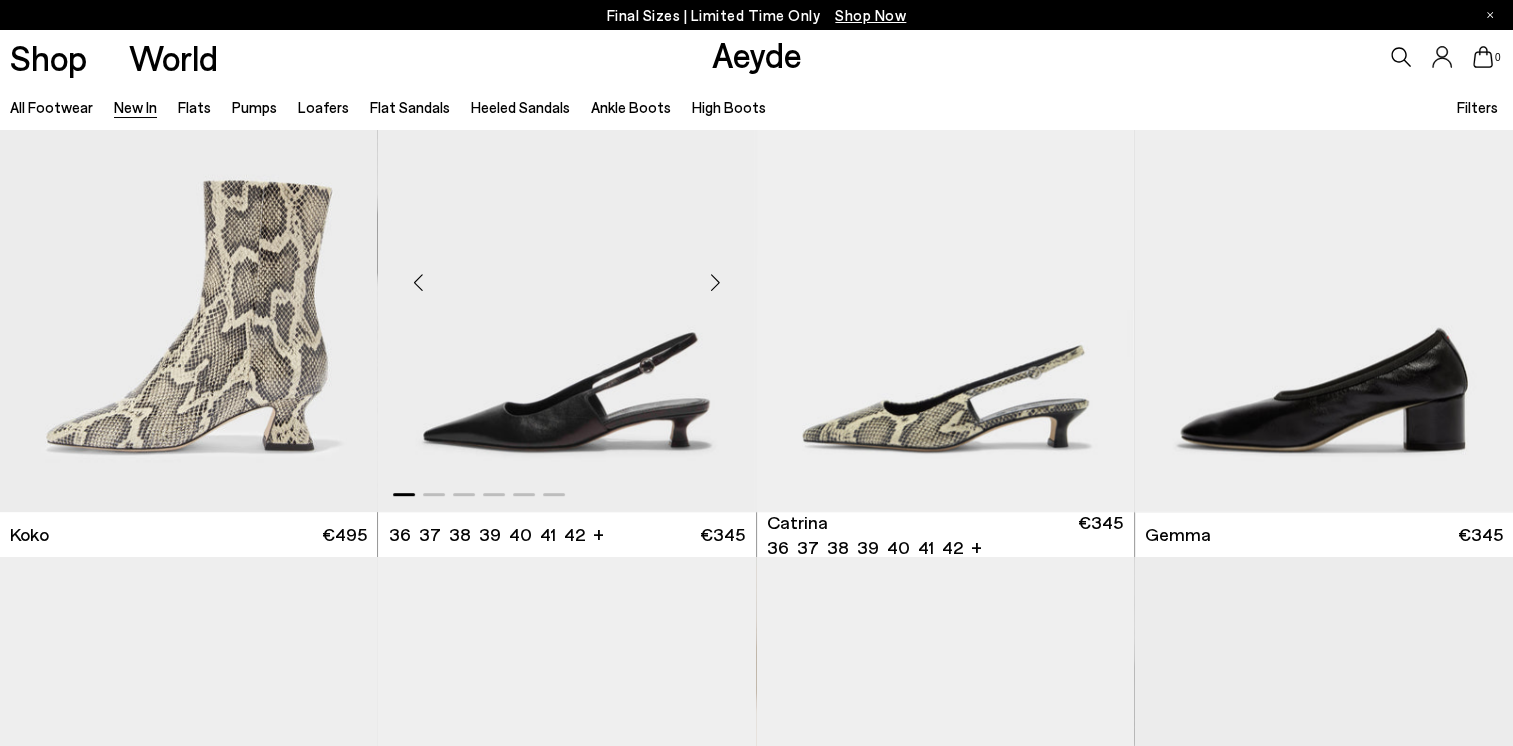 click at bounding box center (716, 283) 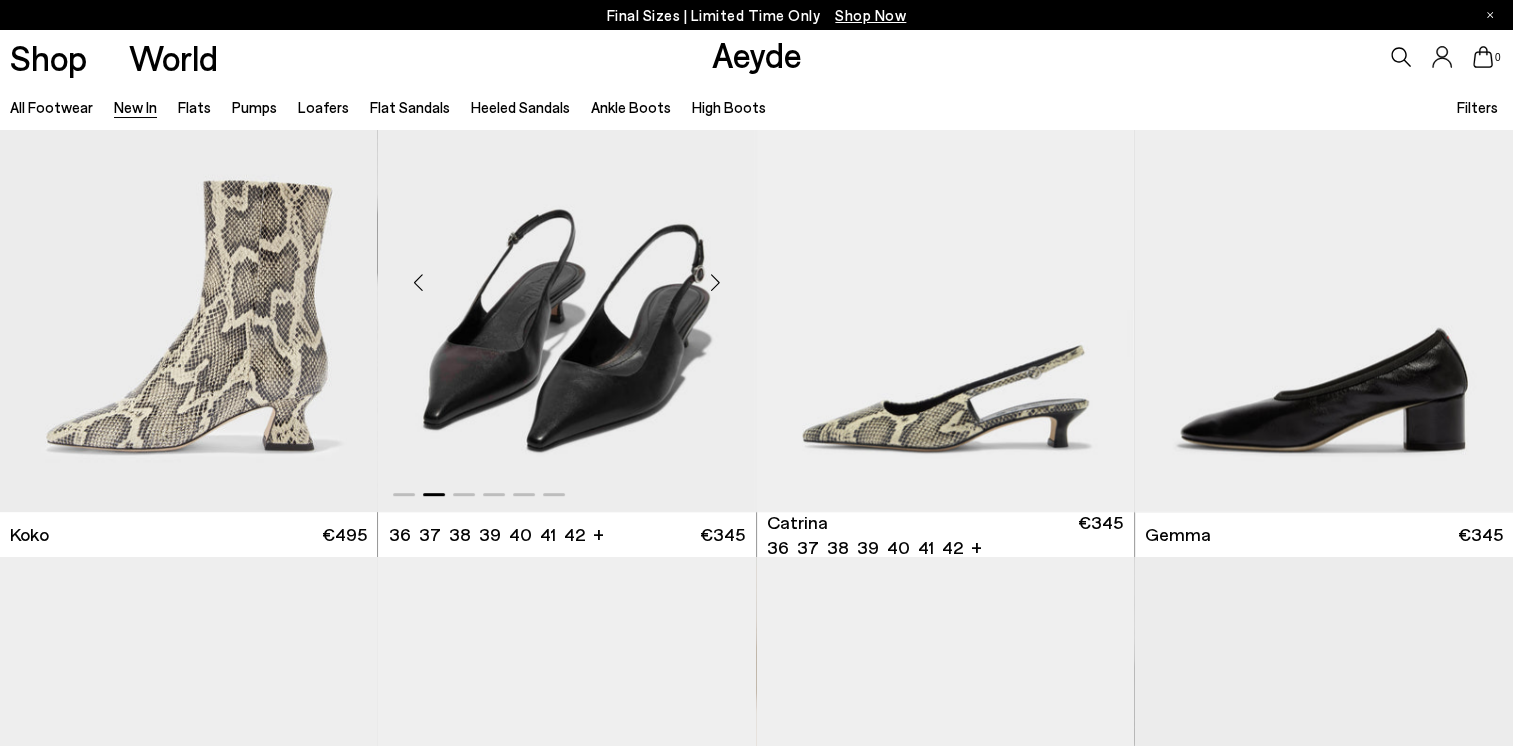 click at bounding box center [716, 283] 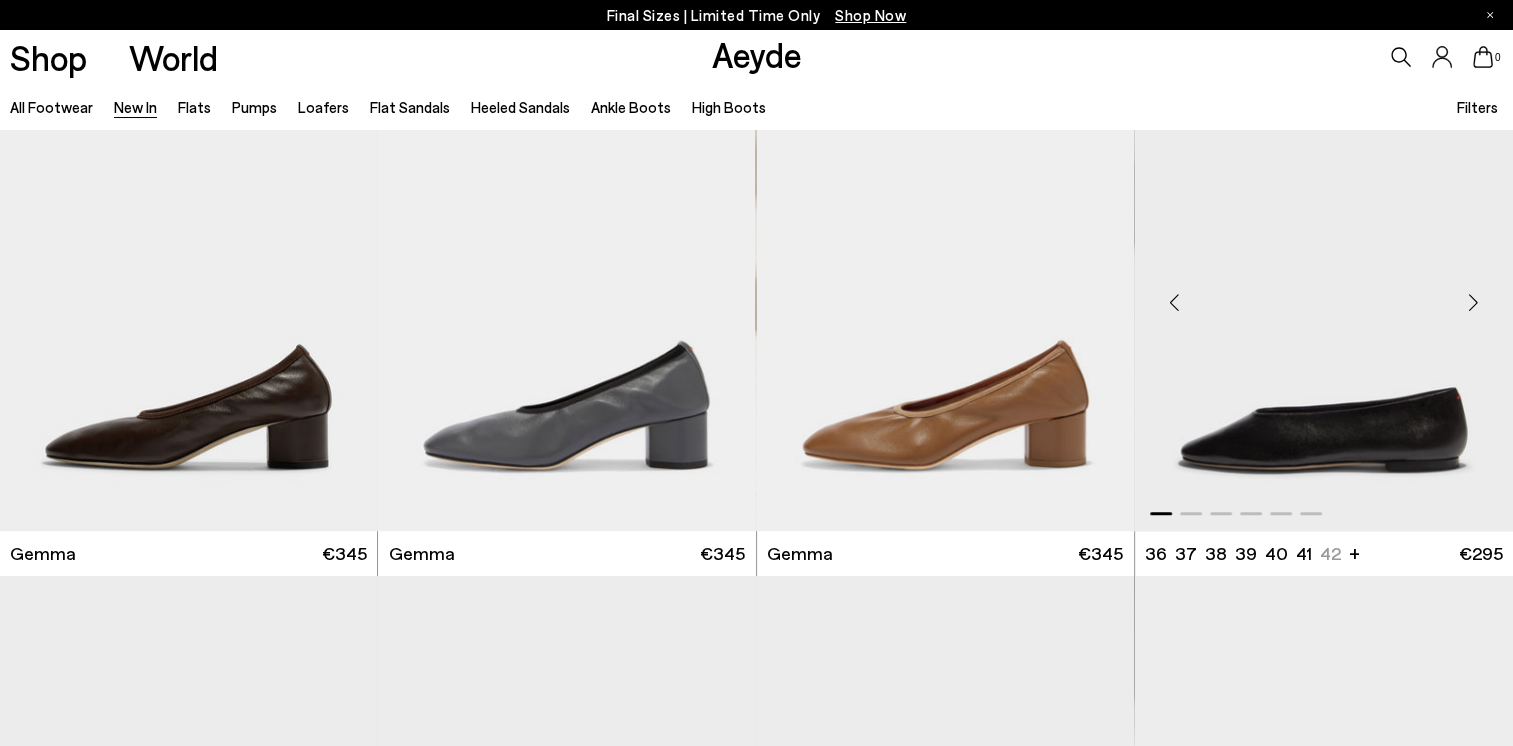 scroll, scrollTop: 9400, scrollLeft: 0, axis: vertical 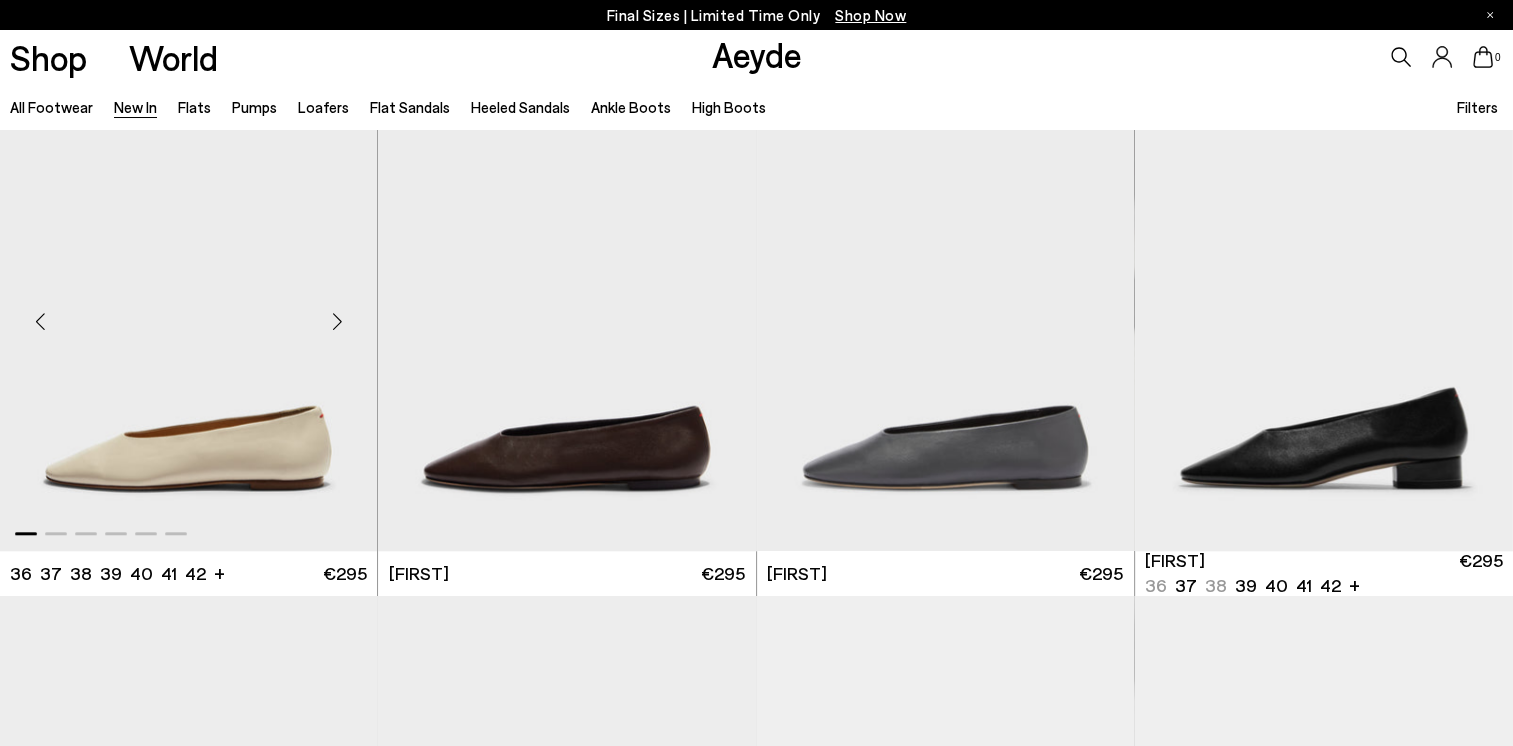 click at bounding box center (337, 322) 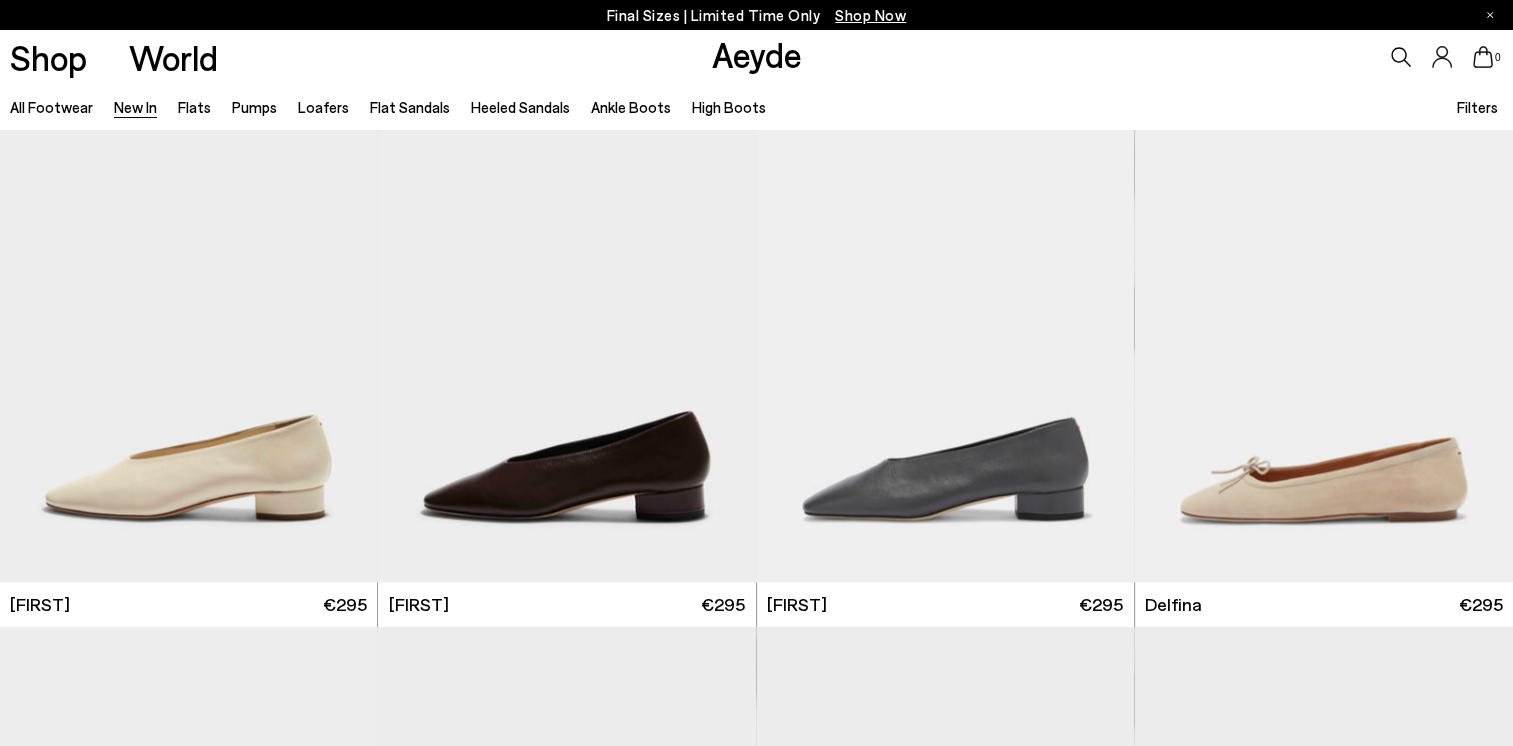 scroll, scrollTop: 9900, scrollLeft: 0, axis: vertical 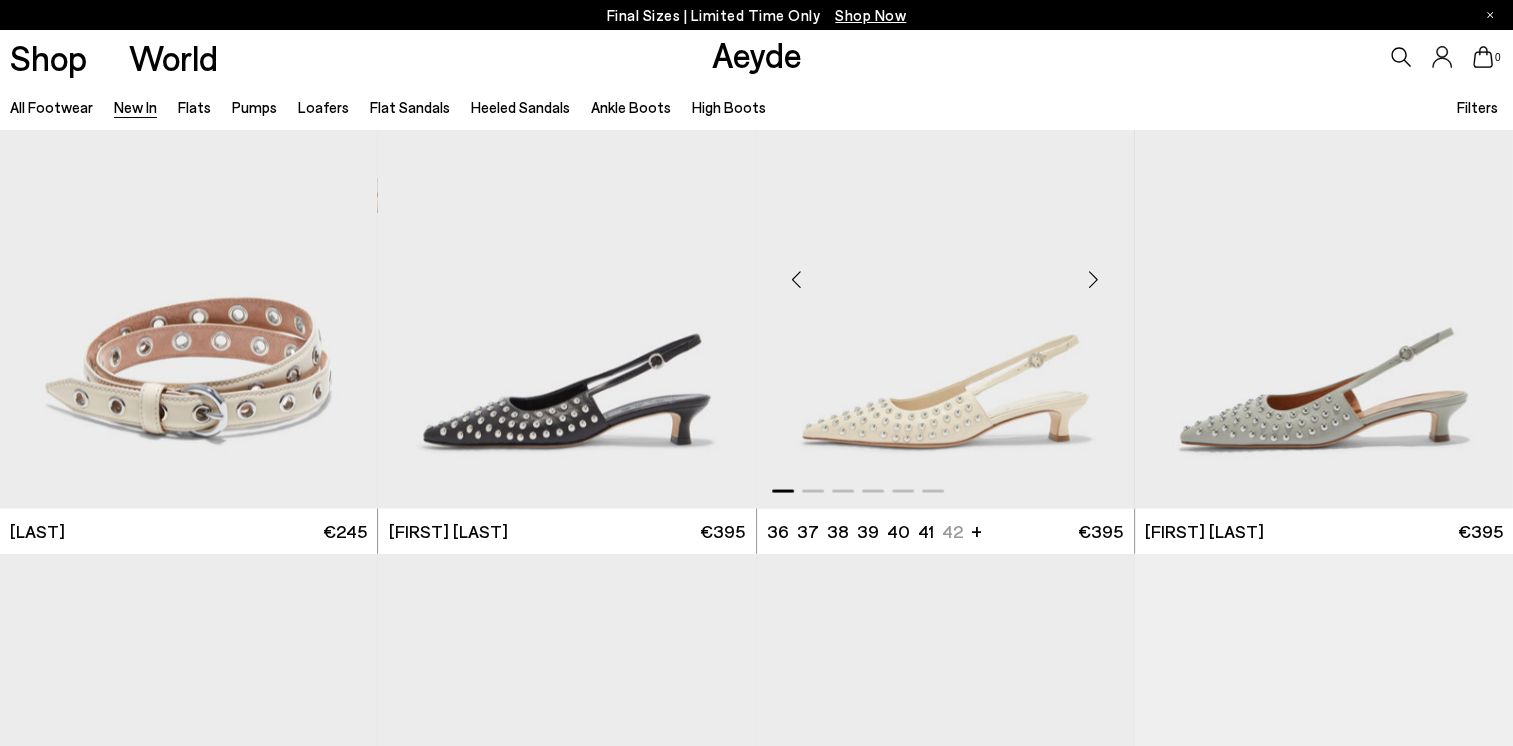 click at bounding box center (1094, 279) 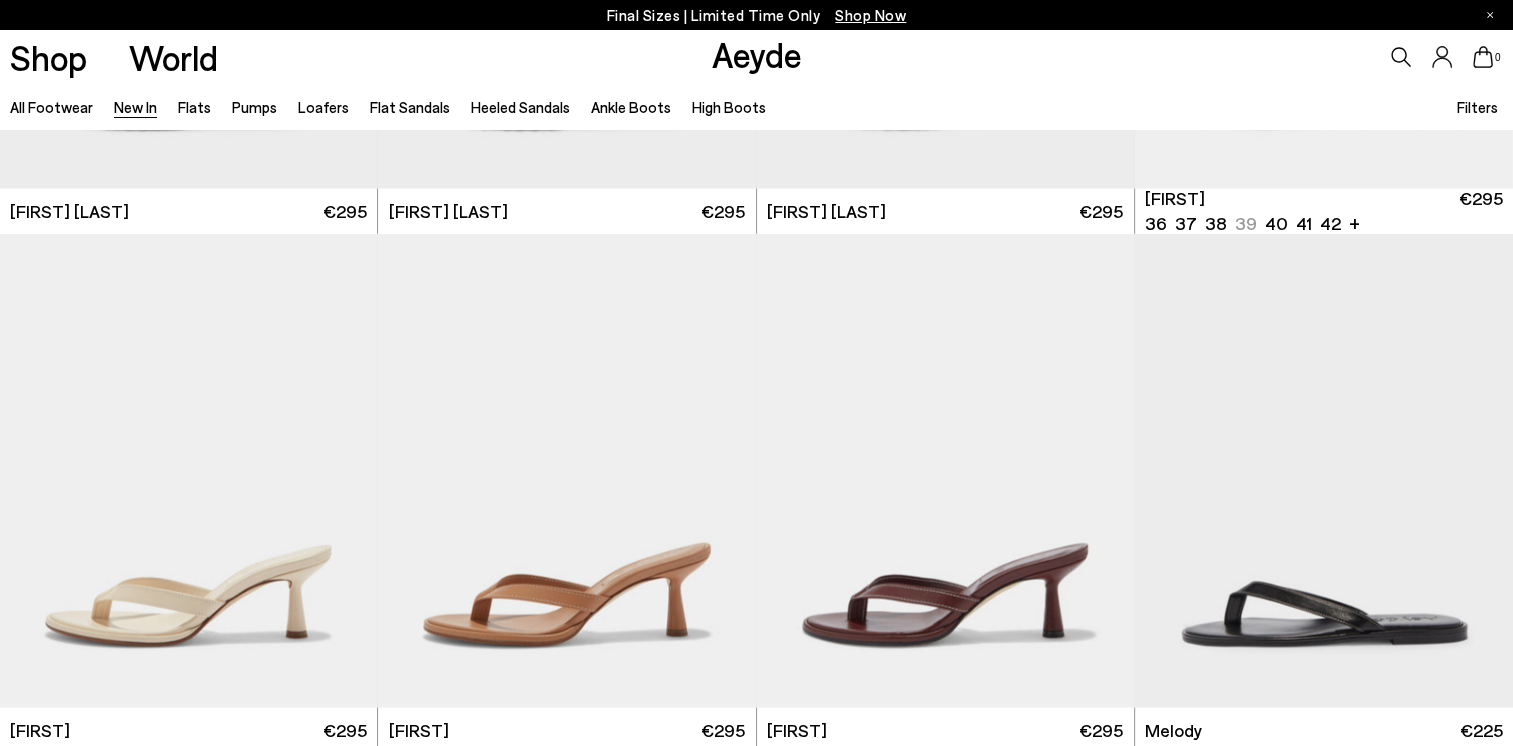 scroll, scrollTop: 12000, scrollLeft: 0, axis: vertical 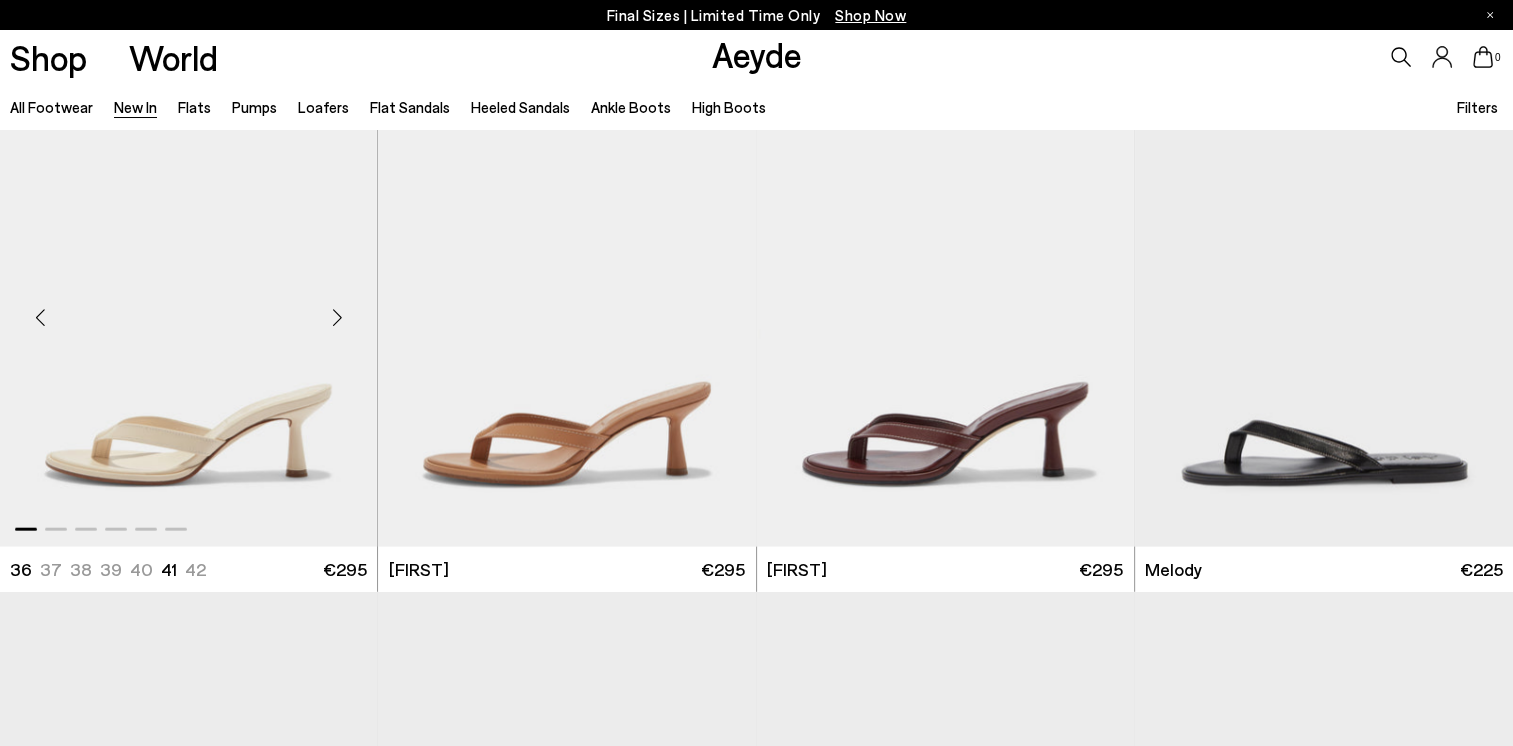 click at bounding box center [337, 318] 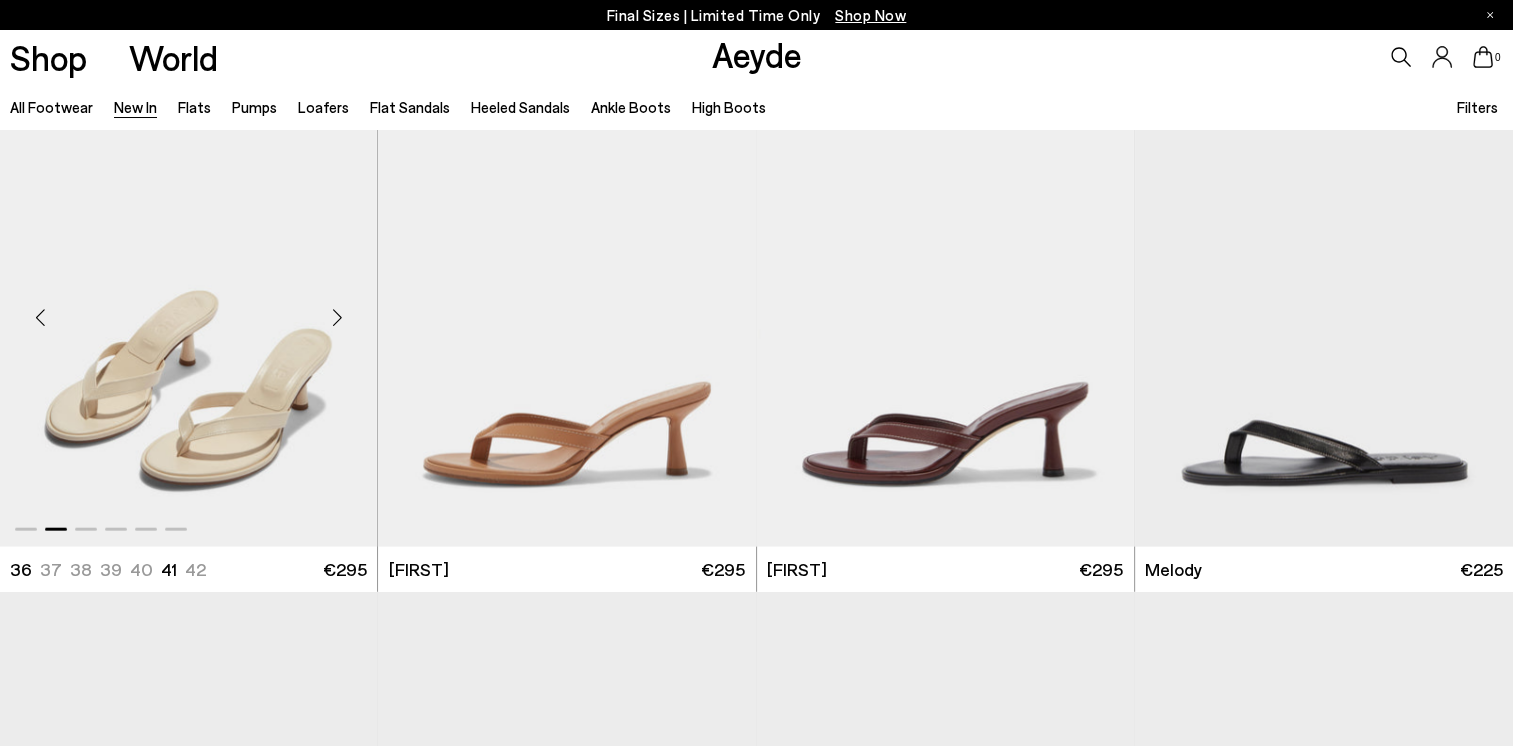 click at bounding box center [337, 318] 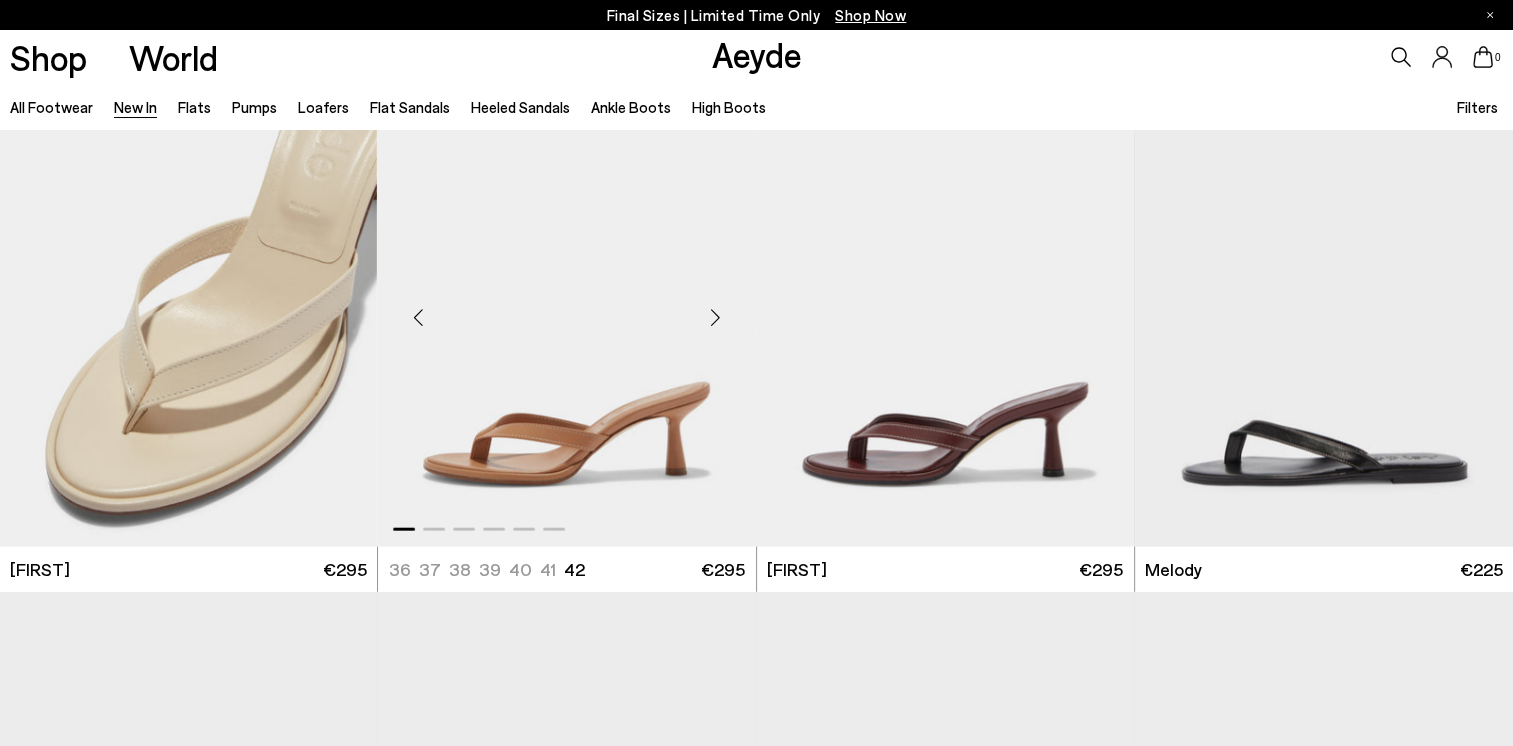 click at bounding box center [716, 318] 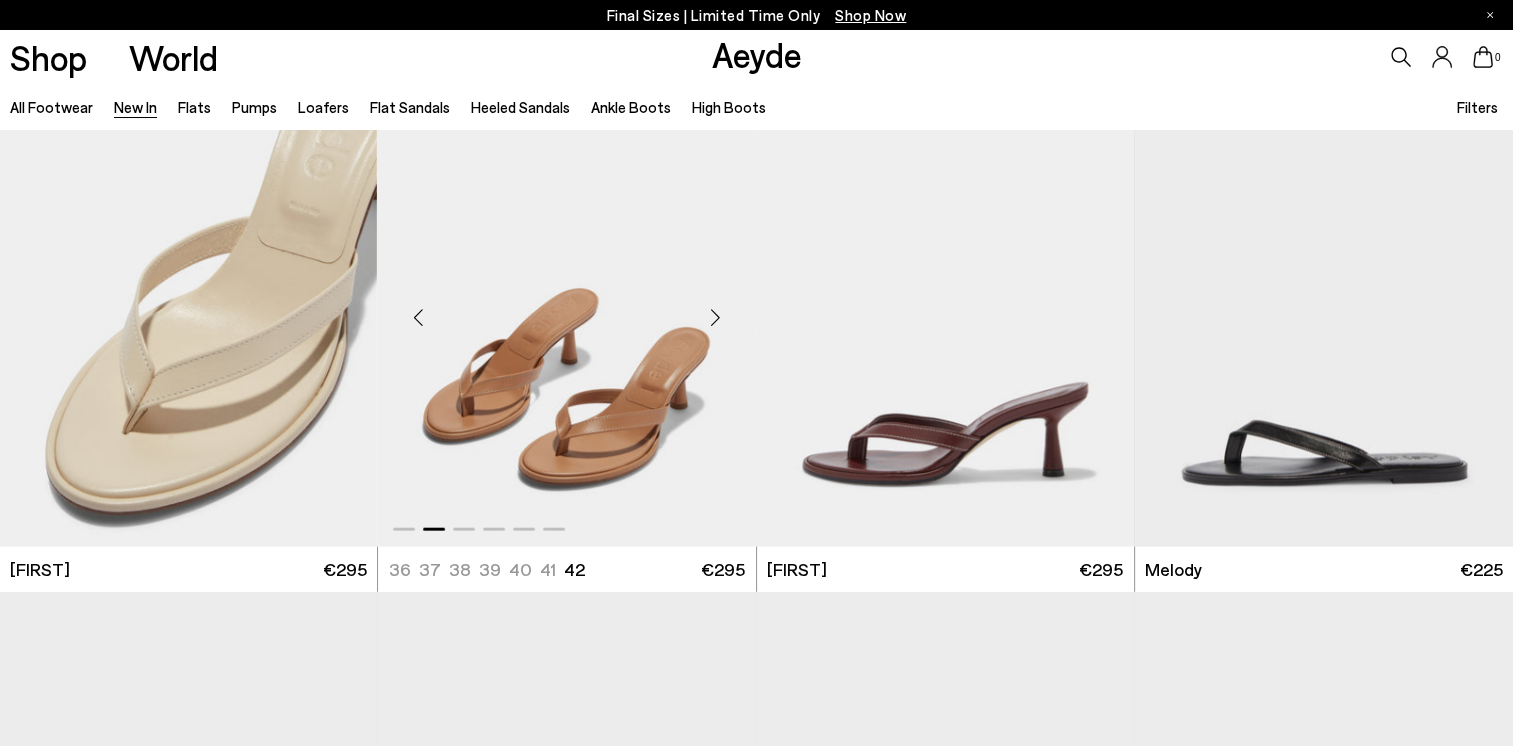 click at bounding box center (716, 318) 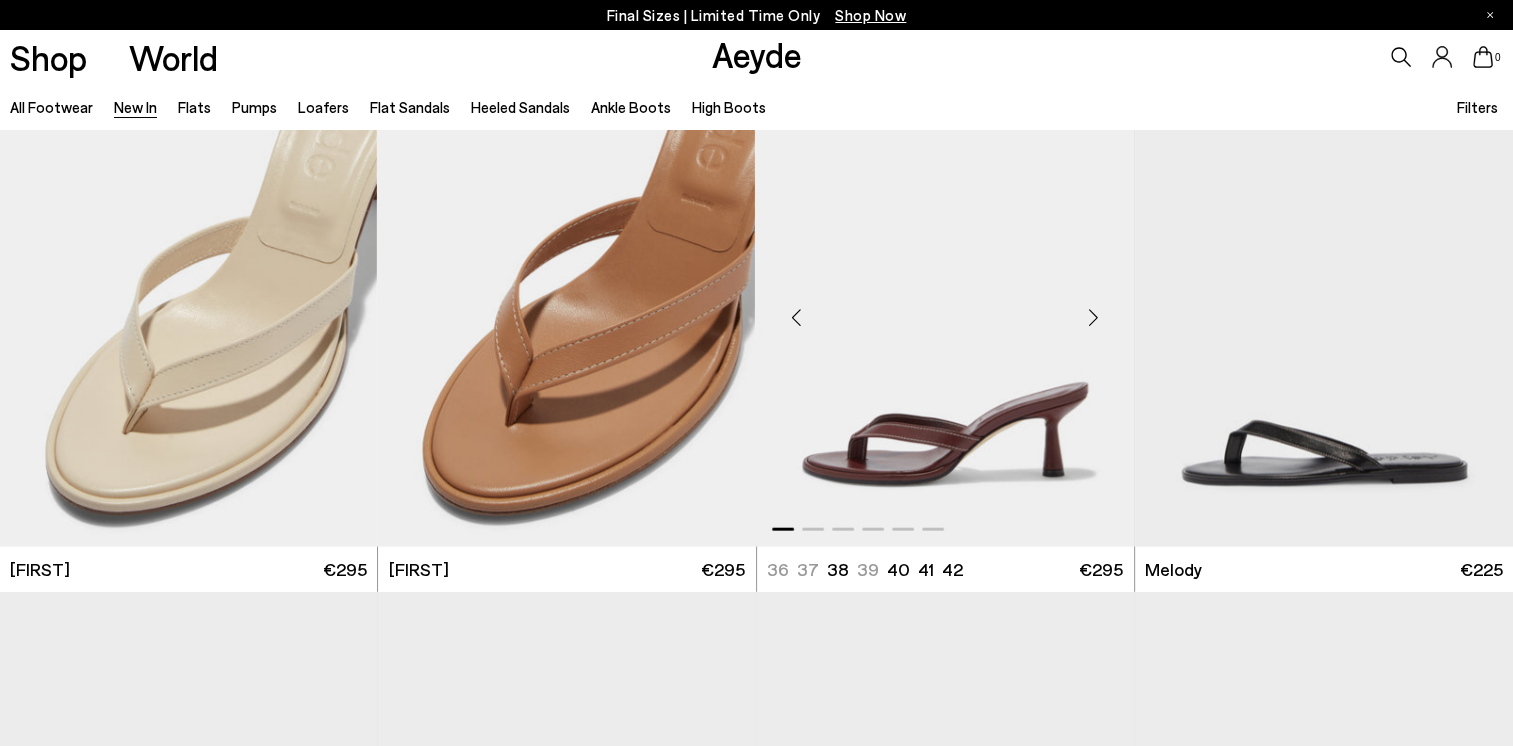 click at bounding box center (1094, 318) 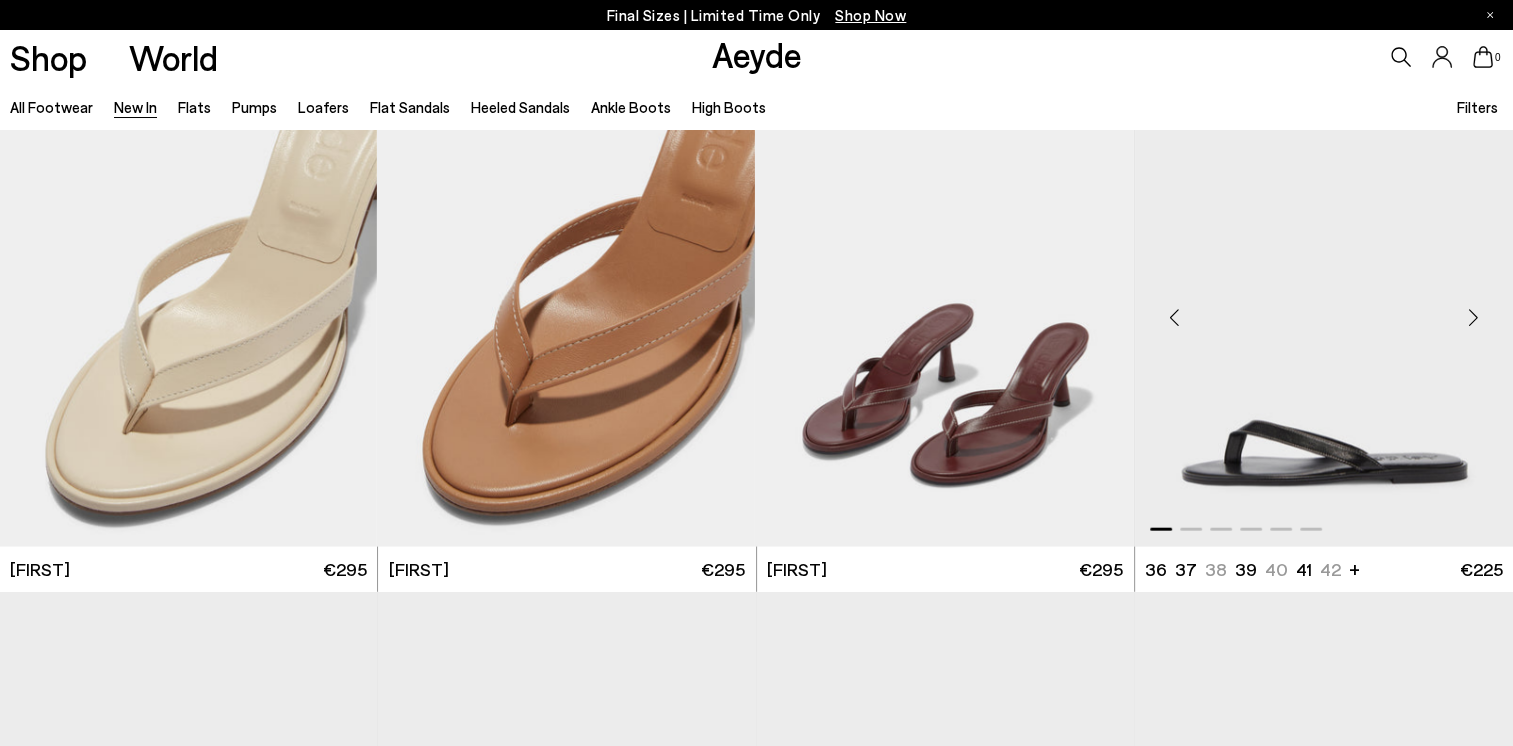 click at bounding box center [1473, 318] 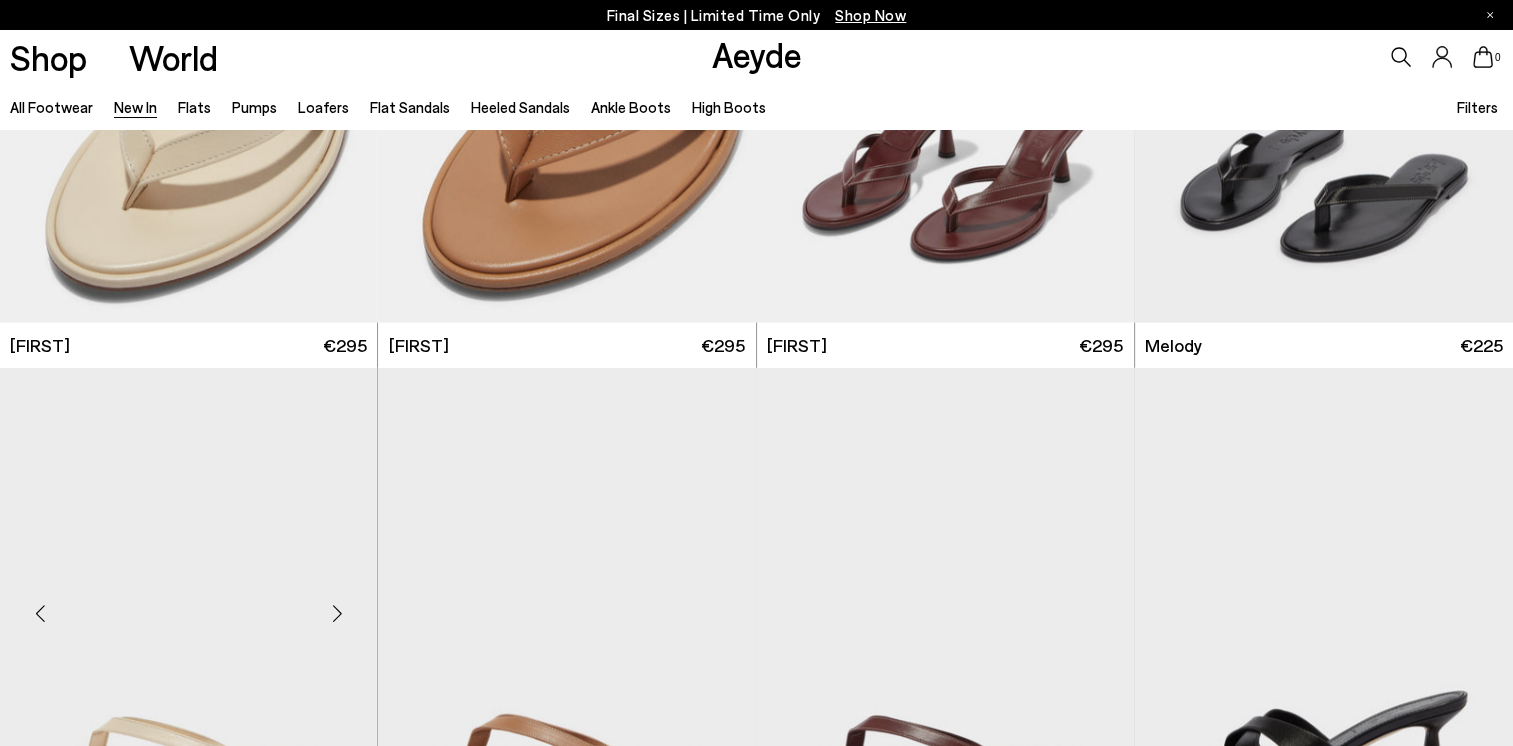scroll, scrollTop: 12500, scrollLeft: 0, axis: vertical 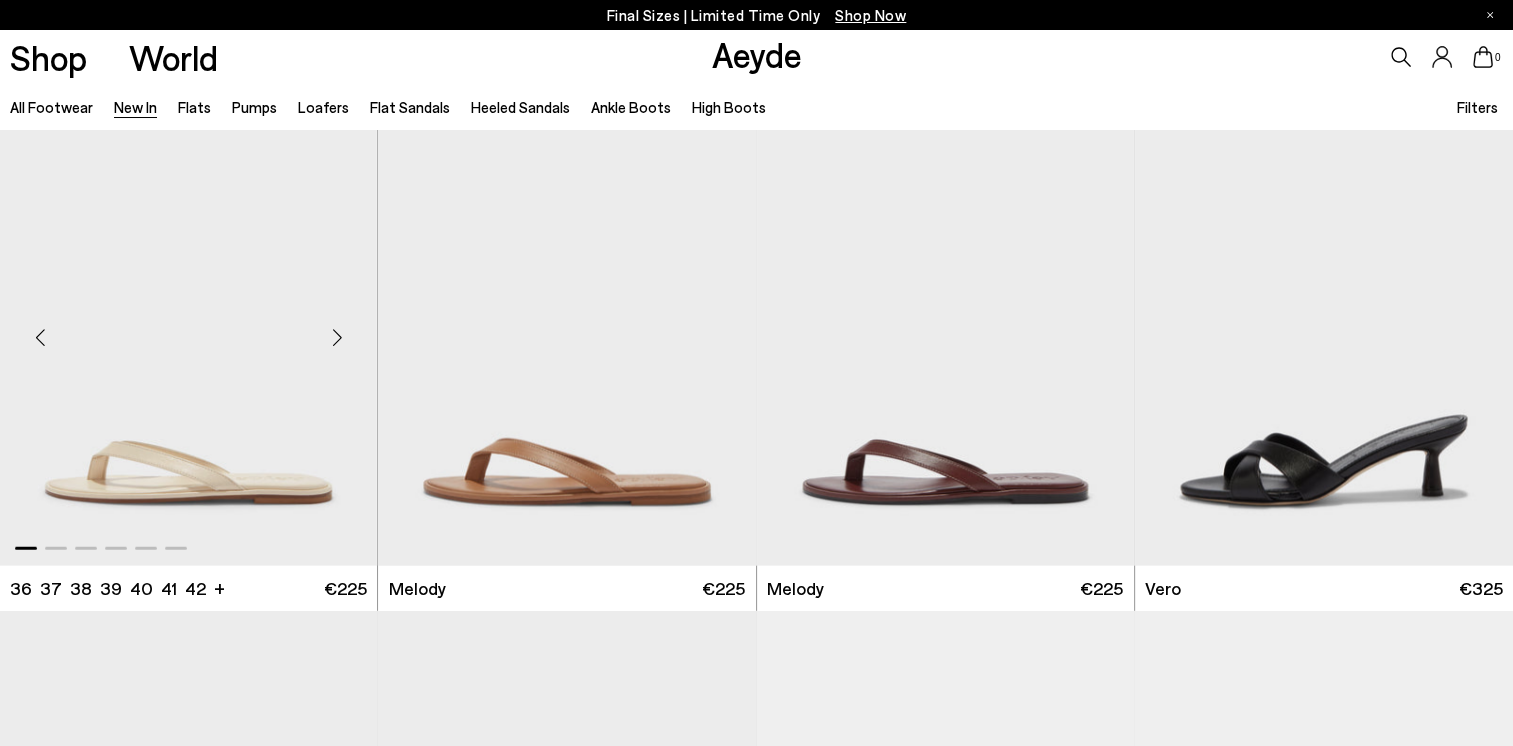 click at bounding box center [337, 337] 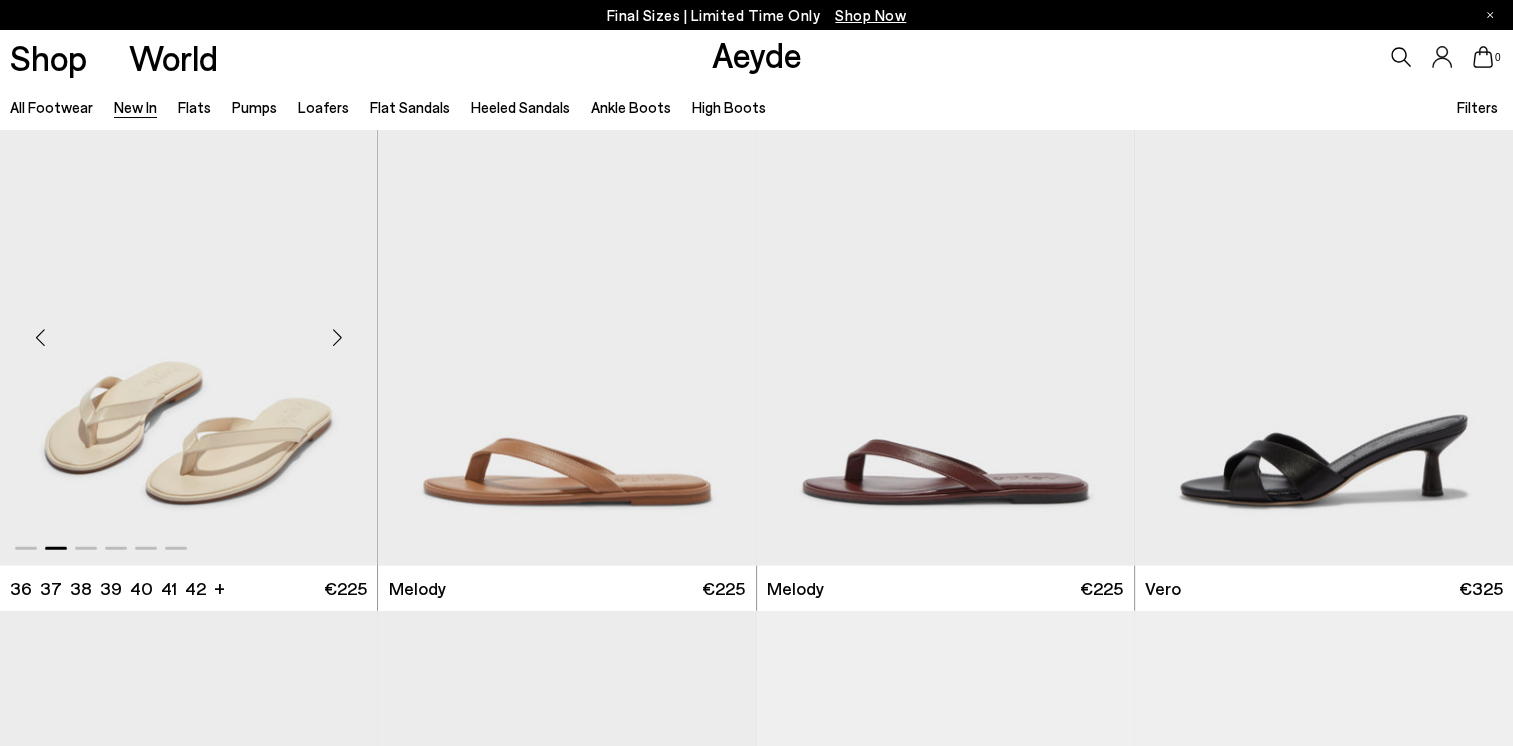 click at bounding box center (337, 337) 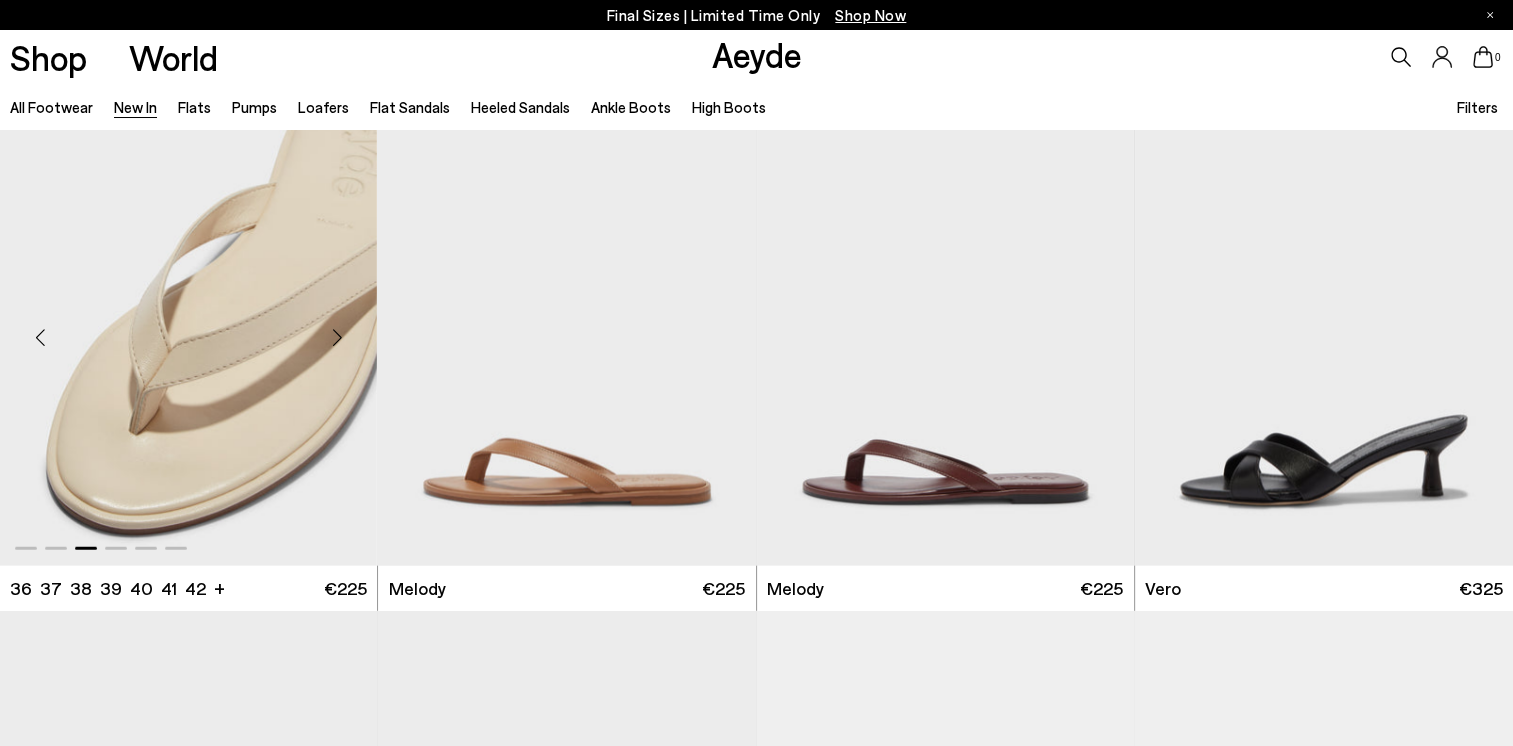 click at bounding box center (337, 337) 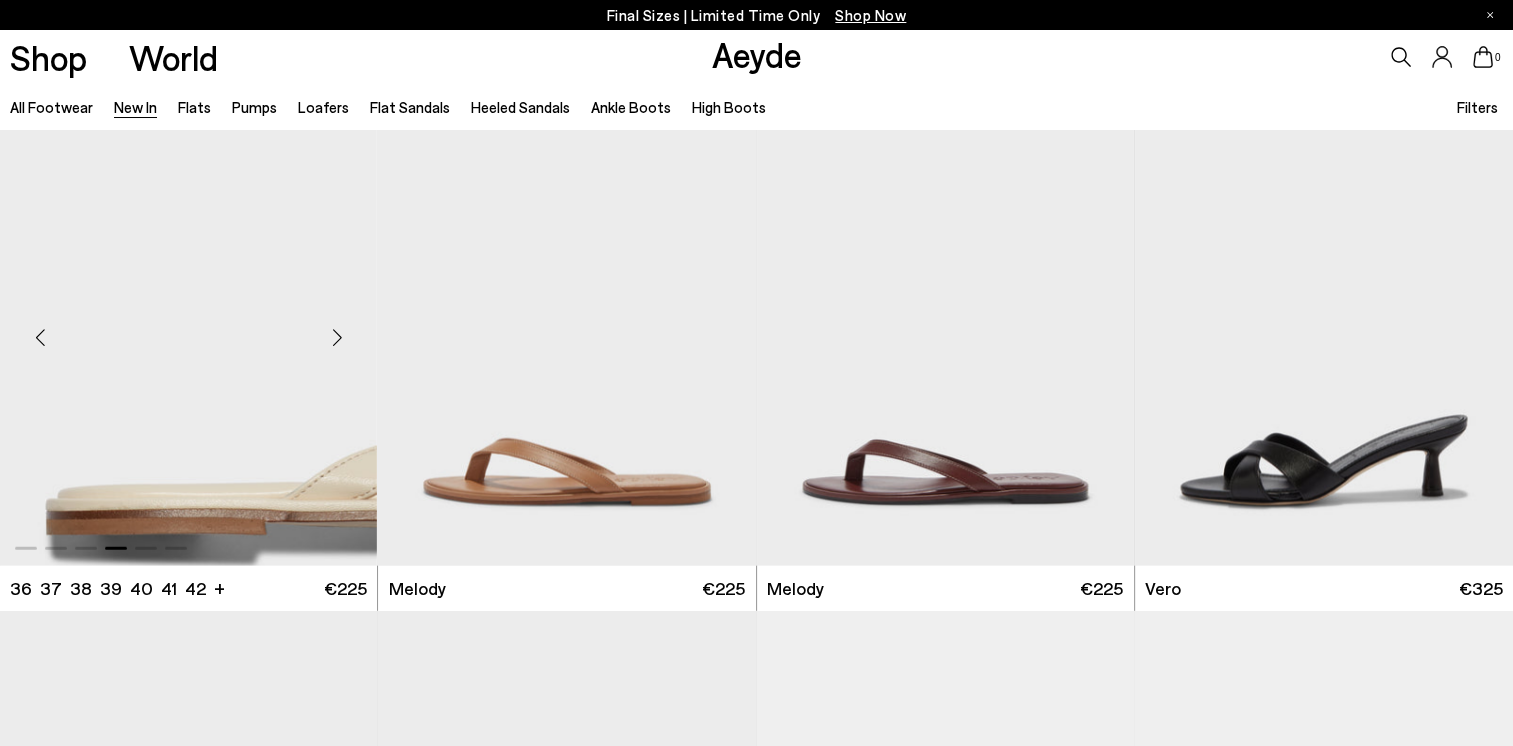 click at bounding box center [337, 337] 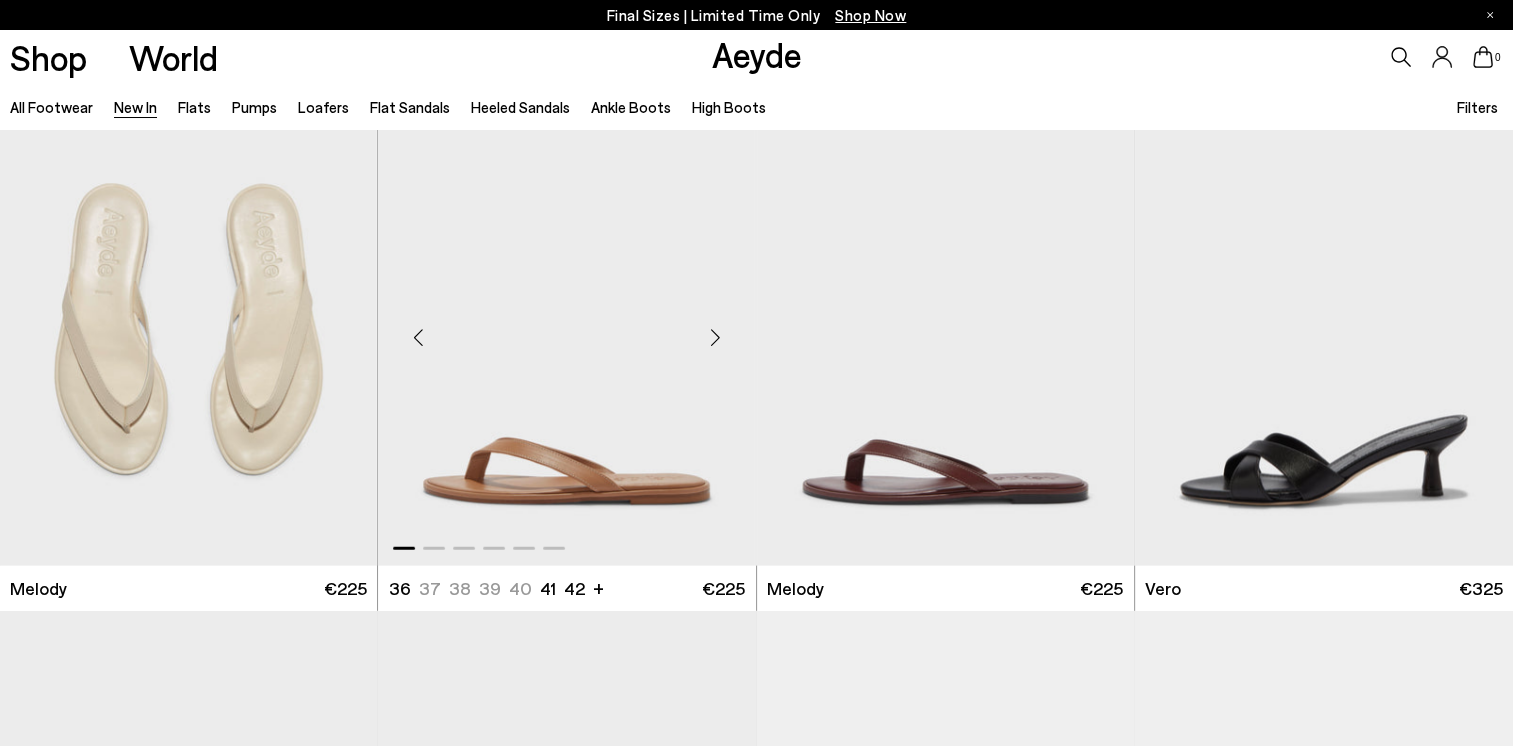 click at bounding box center [716, 337] 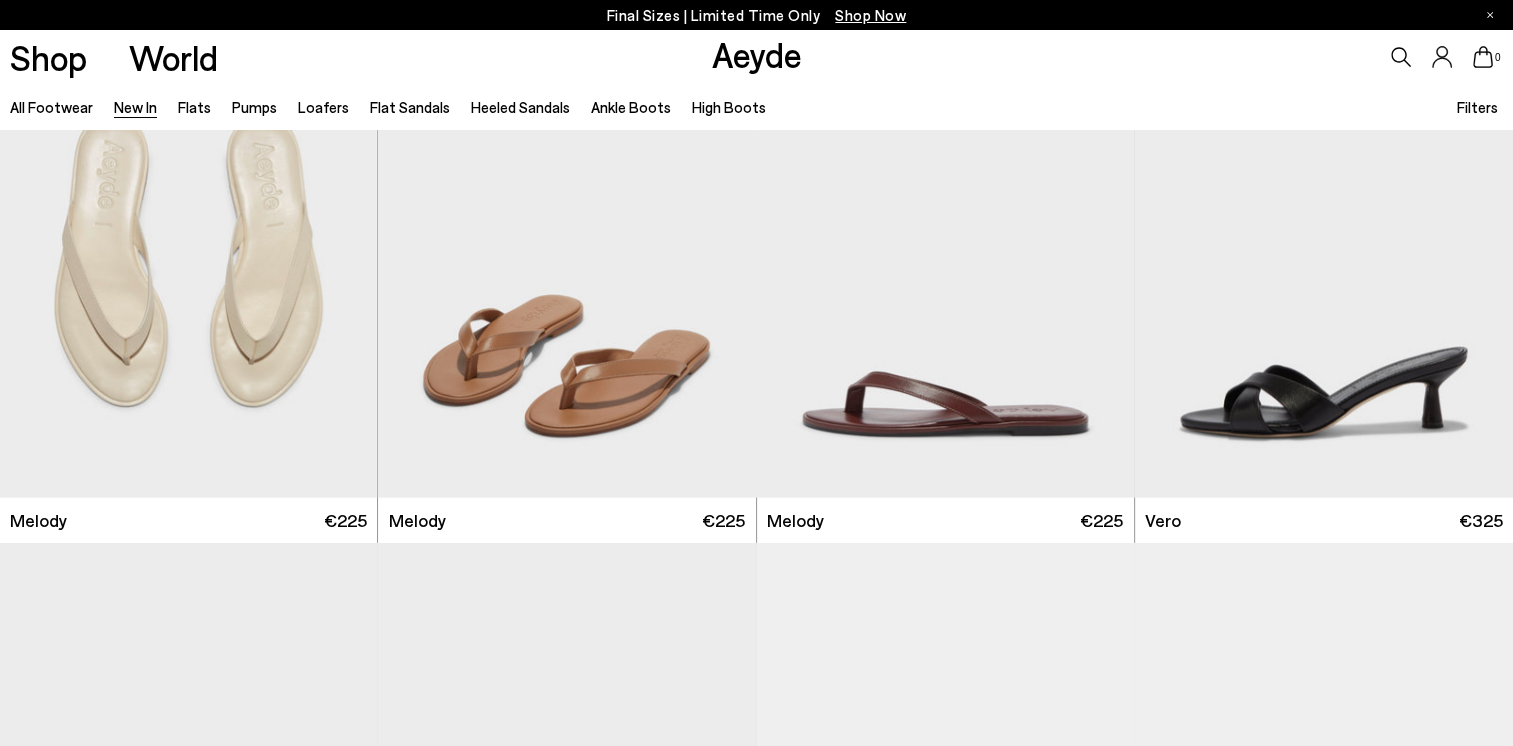 scroll, scrollTop: 12500, scrollLeft: 0, axis: vertical 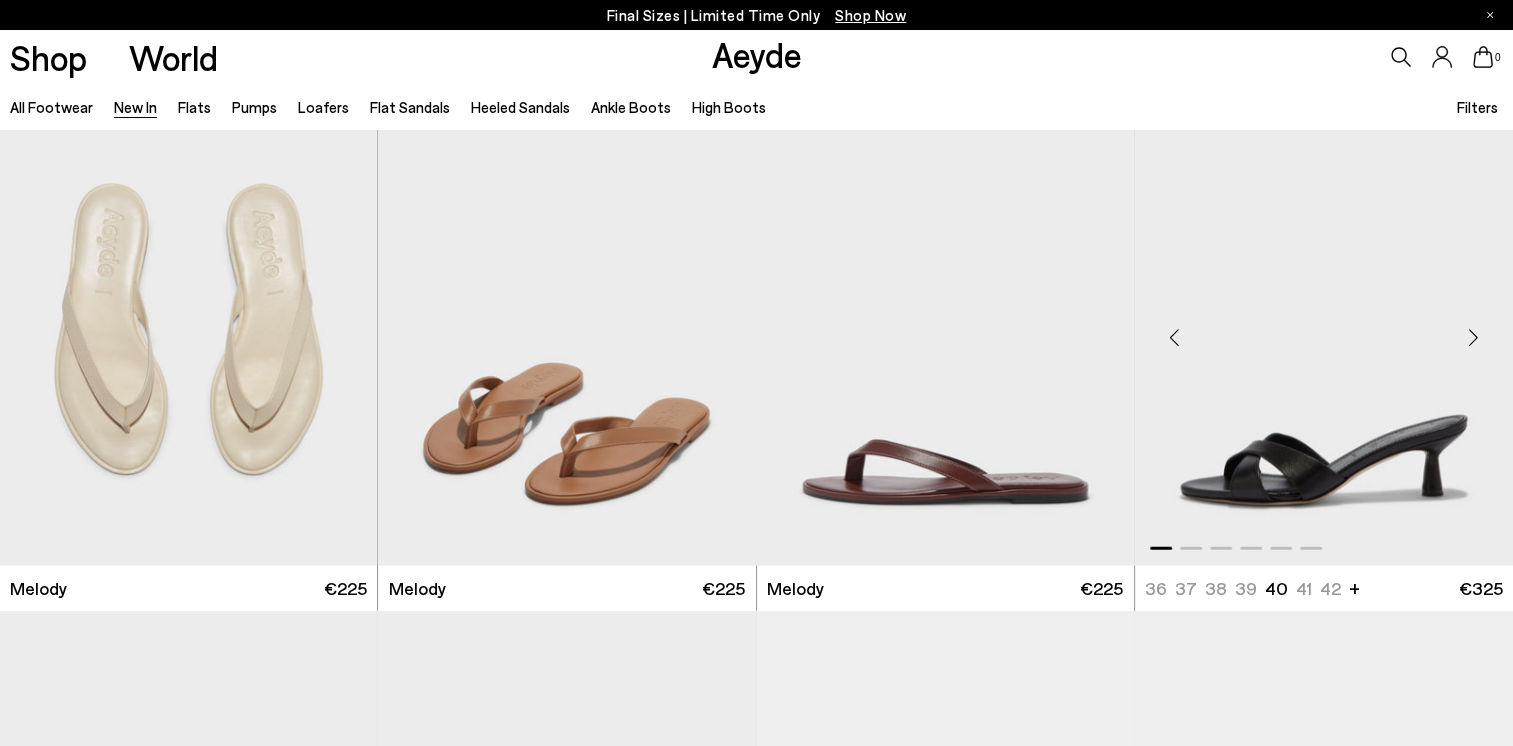 click at bounding box center [1473, 337] 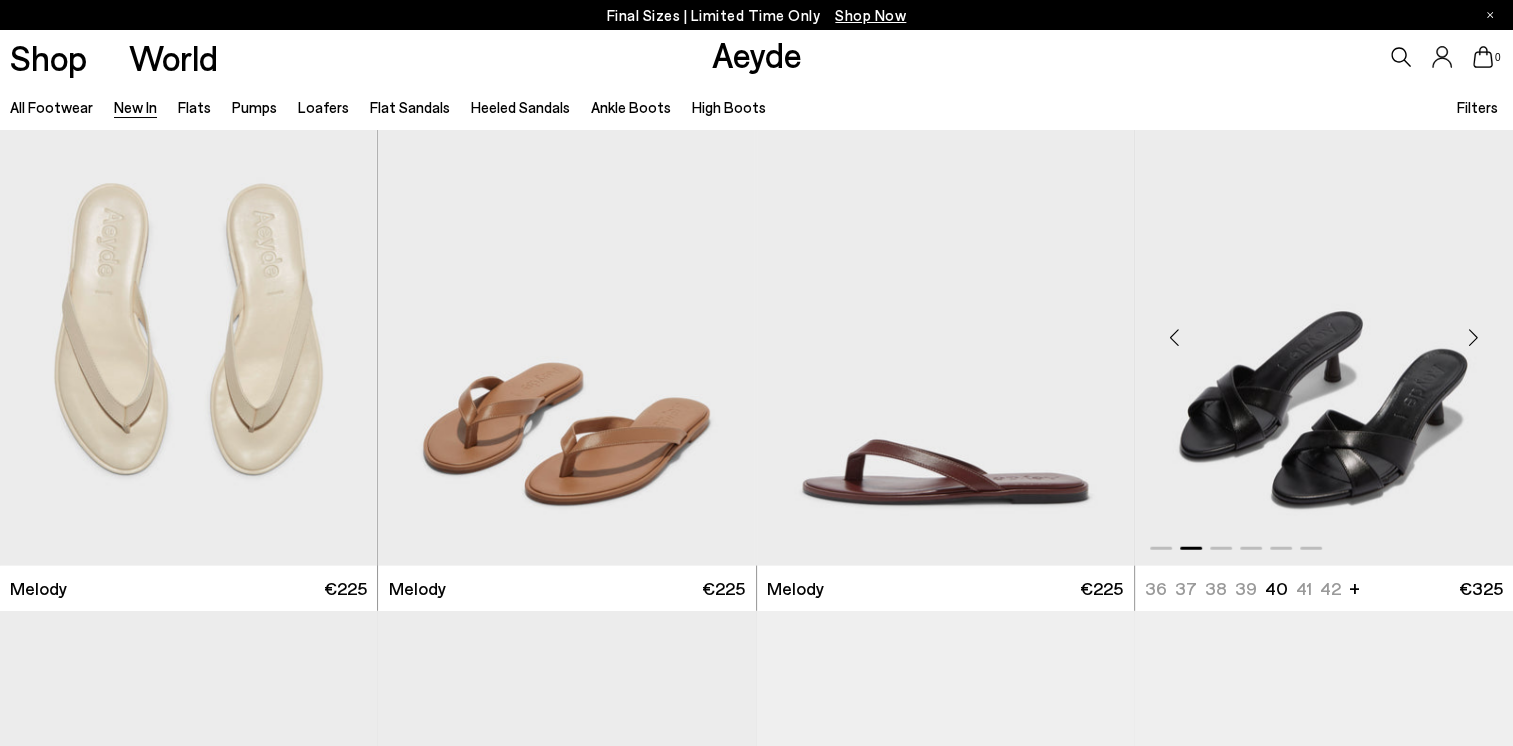 click at bounding box center (1473, 337) 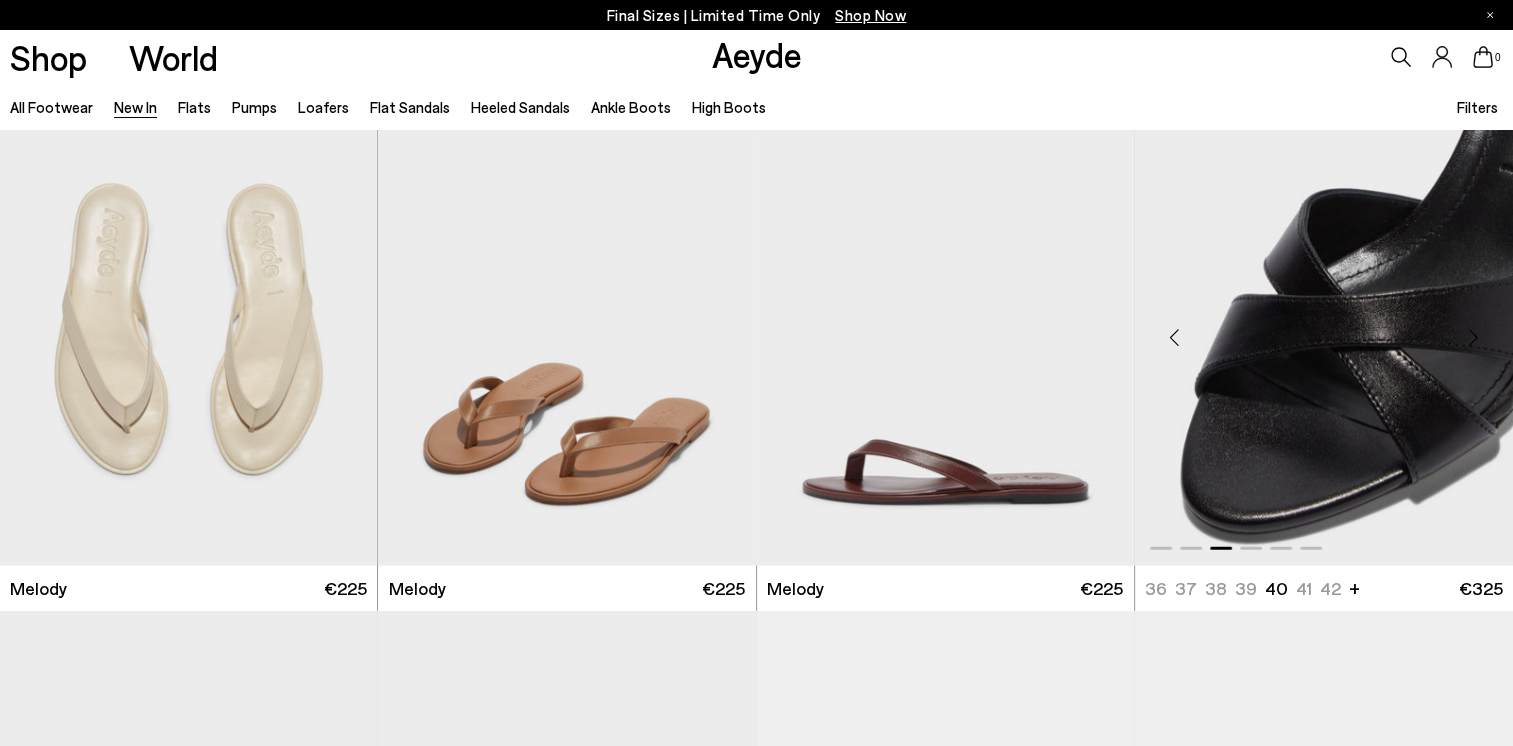 click at bounding box center [1473, 337] 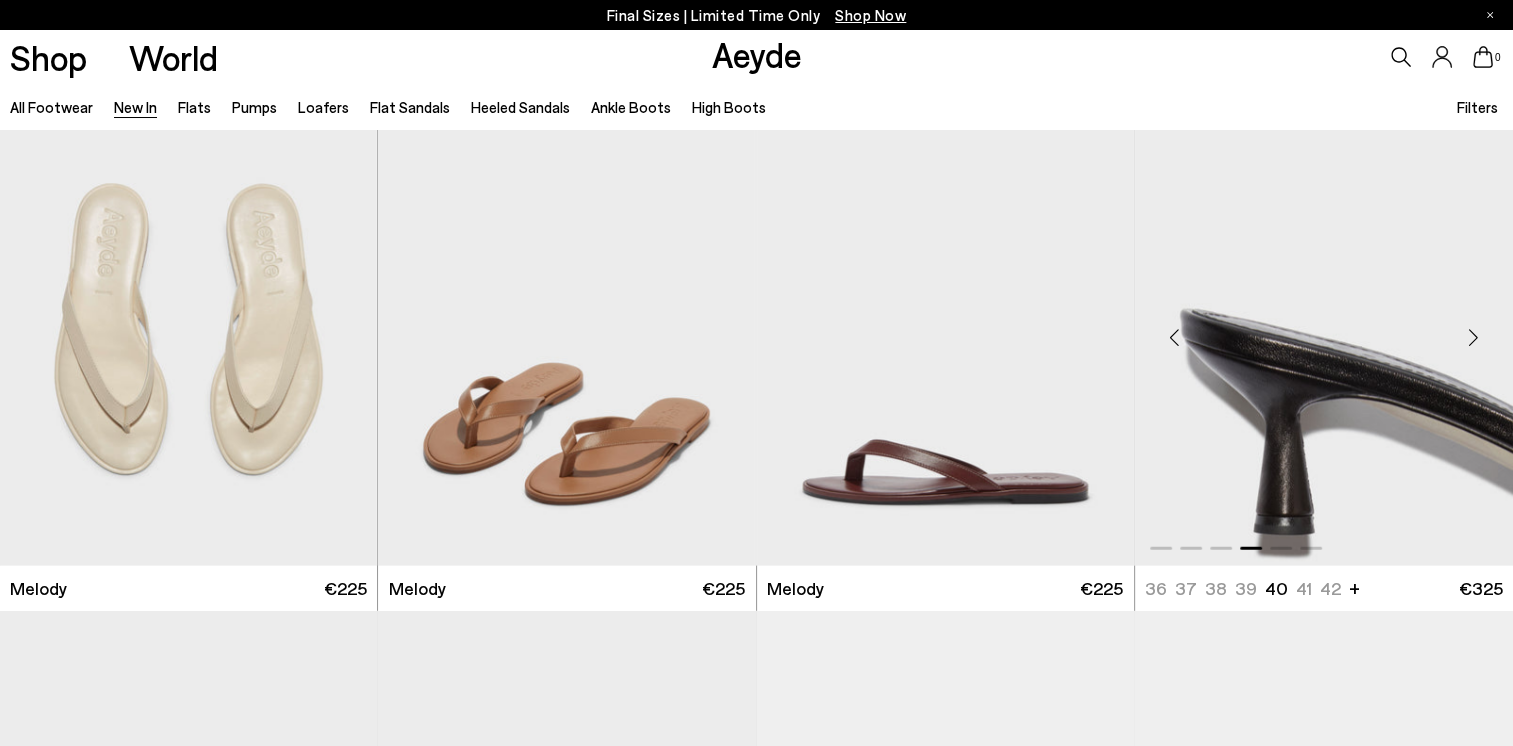 scroll, scrollTop: 13100, scrollLeft: 0, axis: vertical 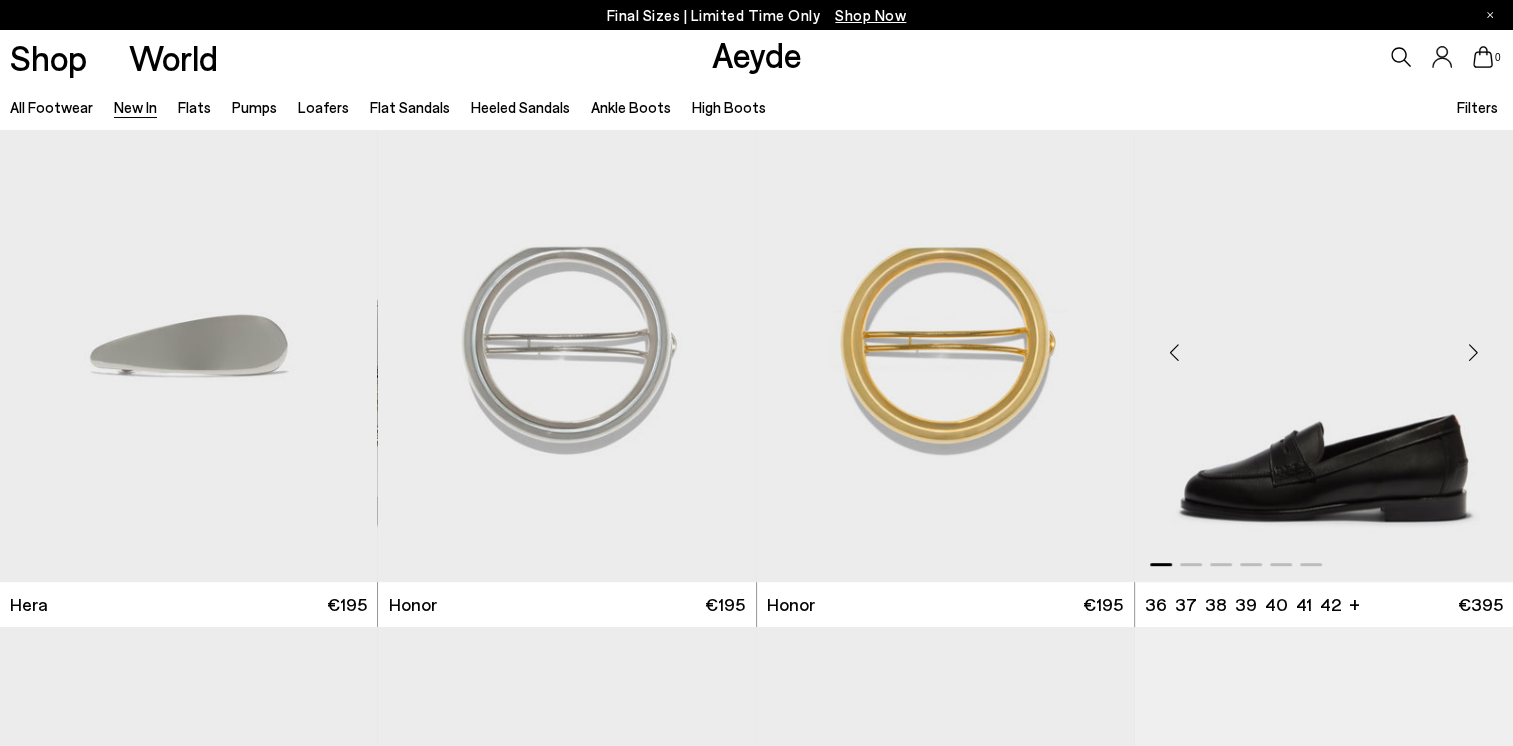 click at bounding box center (1473, 353) 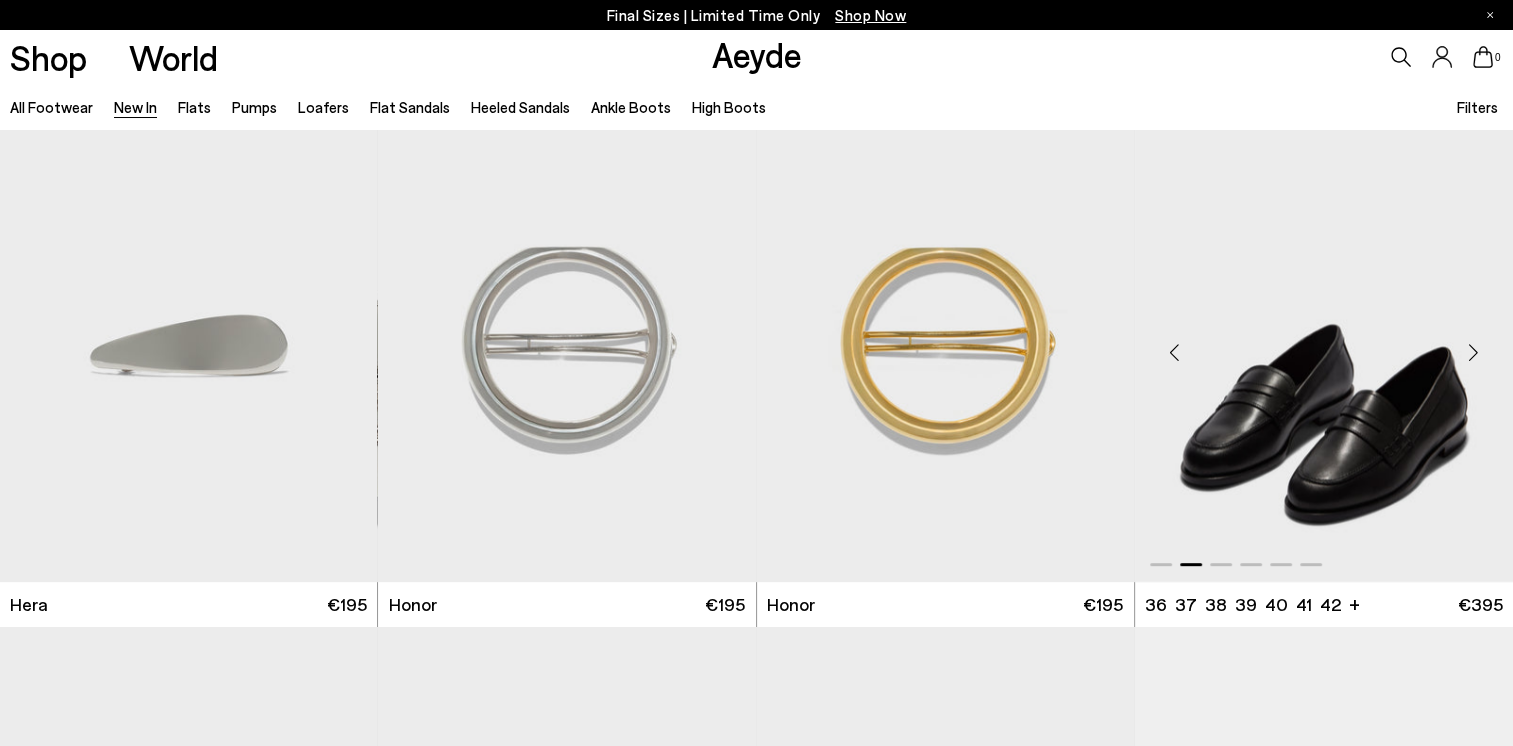 click at bounding box center (1473, 353) 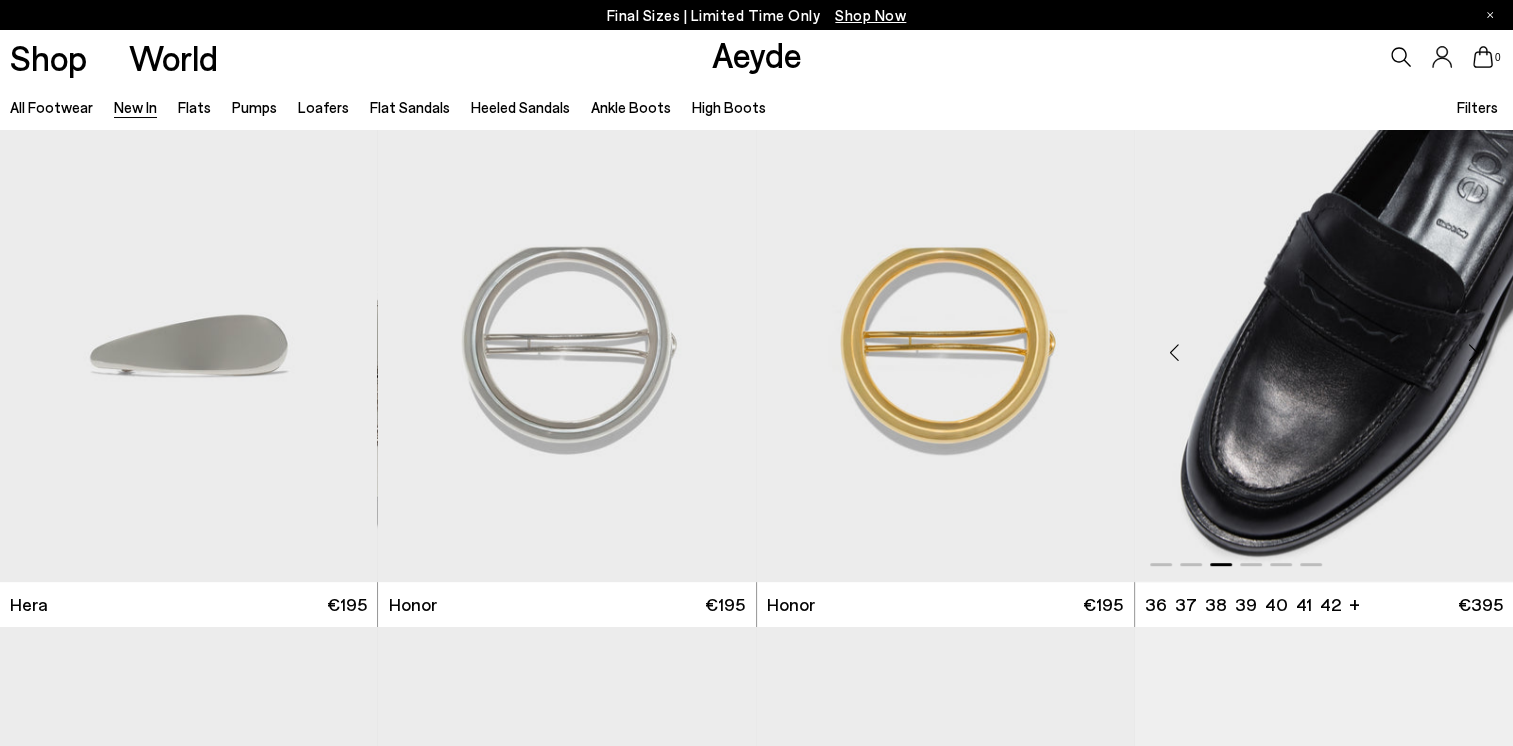 click at bounding box center [1473, 353] 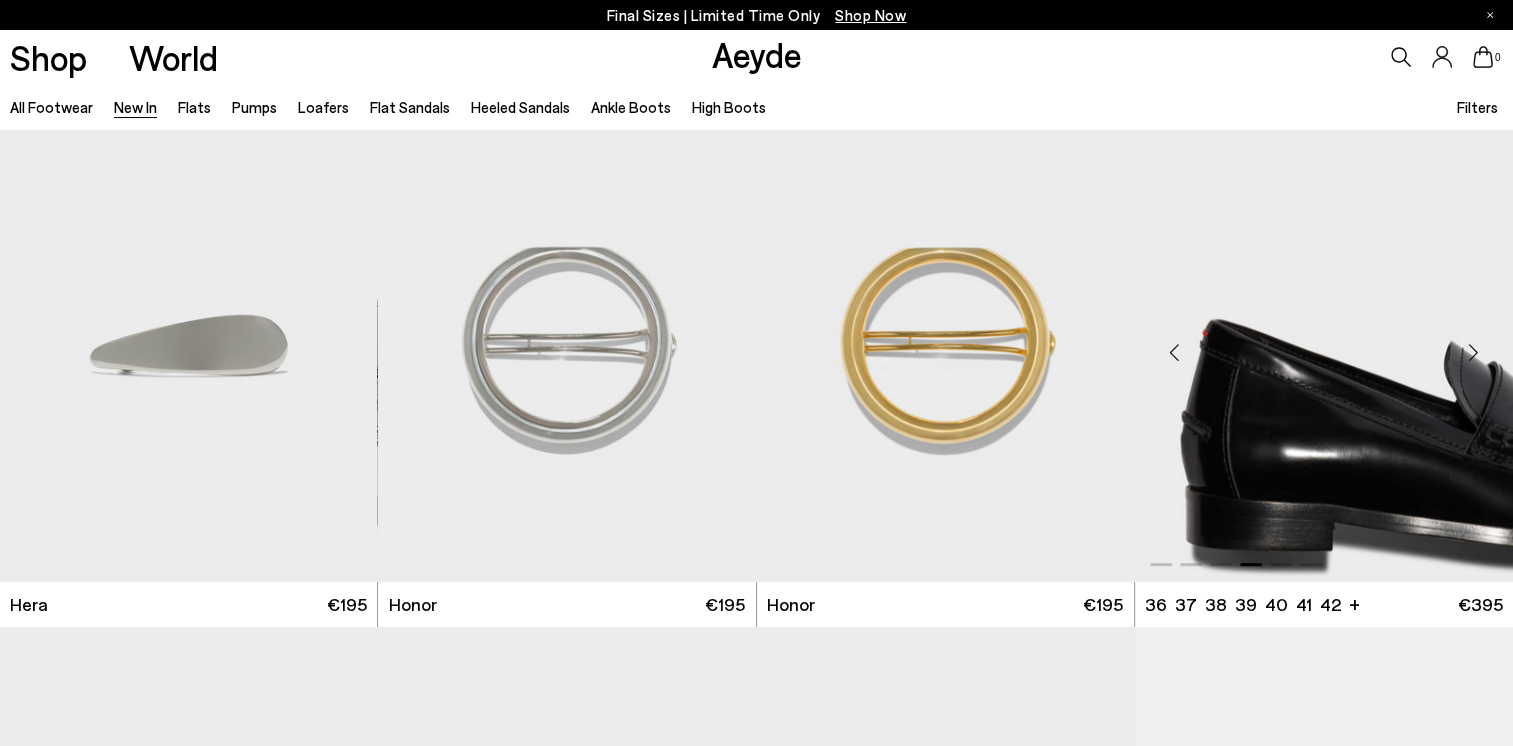 click at bounding box center [1473, 353] 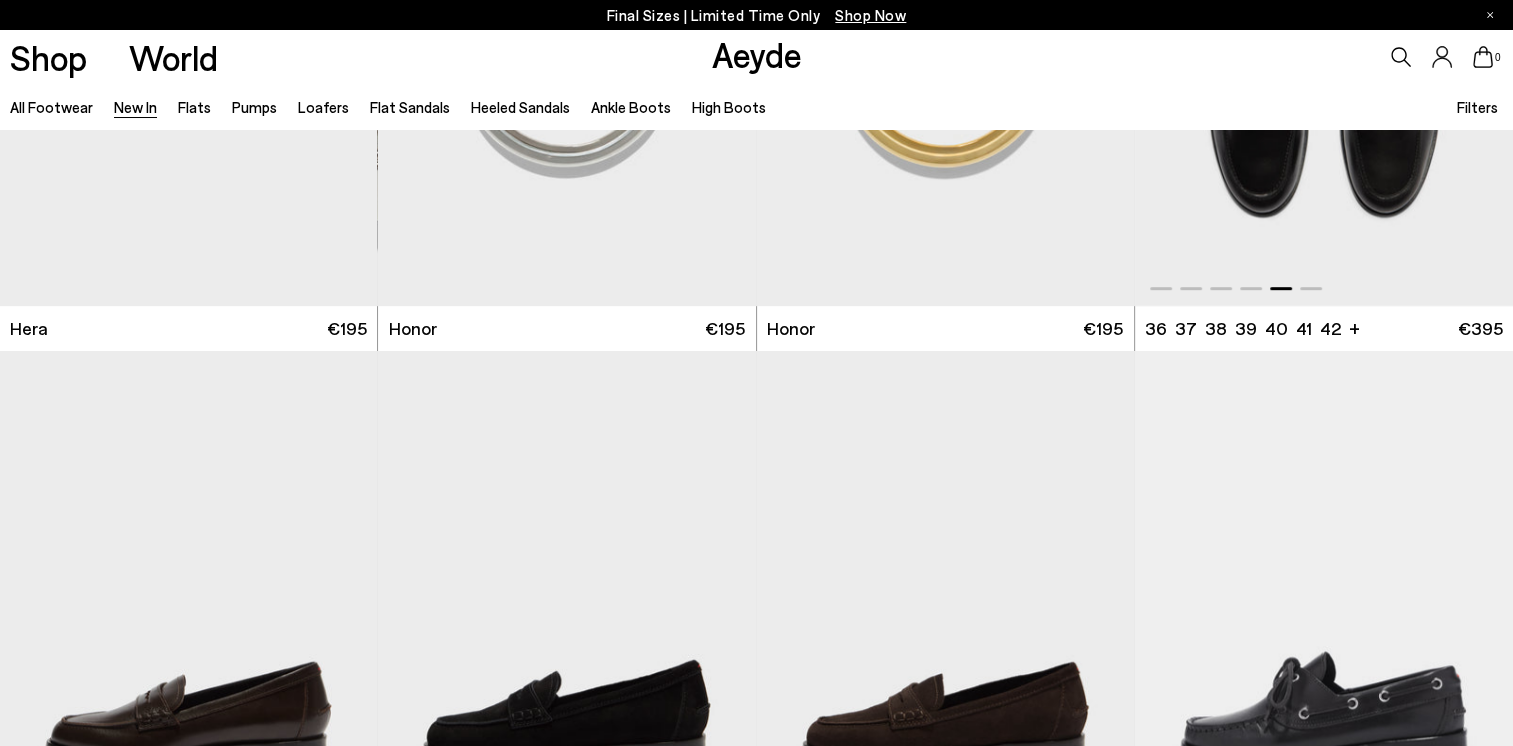scroll, scrollTop: 16100, scrollLeft: 0, axis: vertical 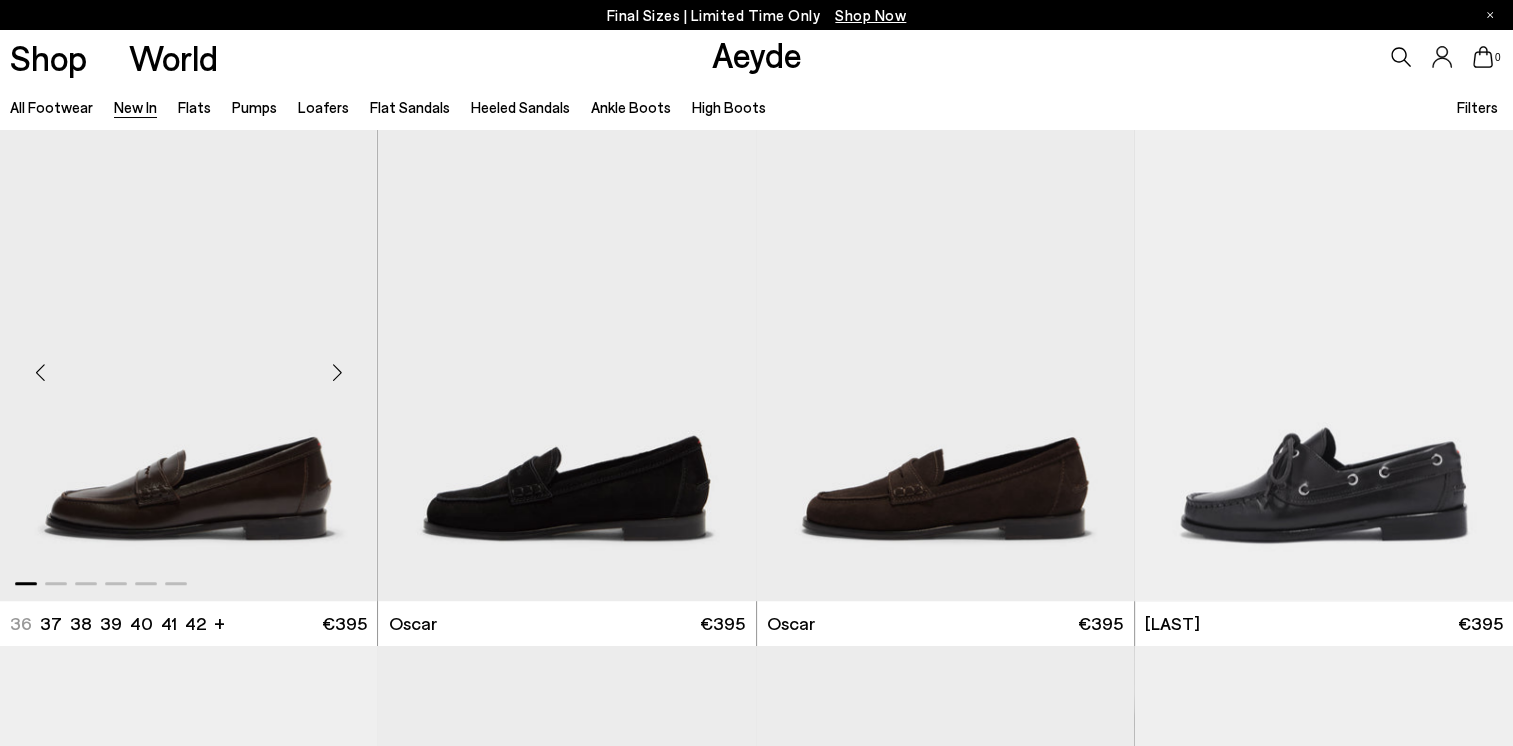 click at bounding box center [337, 372] 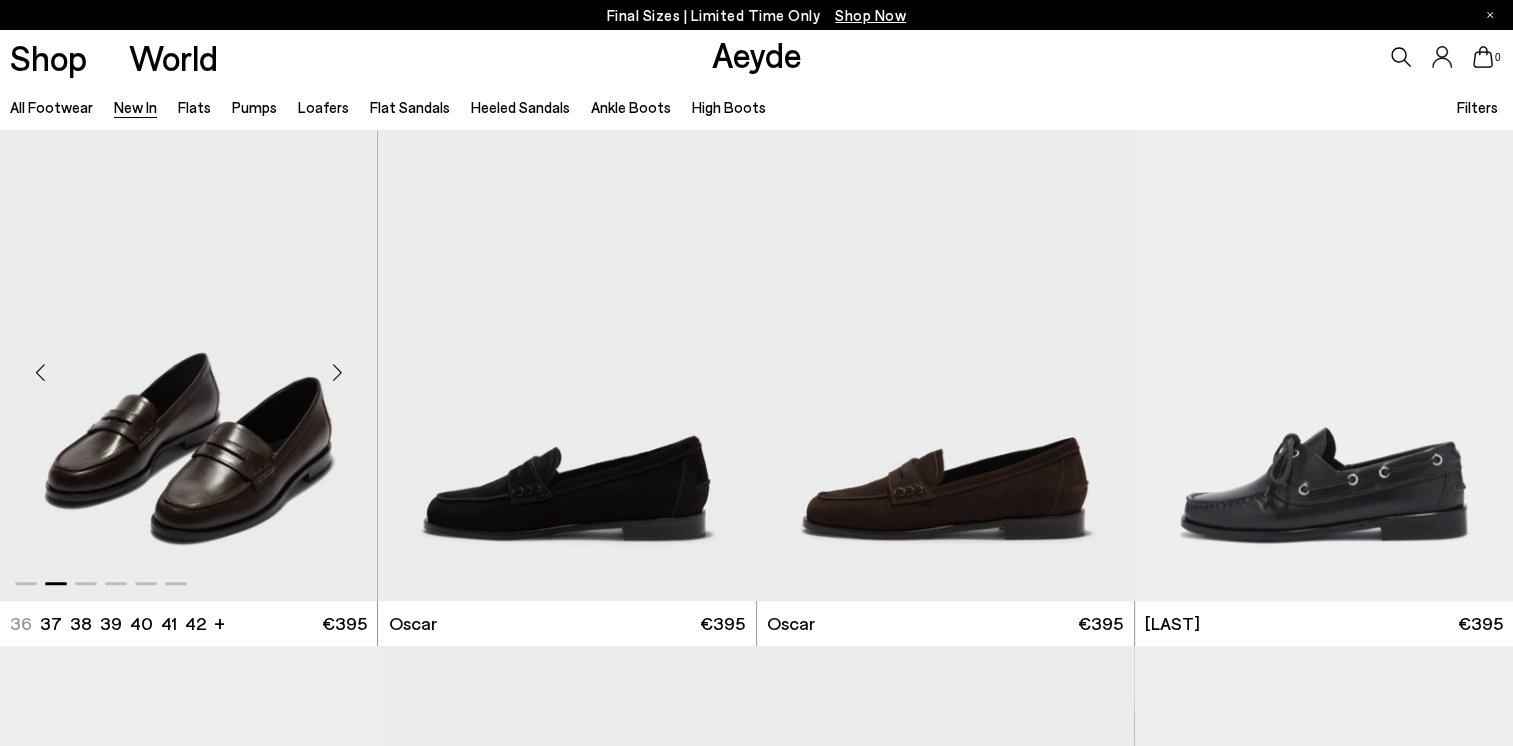 click at bounding box center [337, 372] 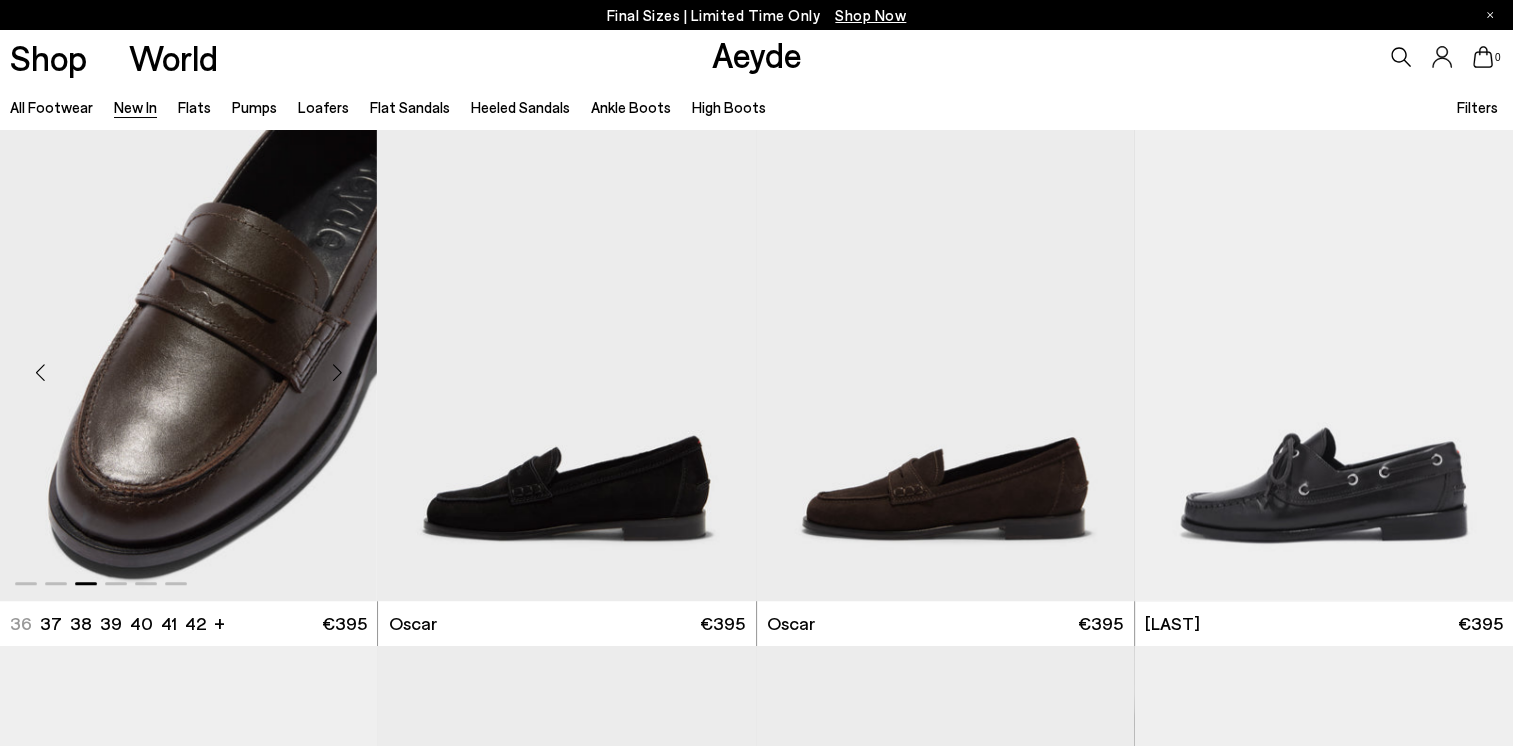 click at bounding box center [337, 372] 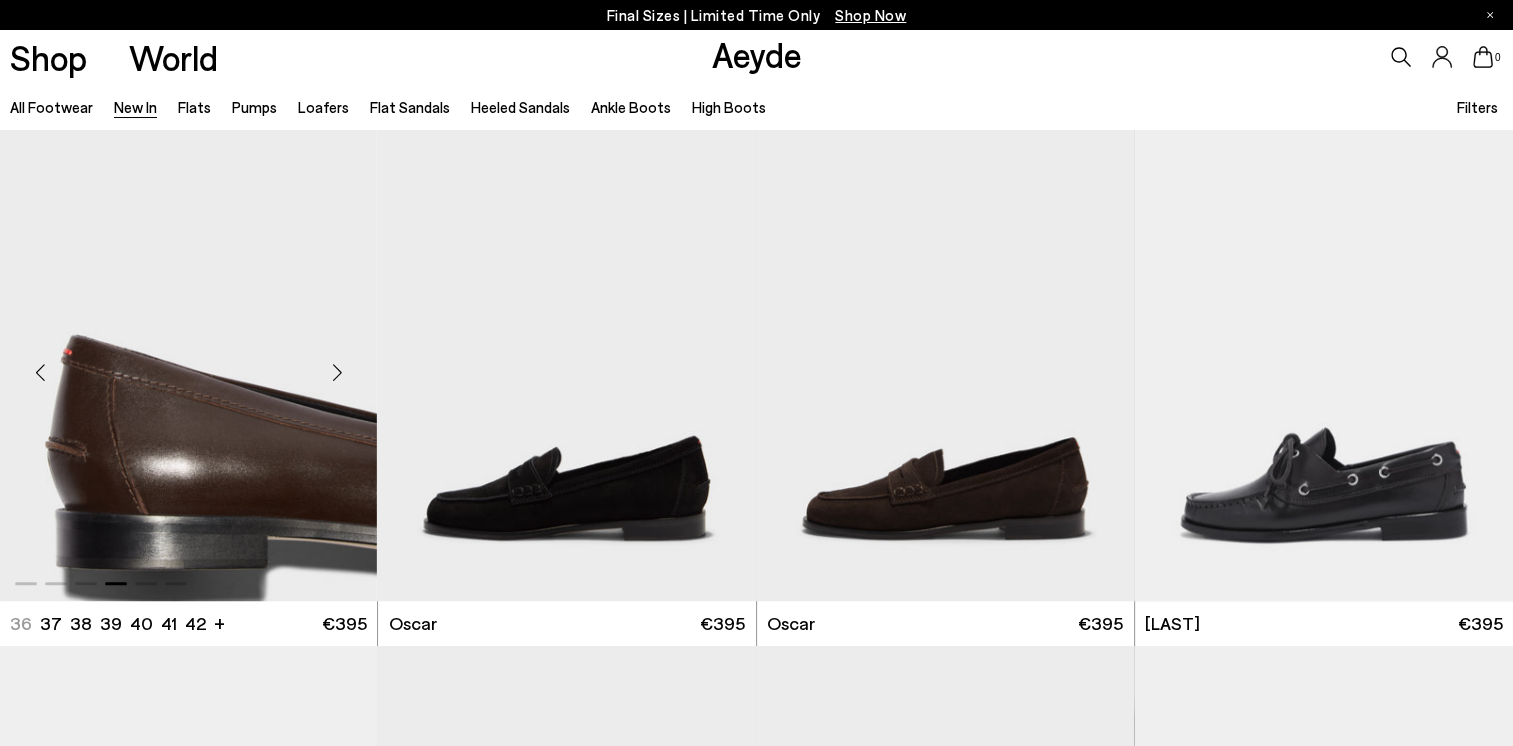 click at bounding box center (337, 372) 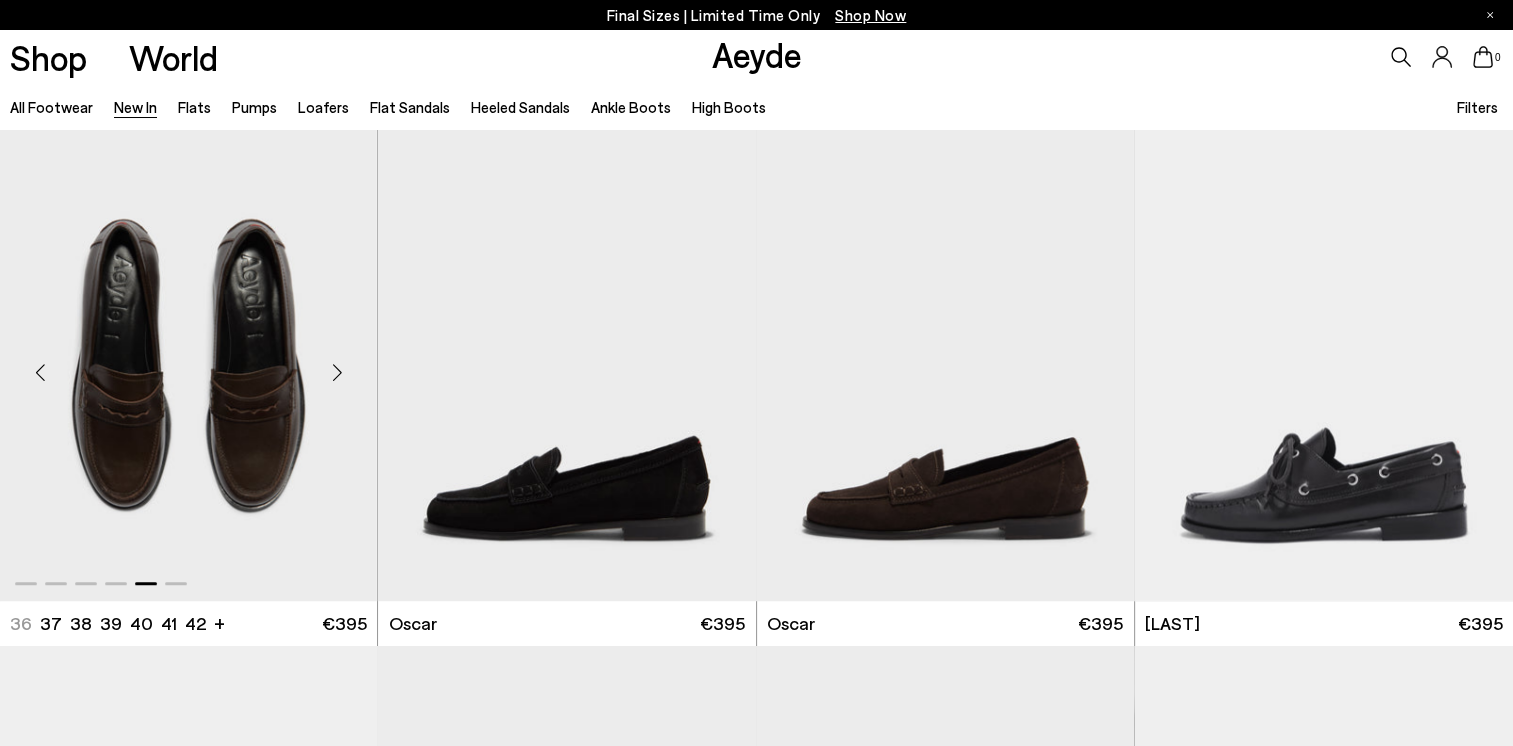 click at bounding box center (337, 372) 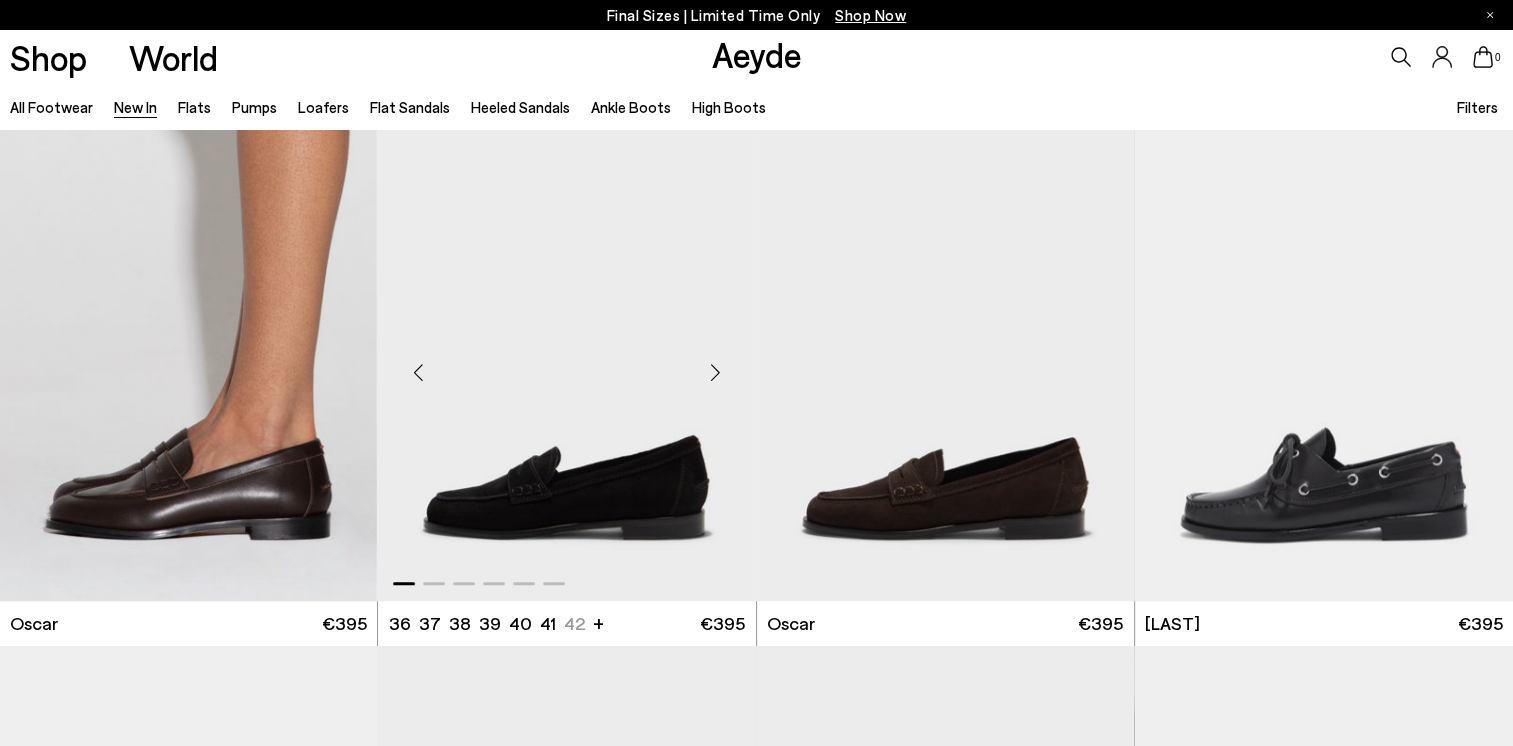 click at bounding box center [716, 372] 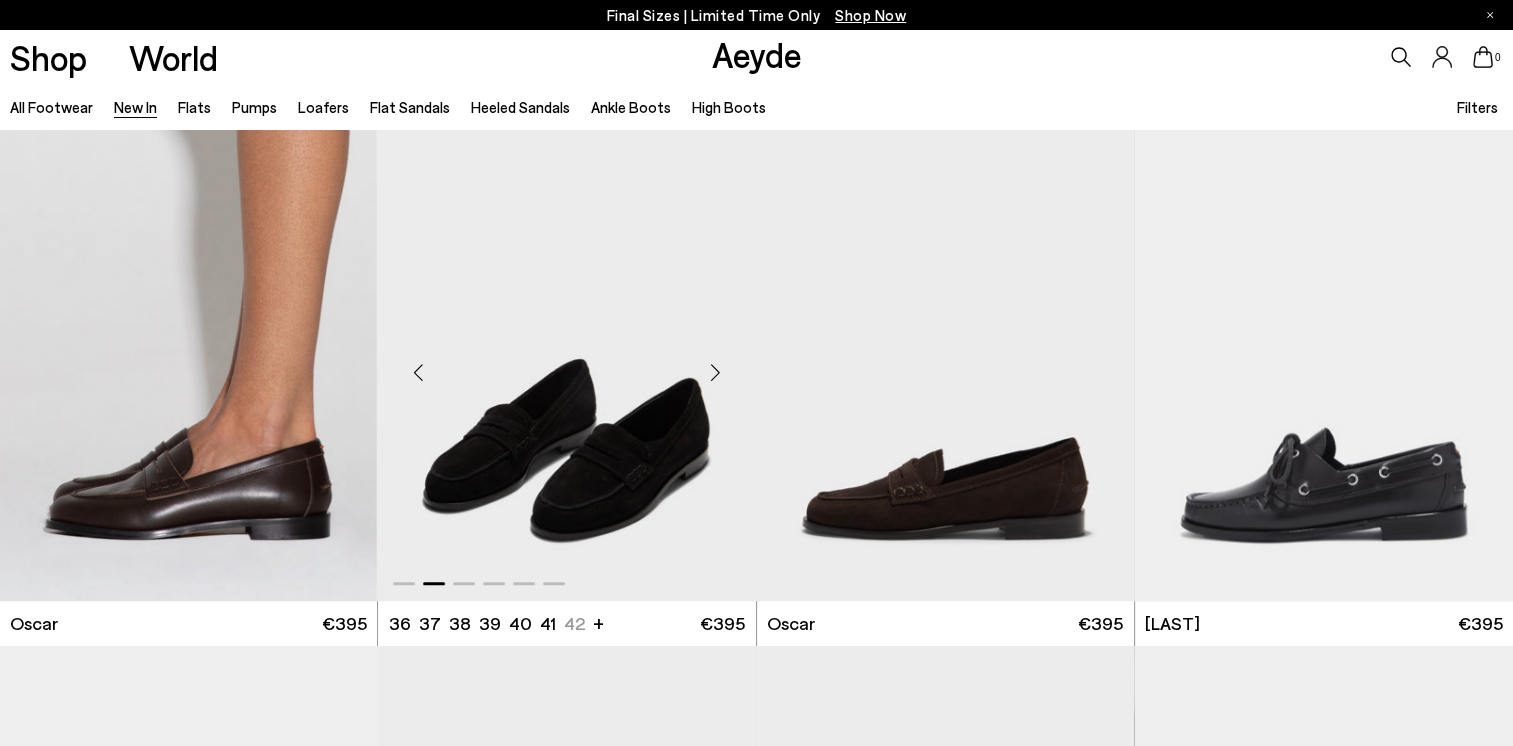 click at bounding box center (716, 372) 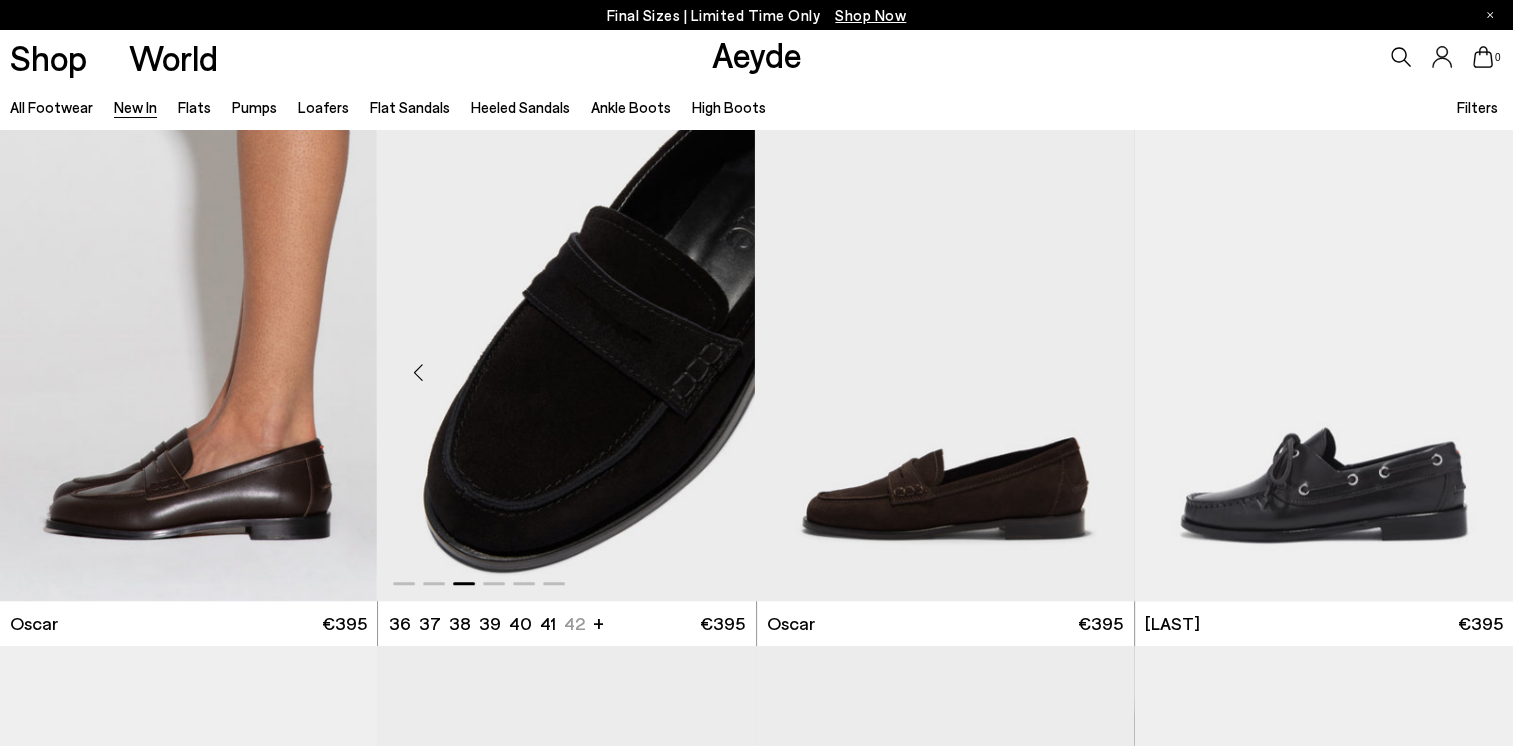 click at bounding box center (716, 372) 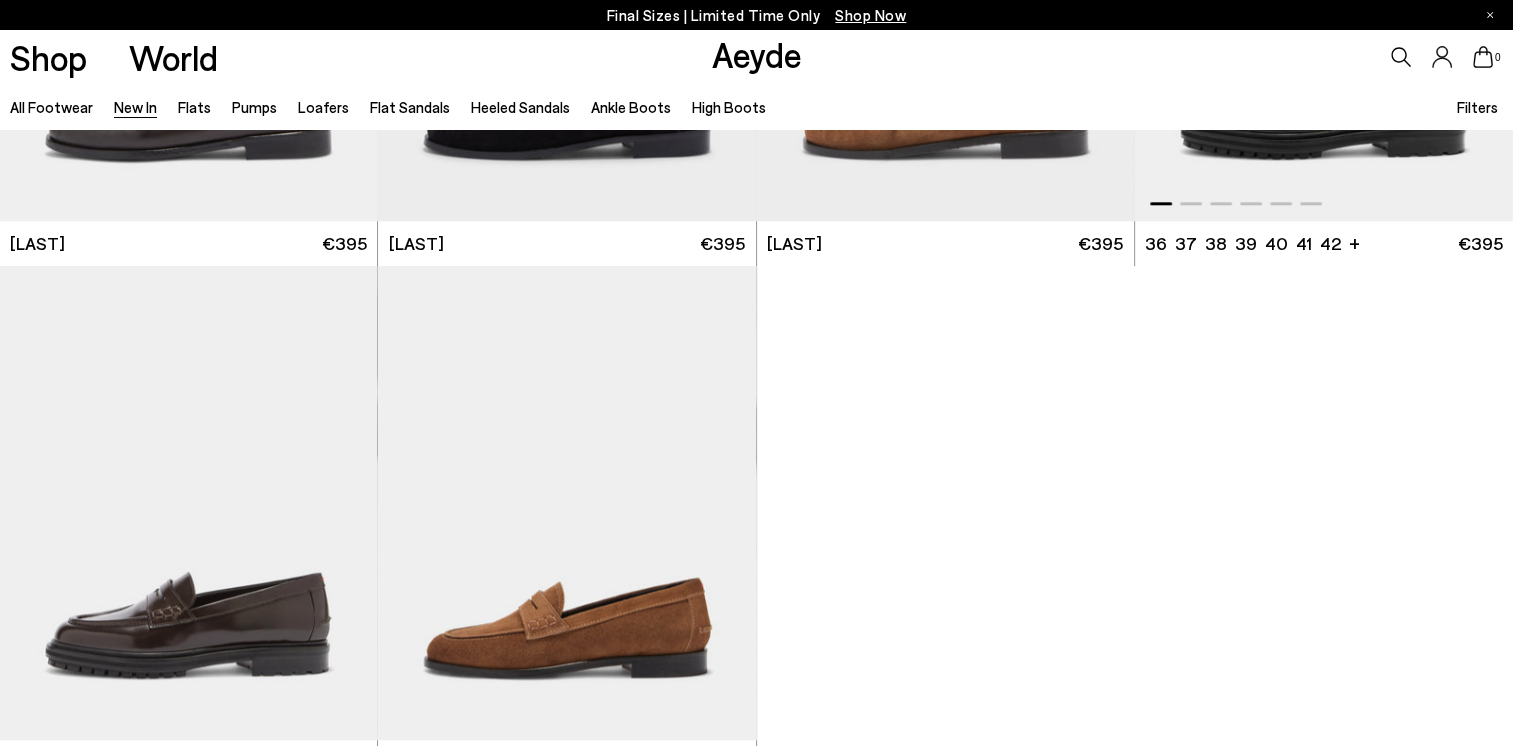 scroll, scrollTop: 16700, scrollLeft: 0, axis: vertical 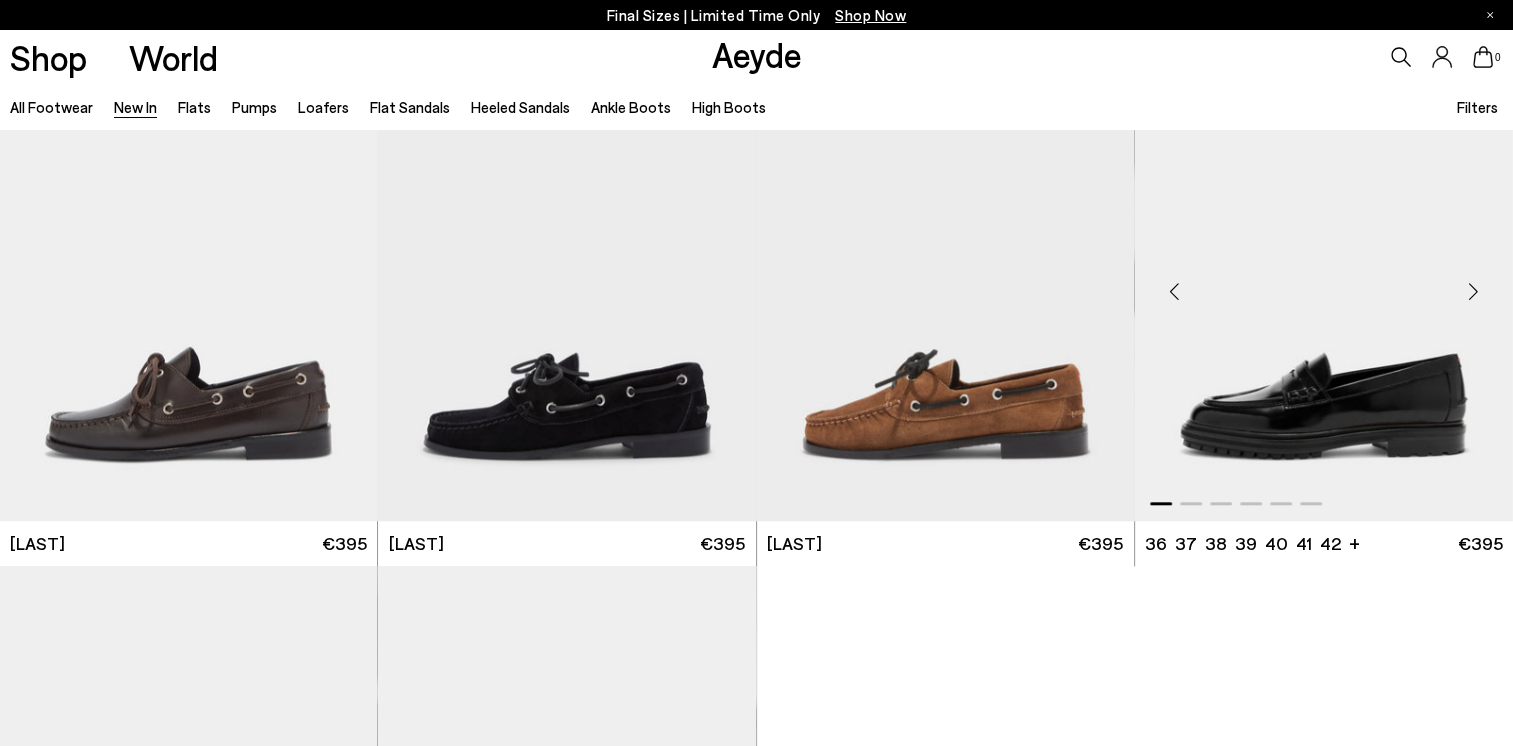 click at bounding box center (1473, 291) 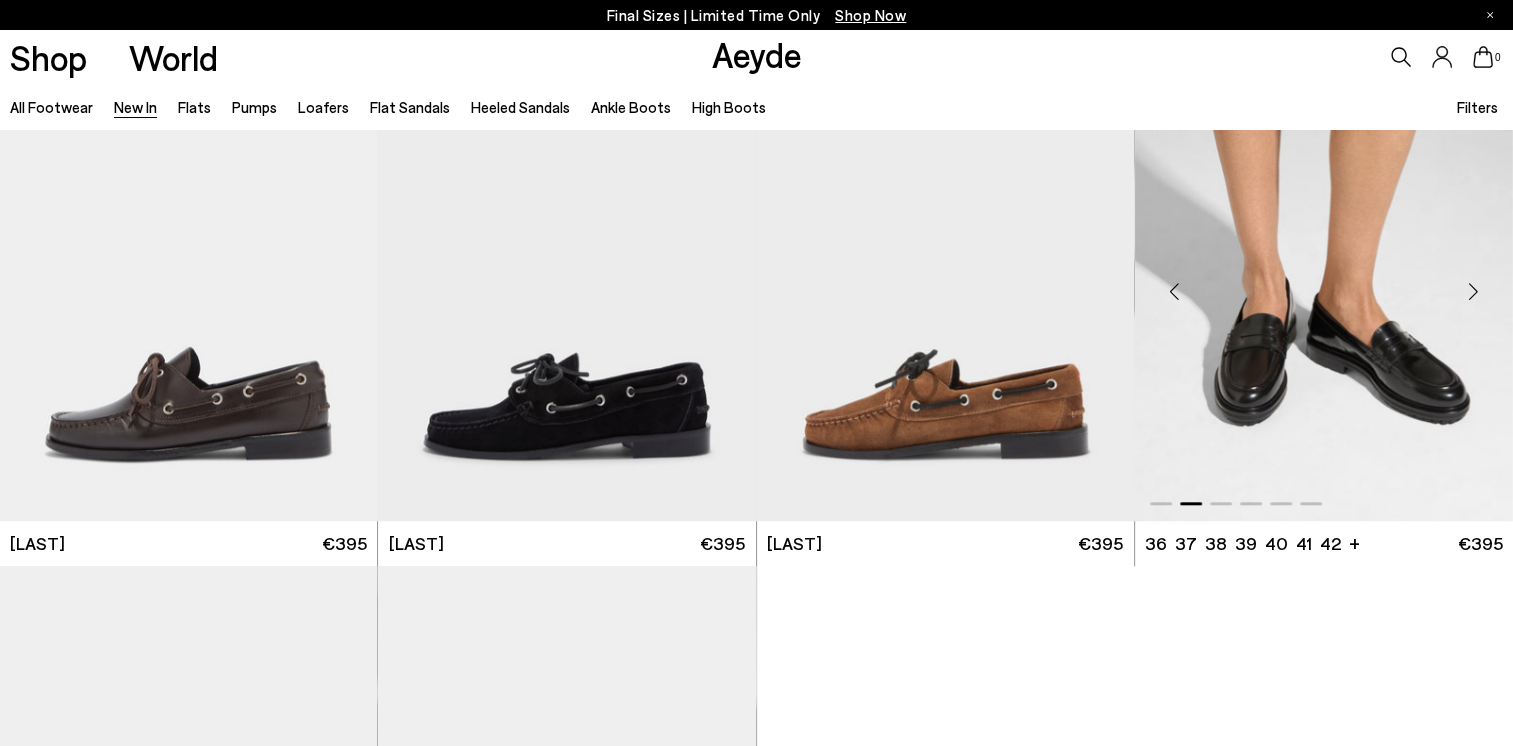 click at bounding box center [1473, 291] 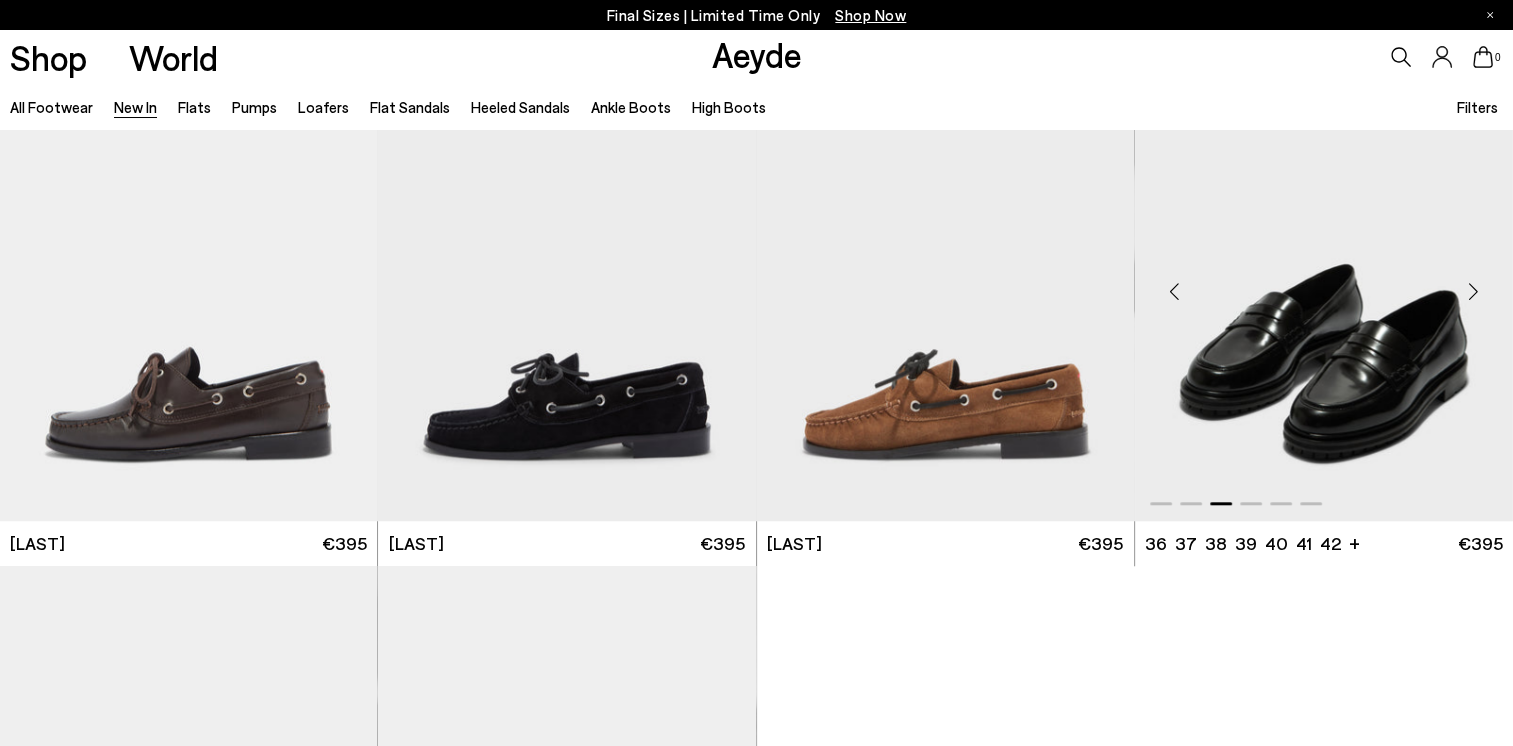 click at bounding box center [1473, 291] 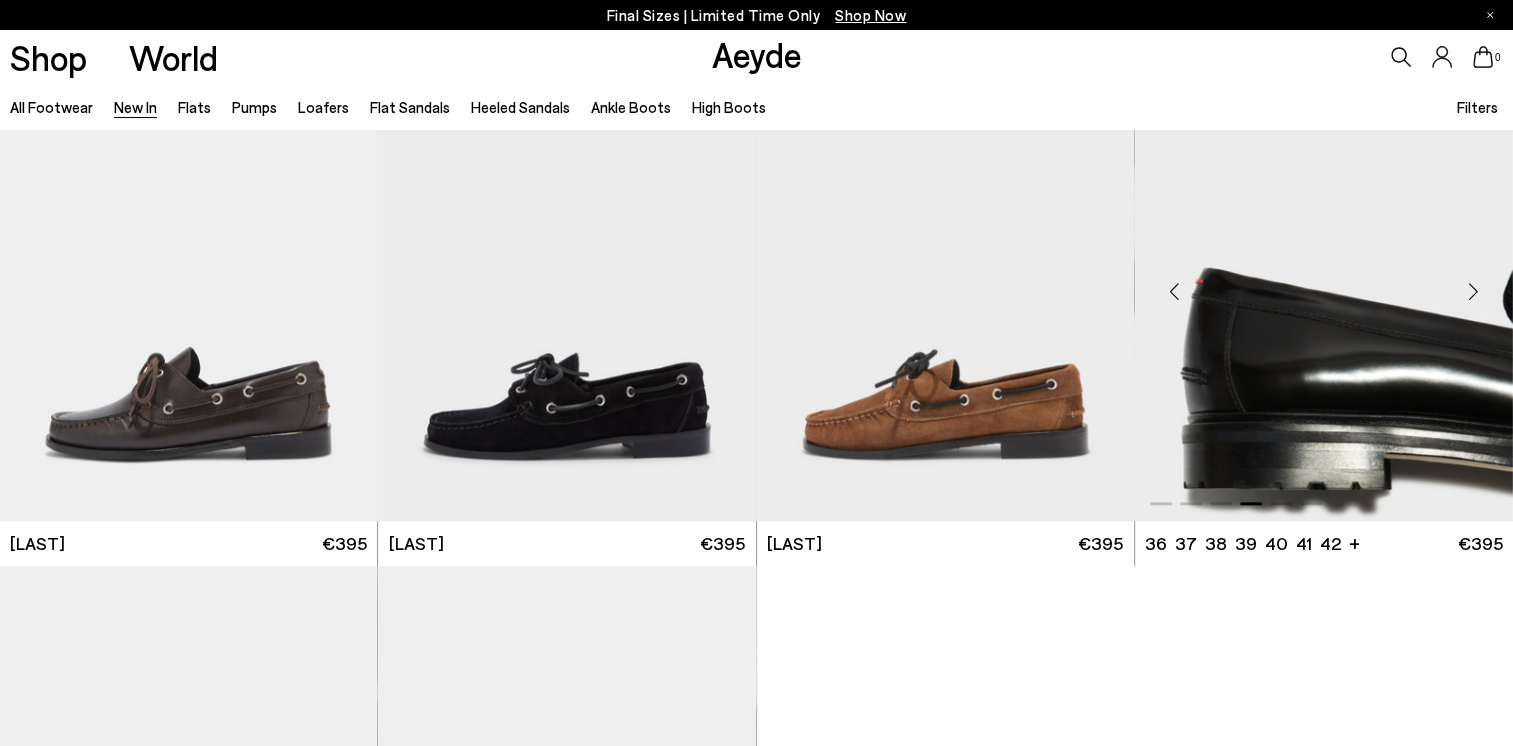 click at bounding box center [1473, 291] 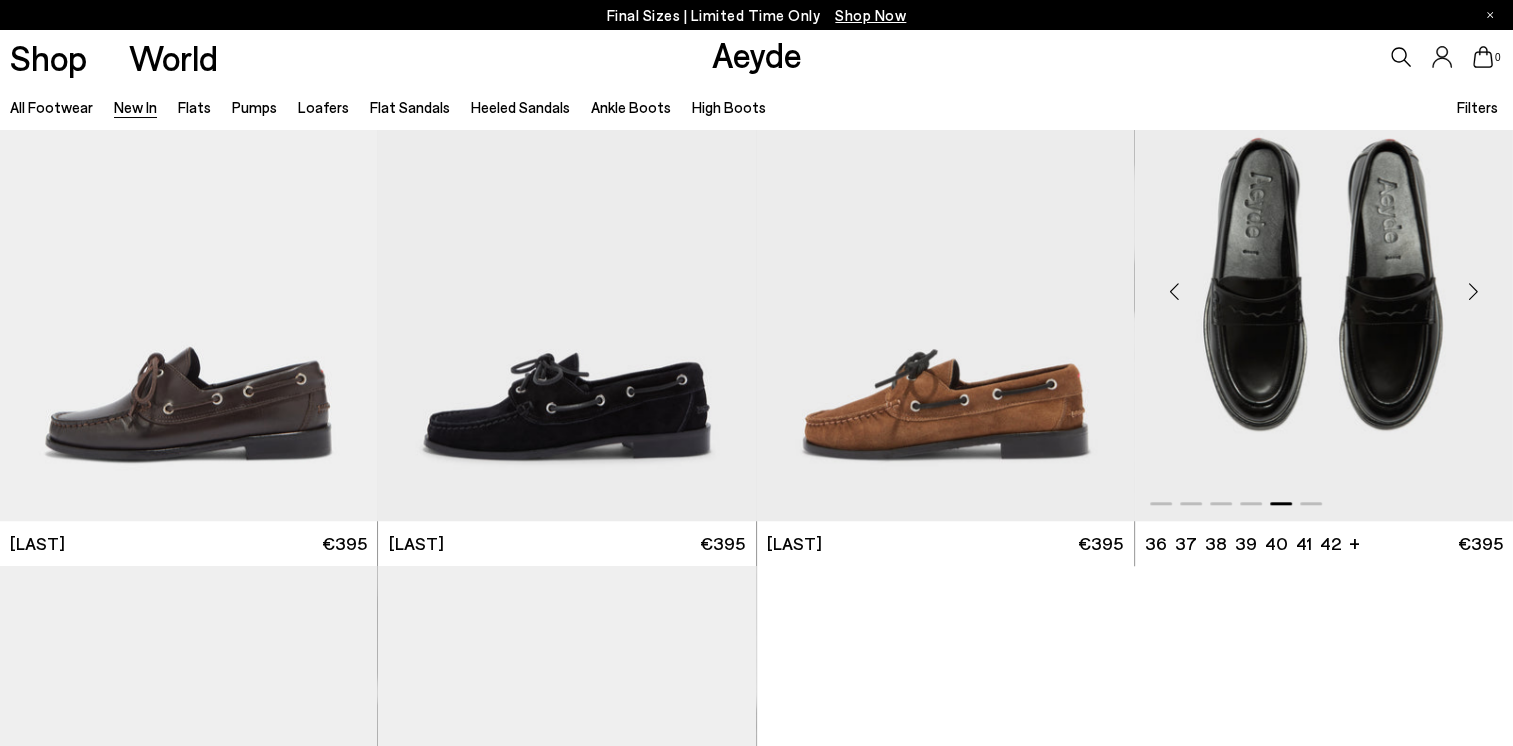 click at bounding box center (1324, 283) 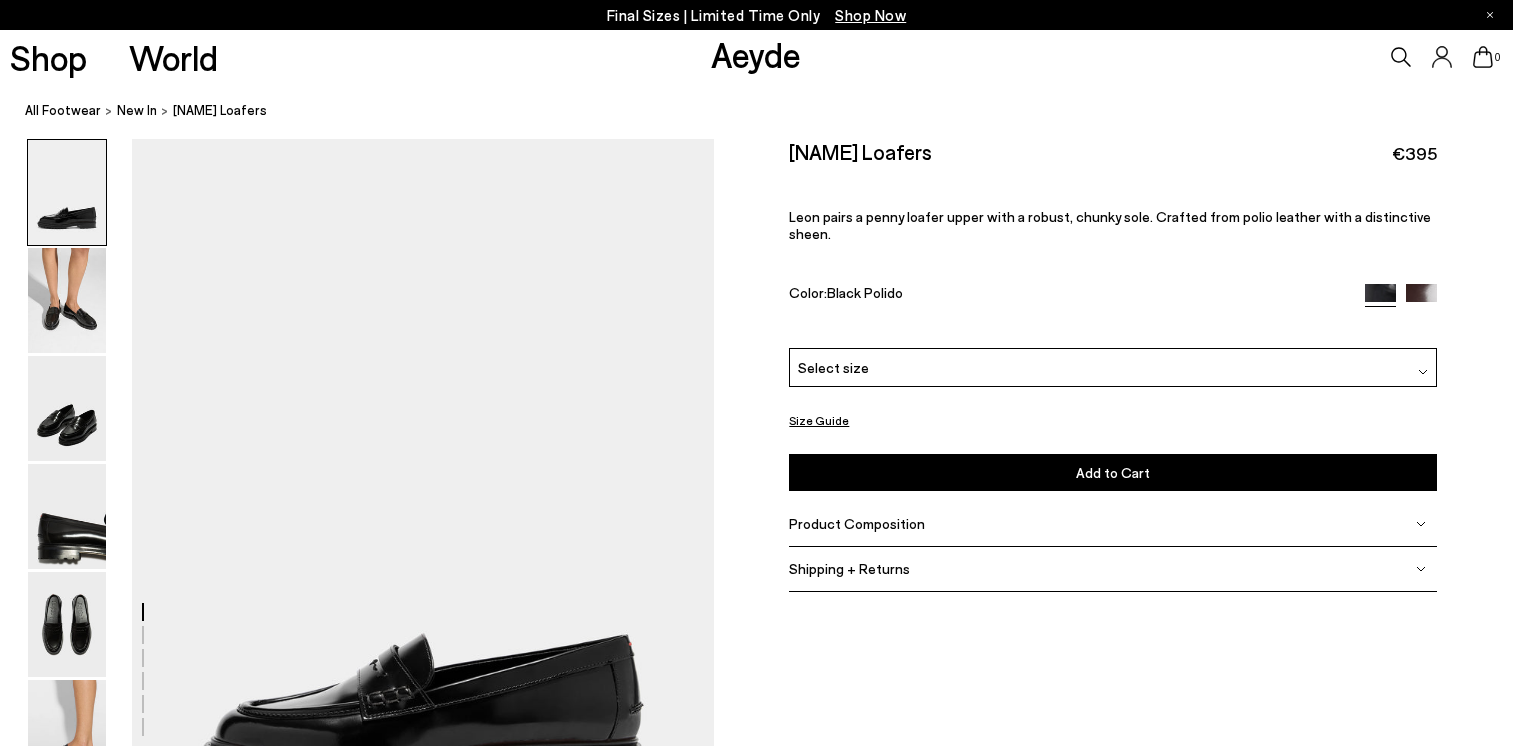 scroll, scrollTop: 0, scrollLeft: 0, axis: both 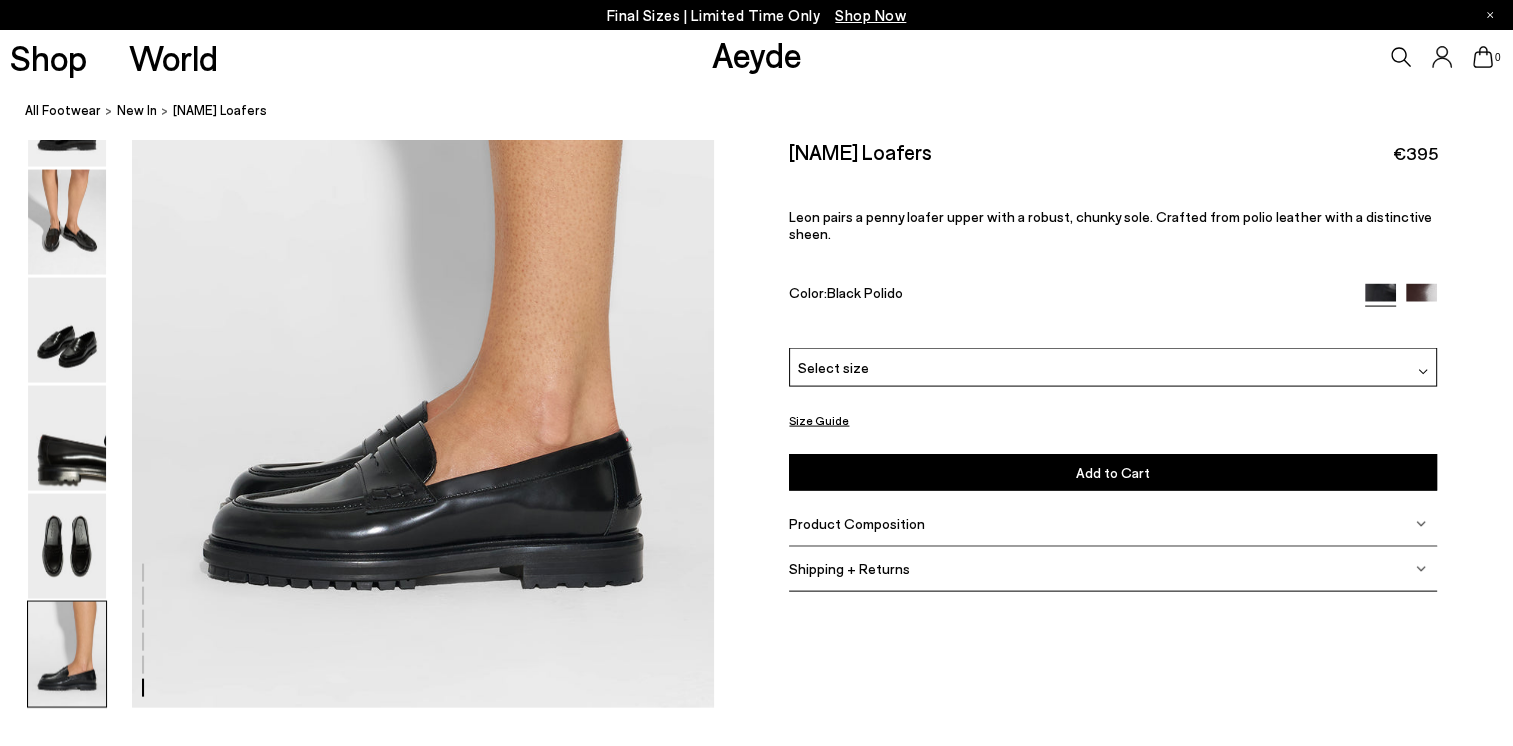 click at bounding box center [67, 654] 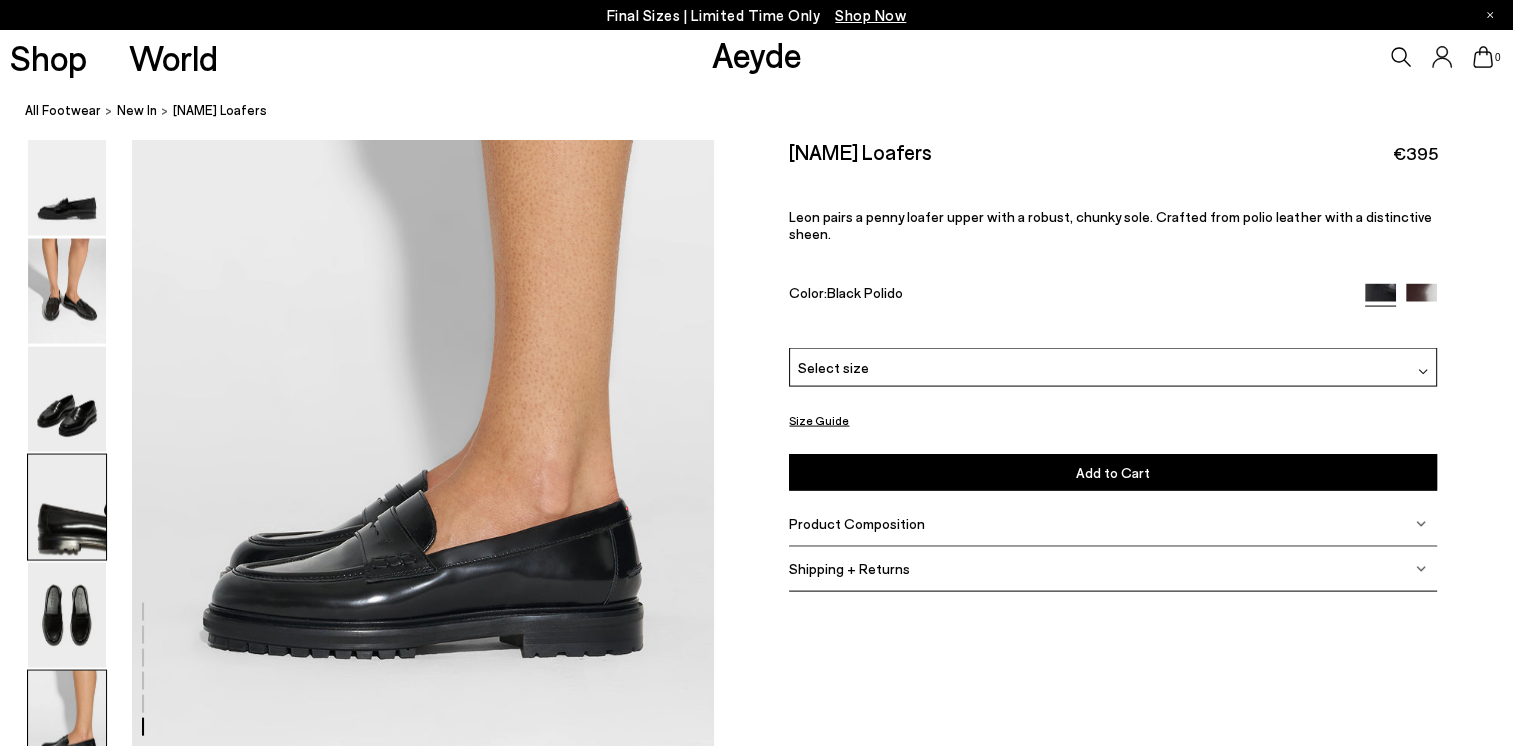 click at bounding box center [67, 507] 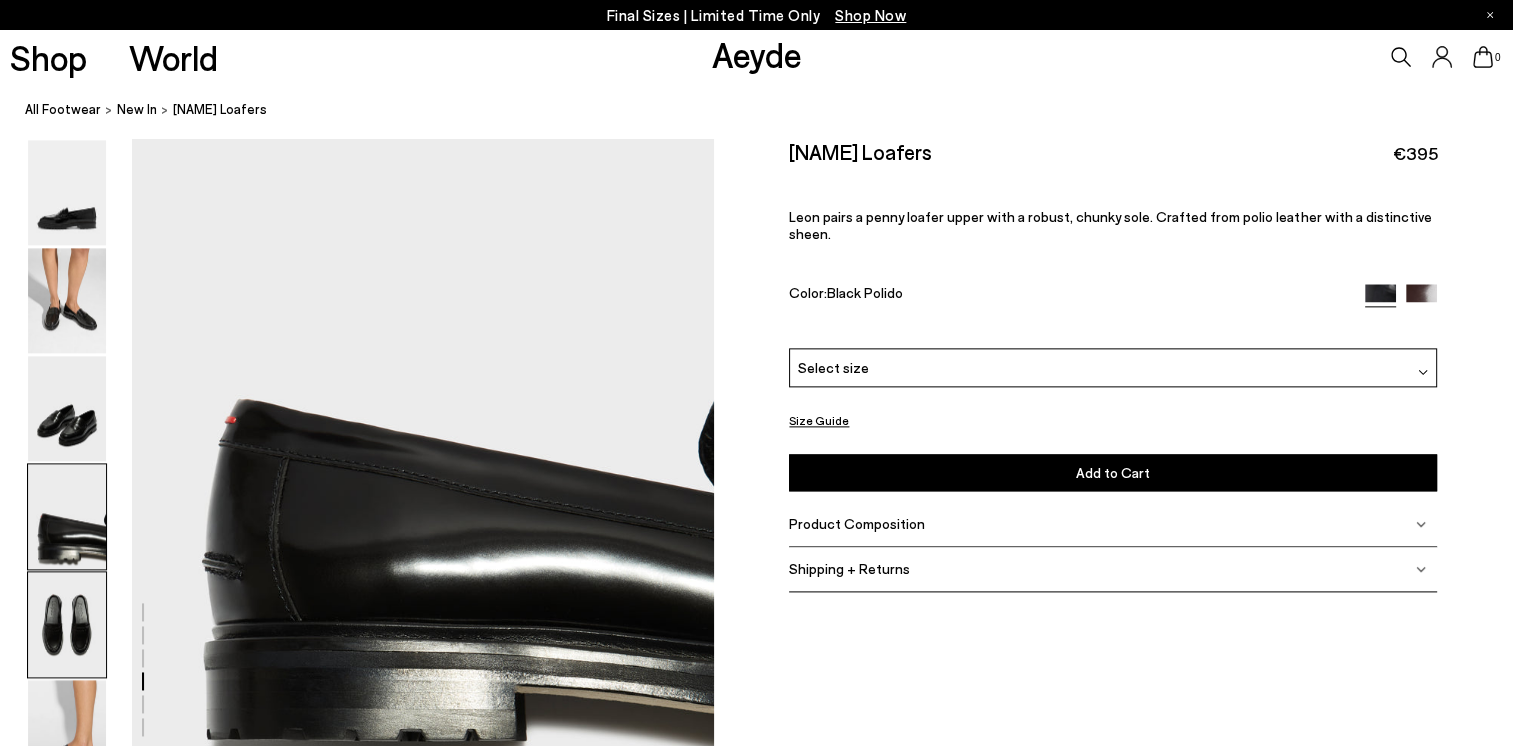 click at bounding box center [67, 624] 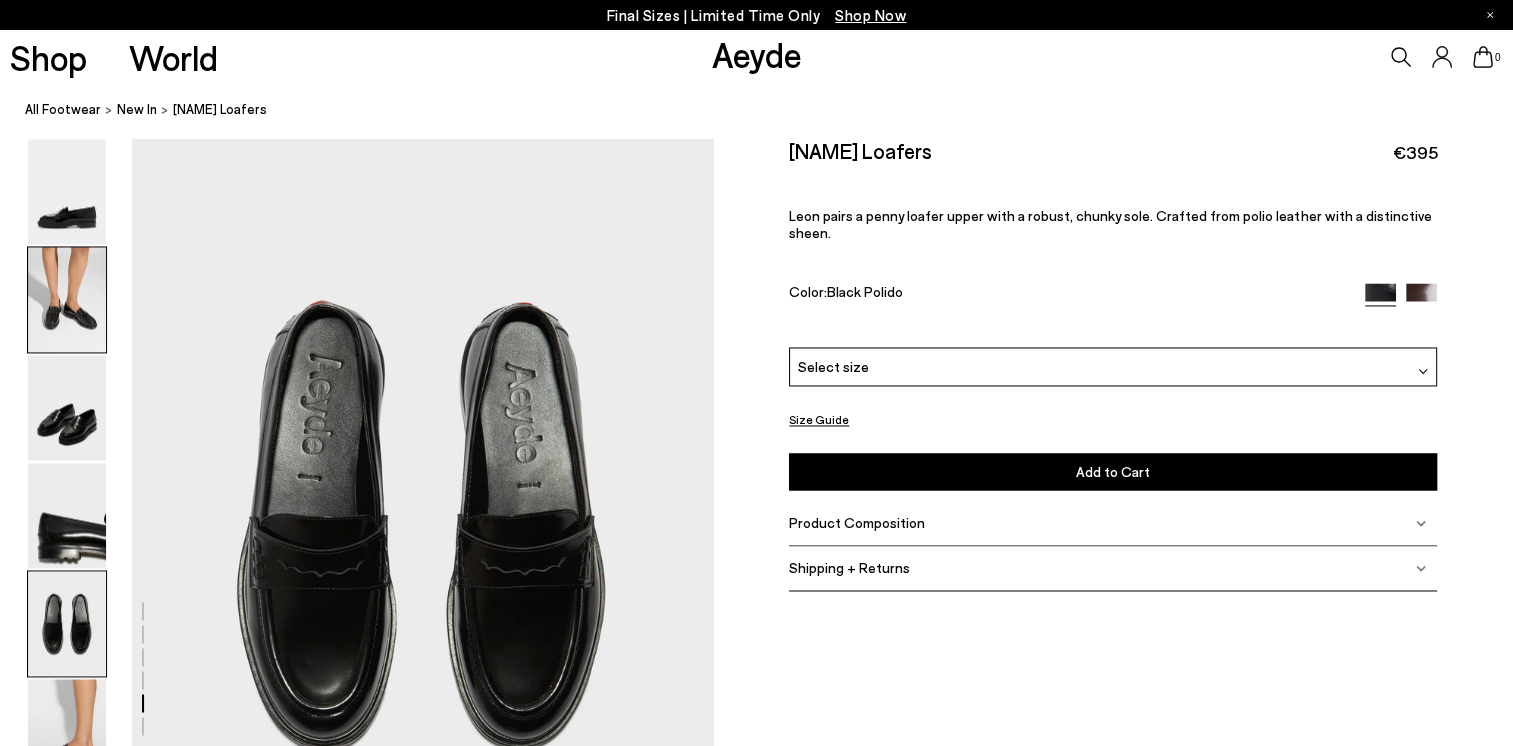 click at bounding box center [67, 300] 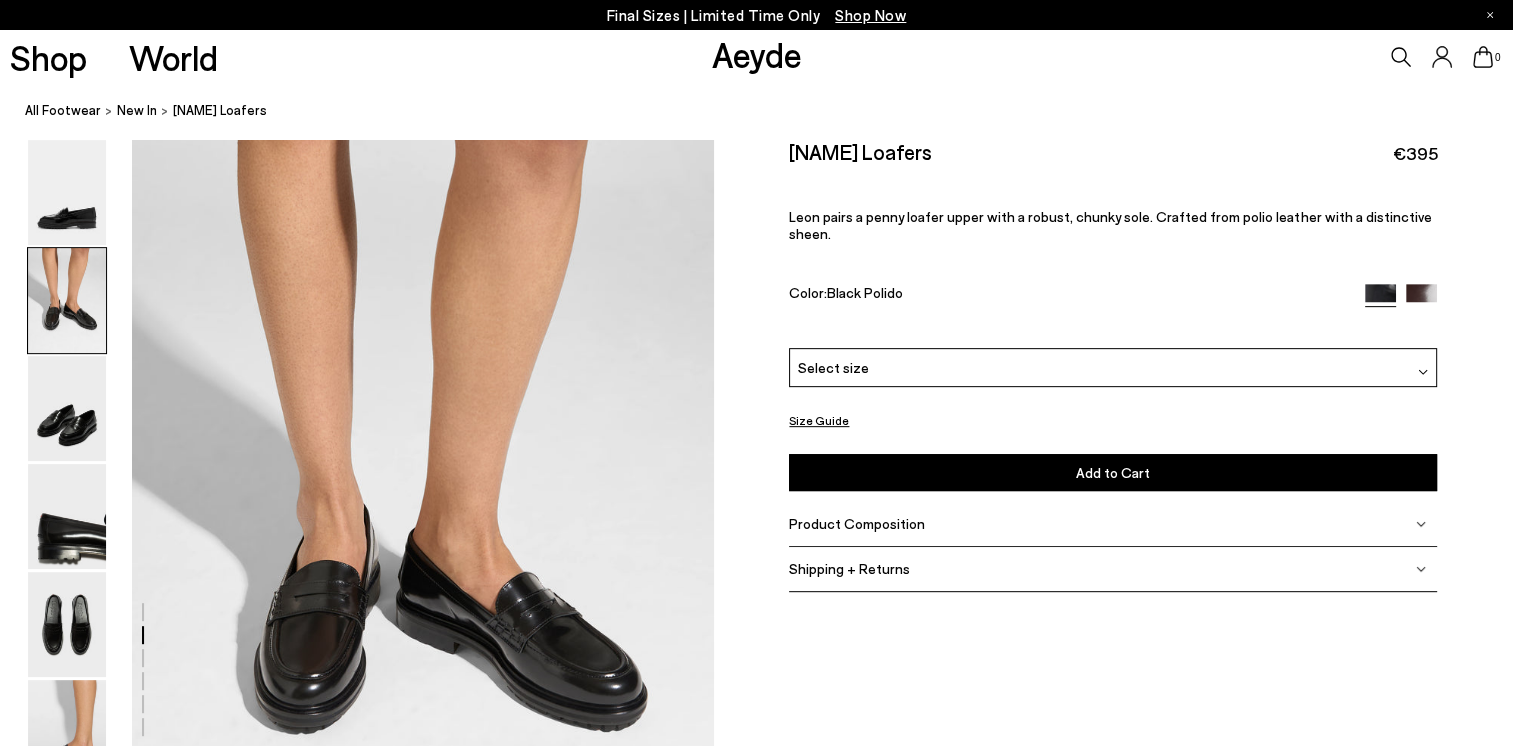 scroll, scrollTop: 780, scrollLeft: 0, axis: vertical 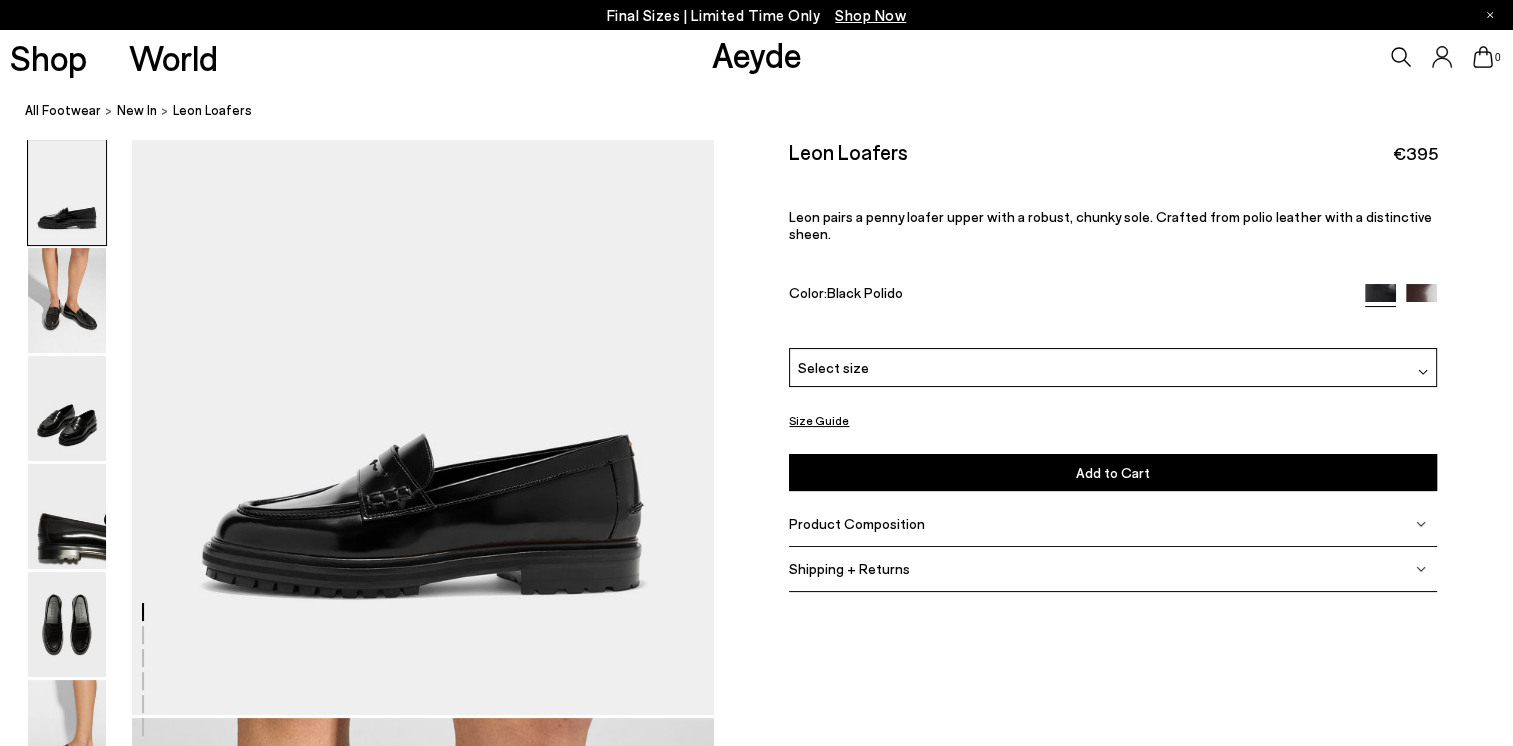 click on "Select size" at bounding box center [833, 367] 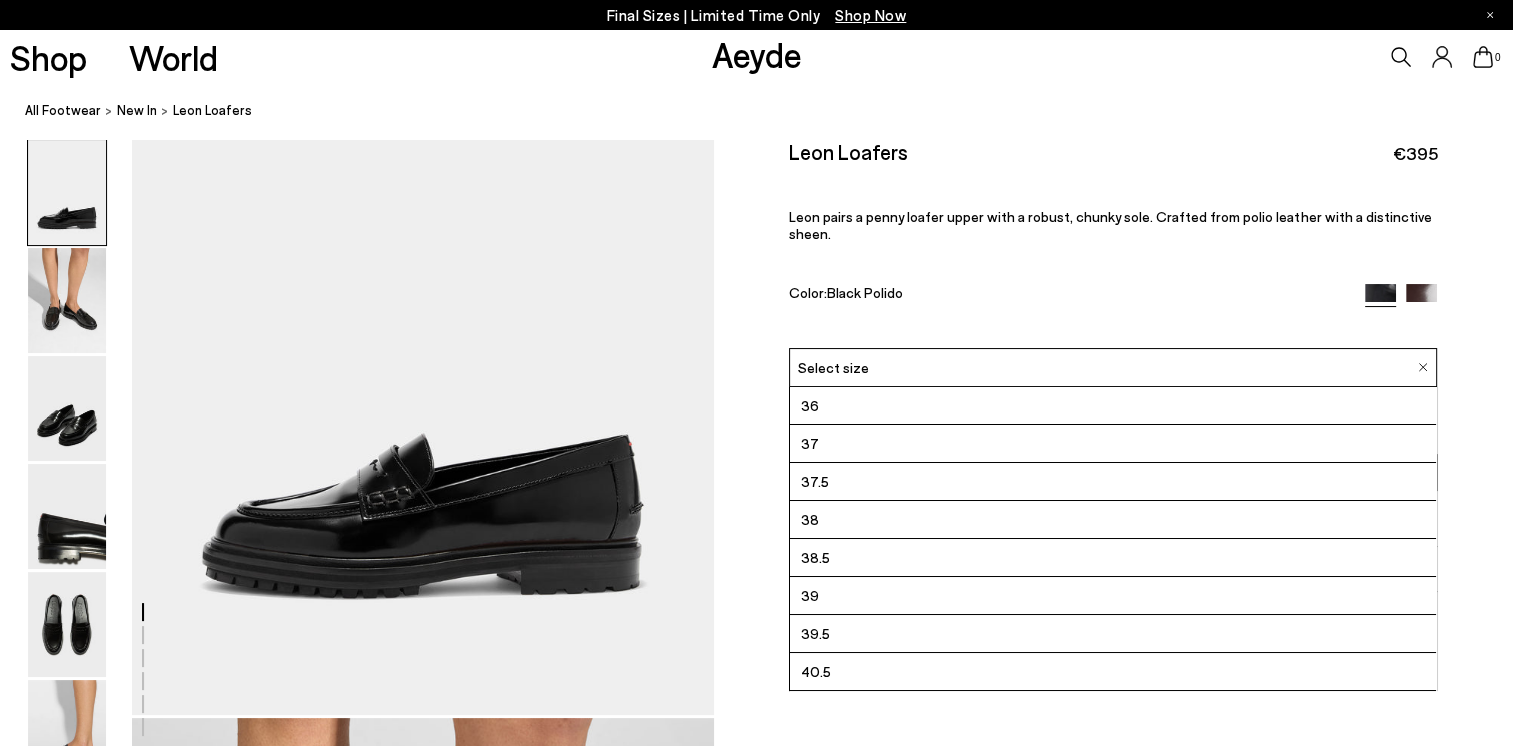 click on "Select size" at bounding box center (833, 367) 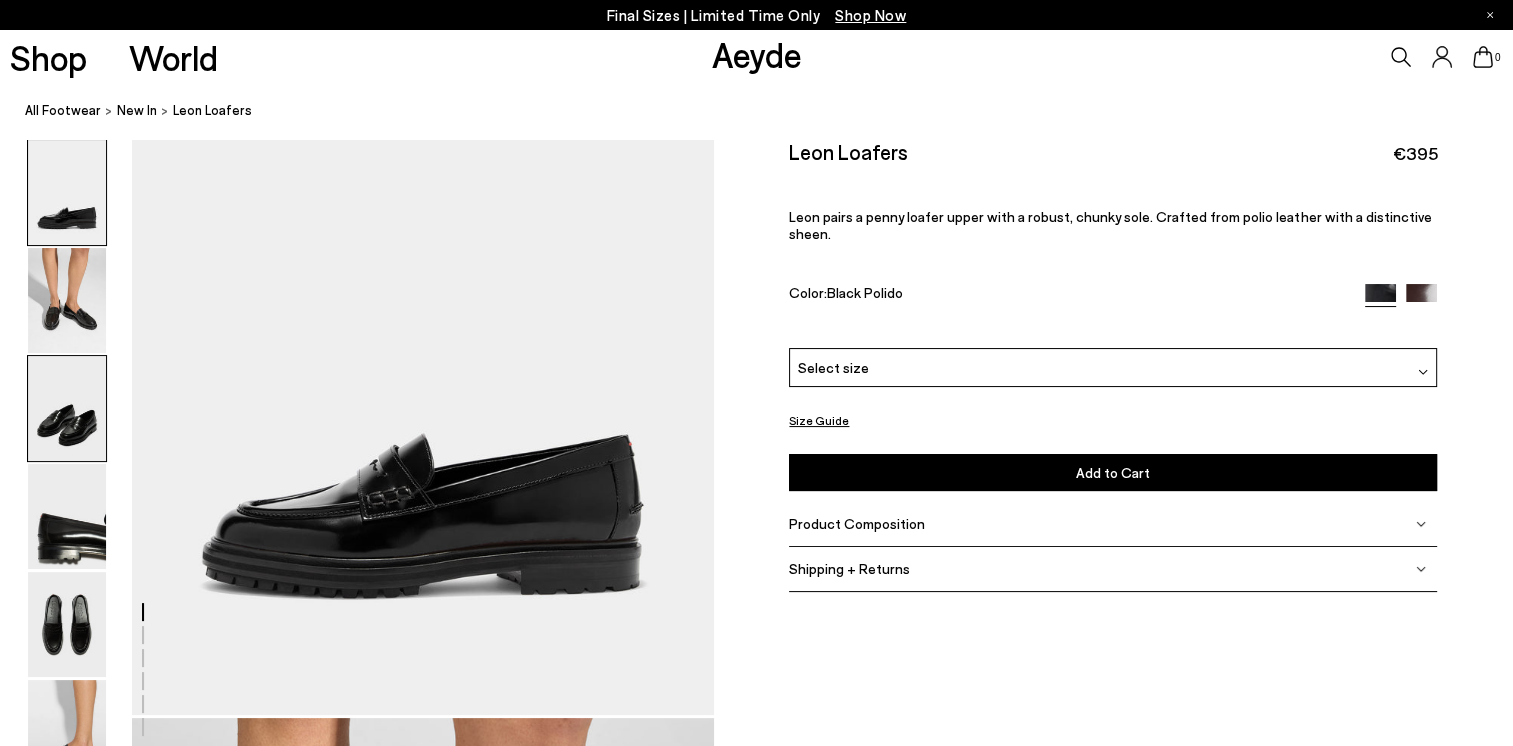 click at bounding box center (67, 408) 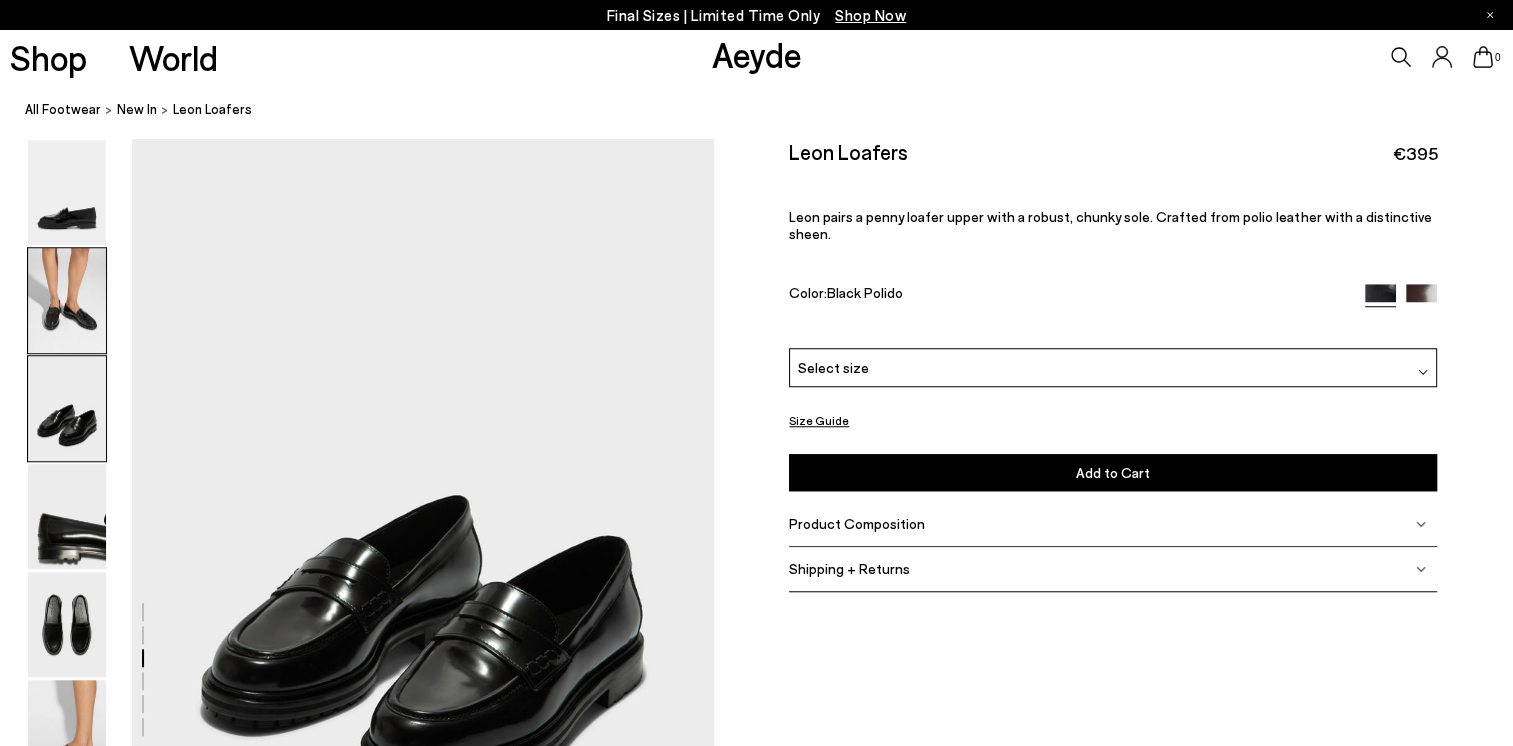 click at bounding box center [67, 300] 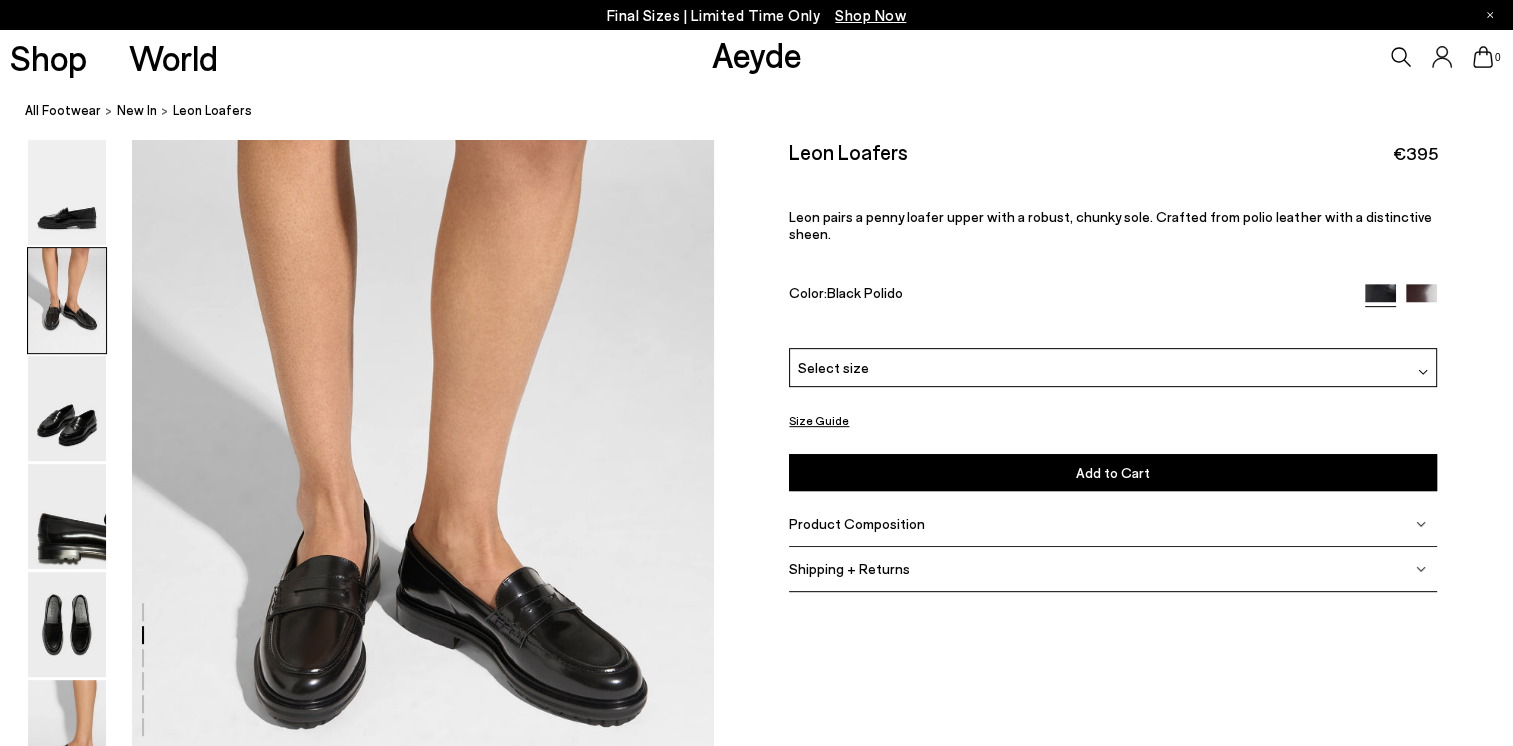 scroll, scrollTop: 780, scrollLeft: 0, axis: vertical 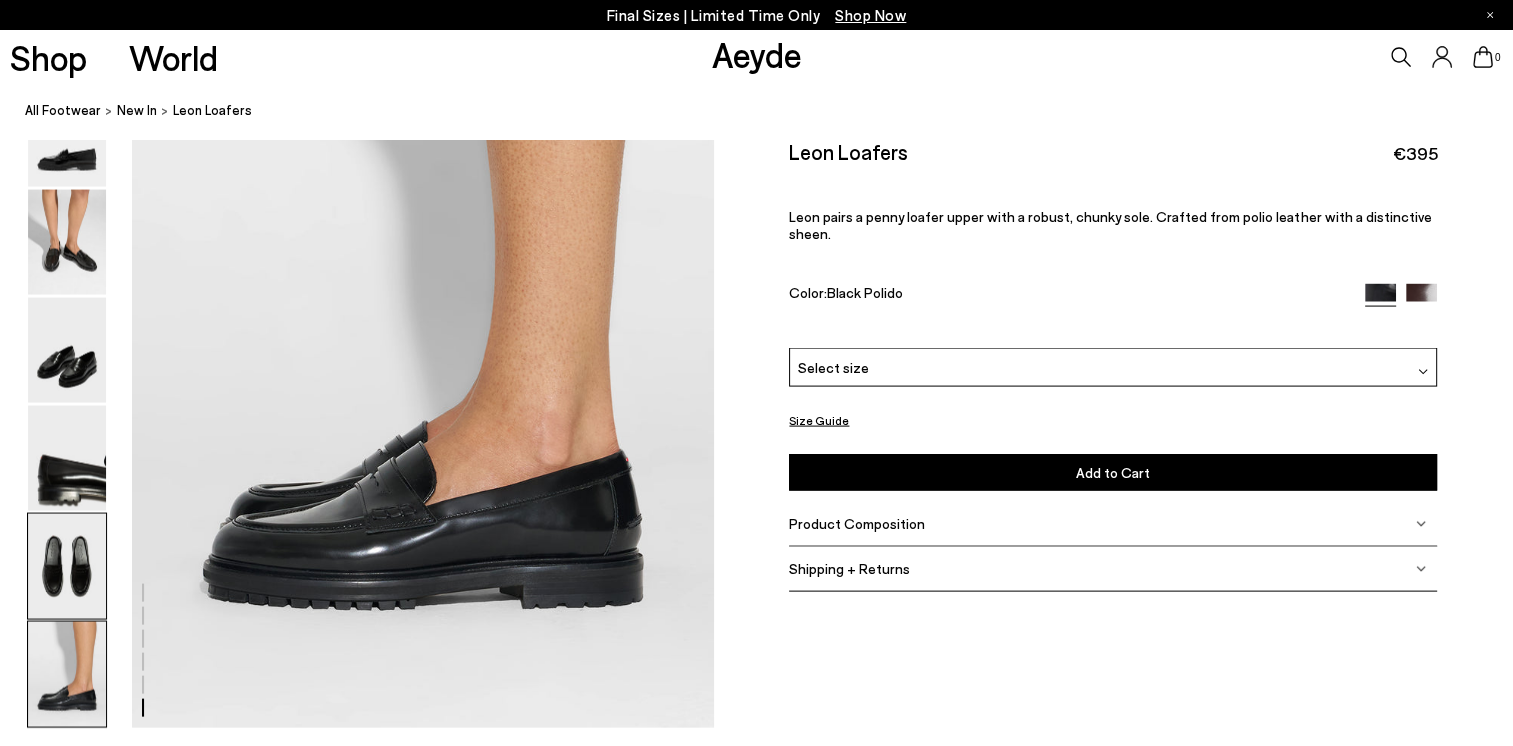 click at bounding box center [67, 566] 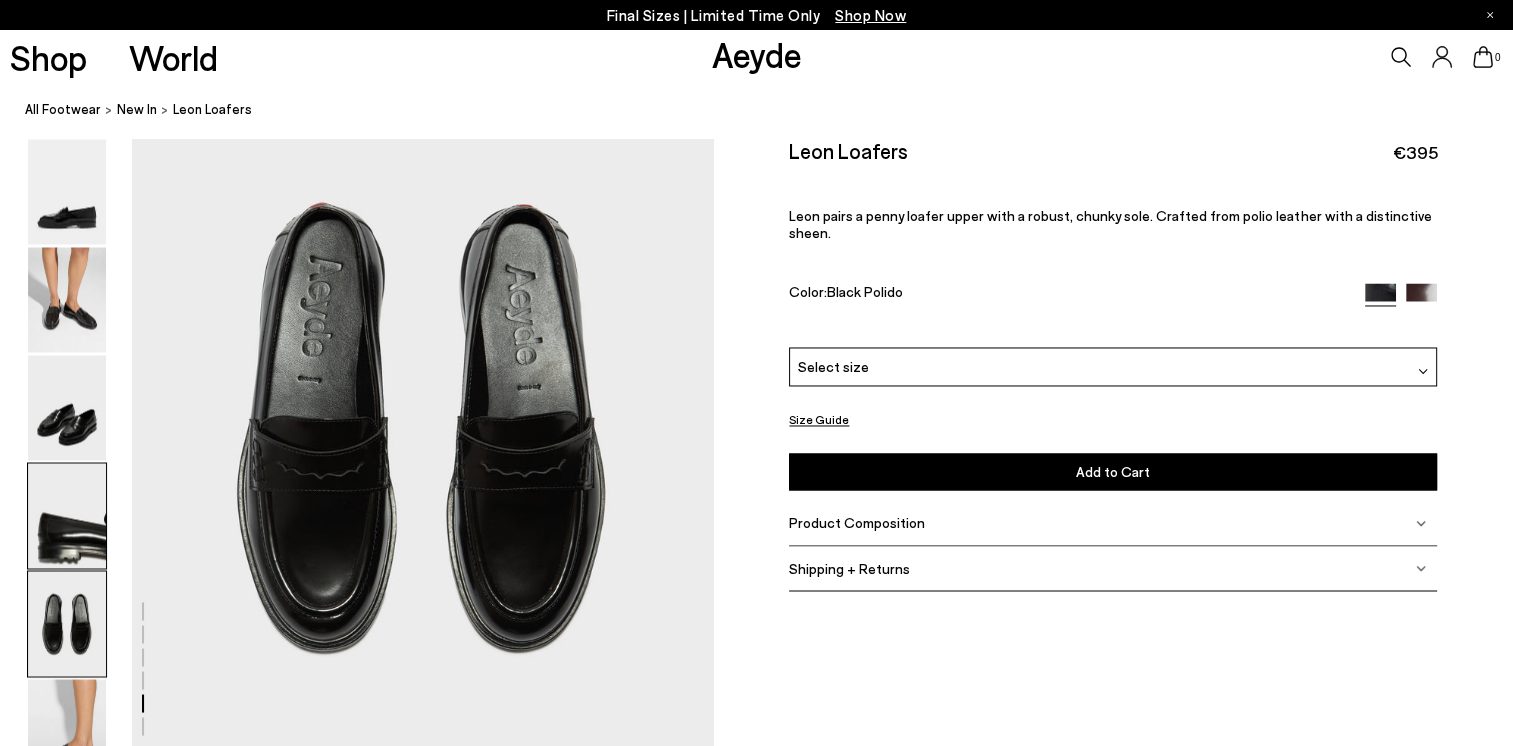 scroll, scrollTop: 3116, scrollLeft: 0, axis: vertical 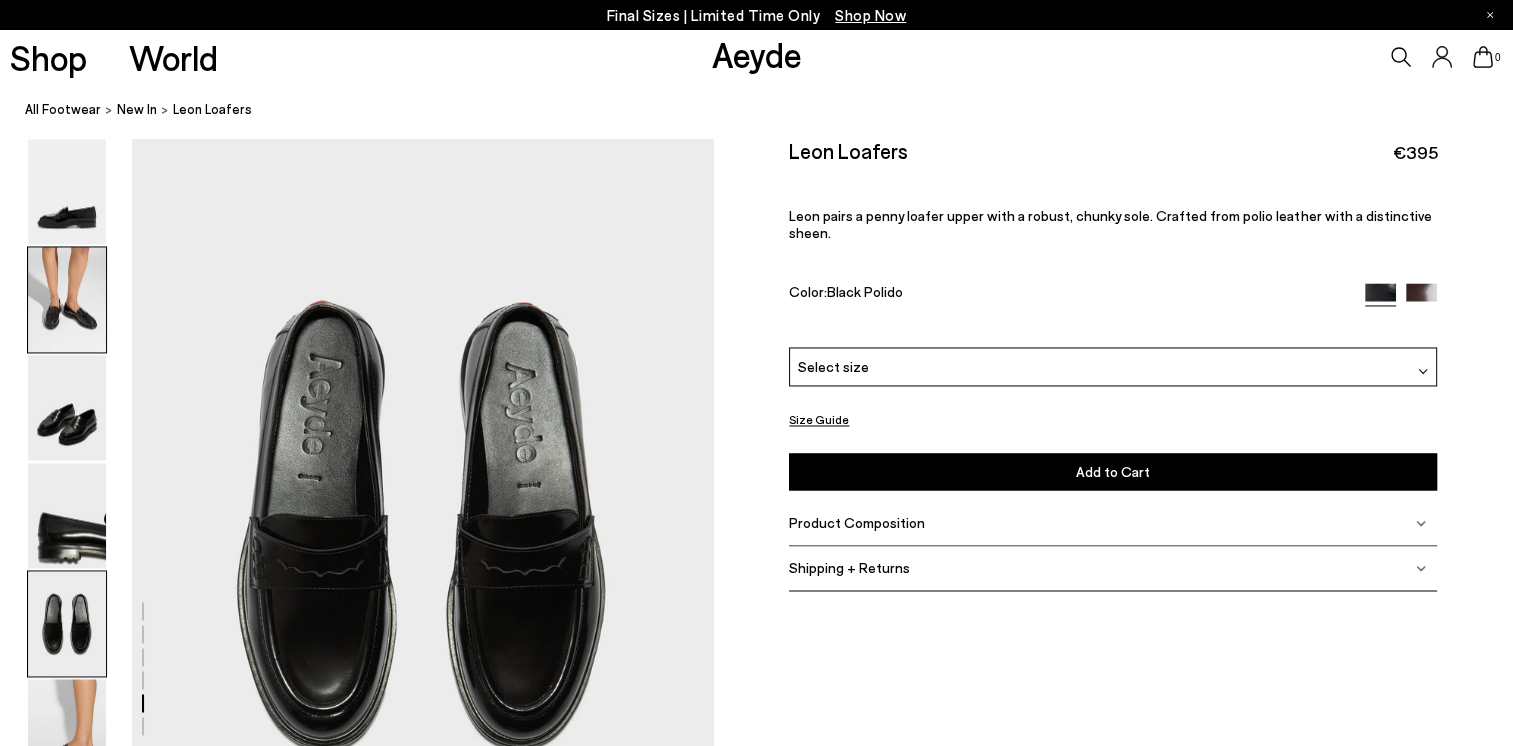 click at bounding box center [67, 300] 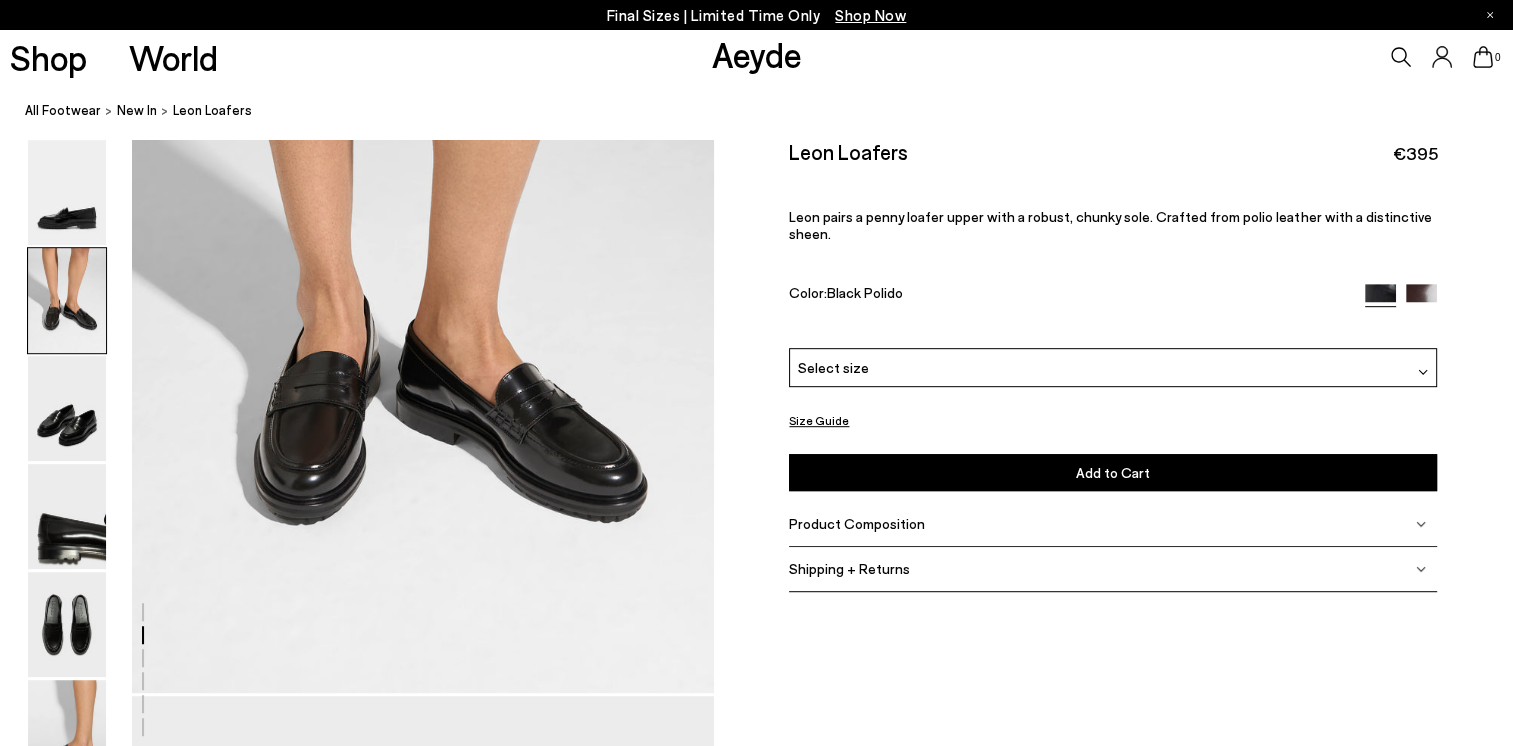 scroll, scrollTop: 780, scrollLeft: 0, axis: vertical 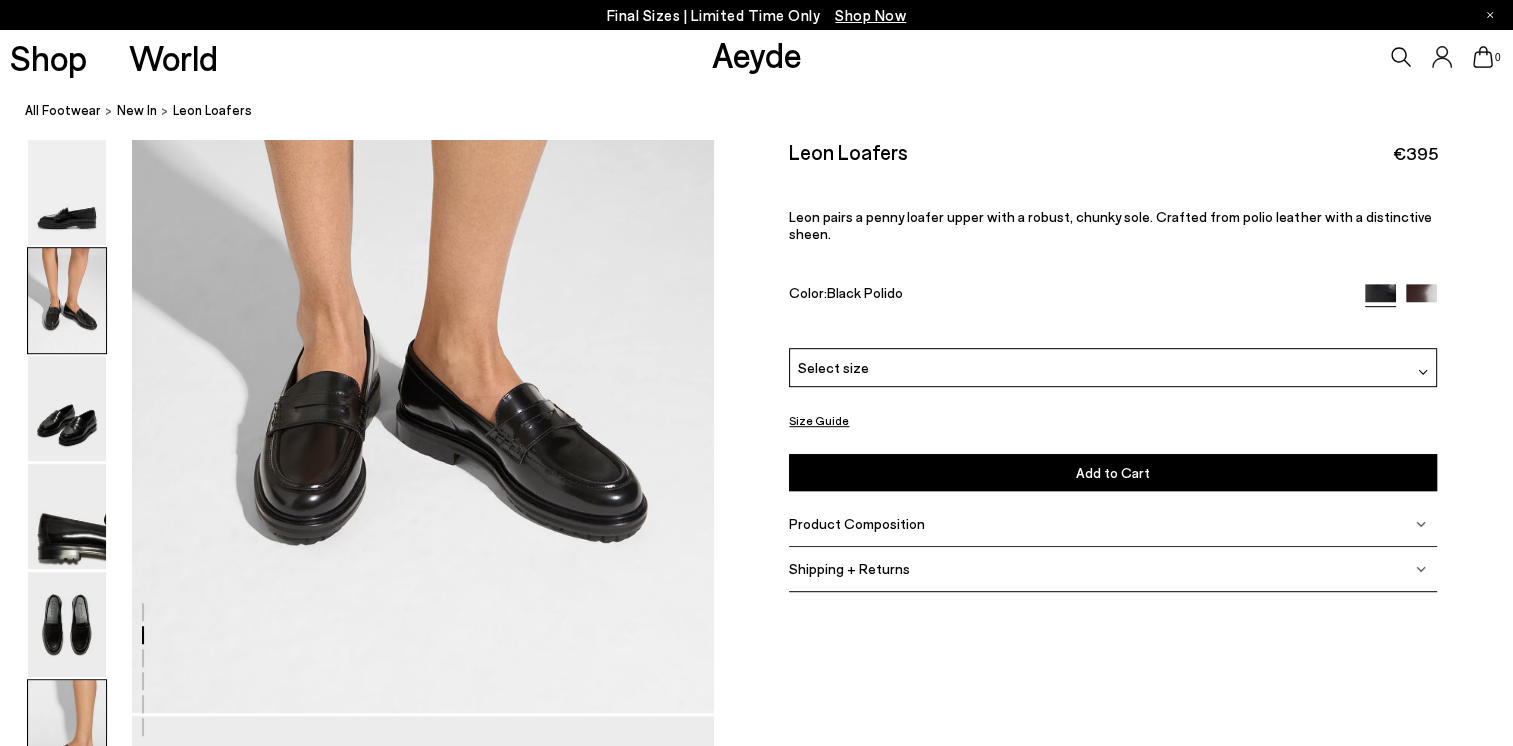 click at bounding box center (67, 732) 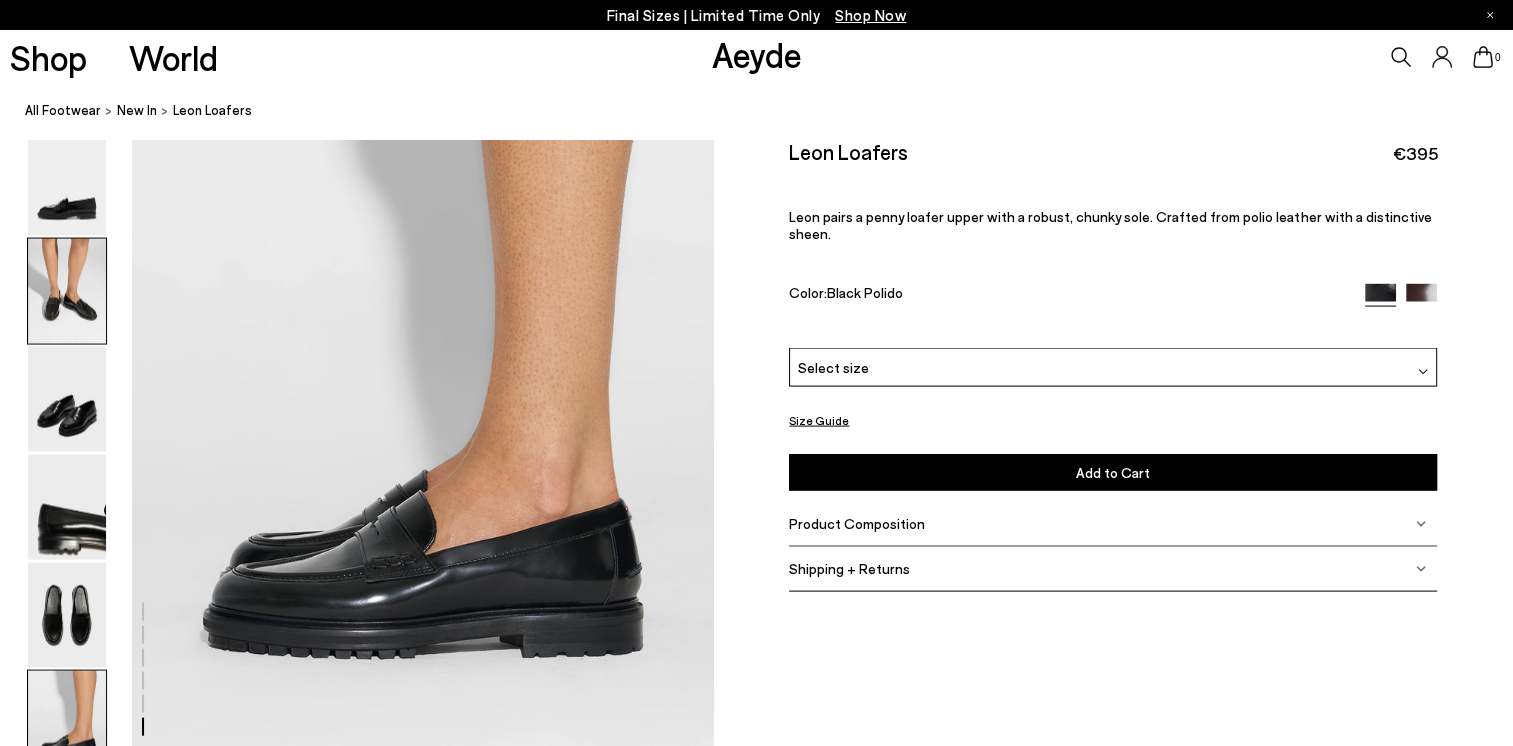 click at bounding box center [67, 291] 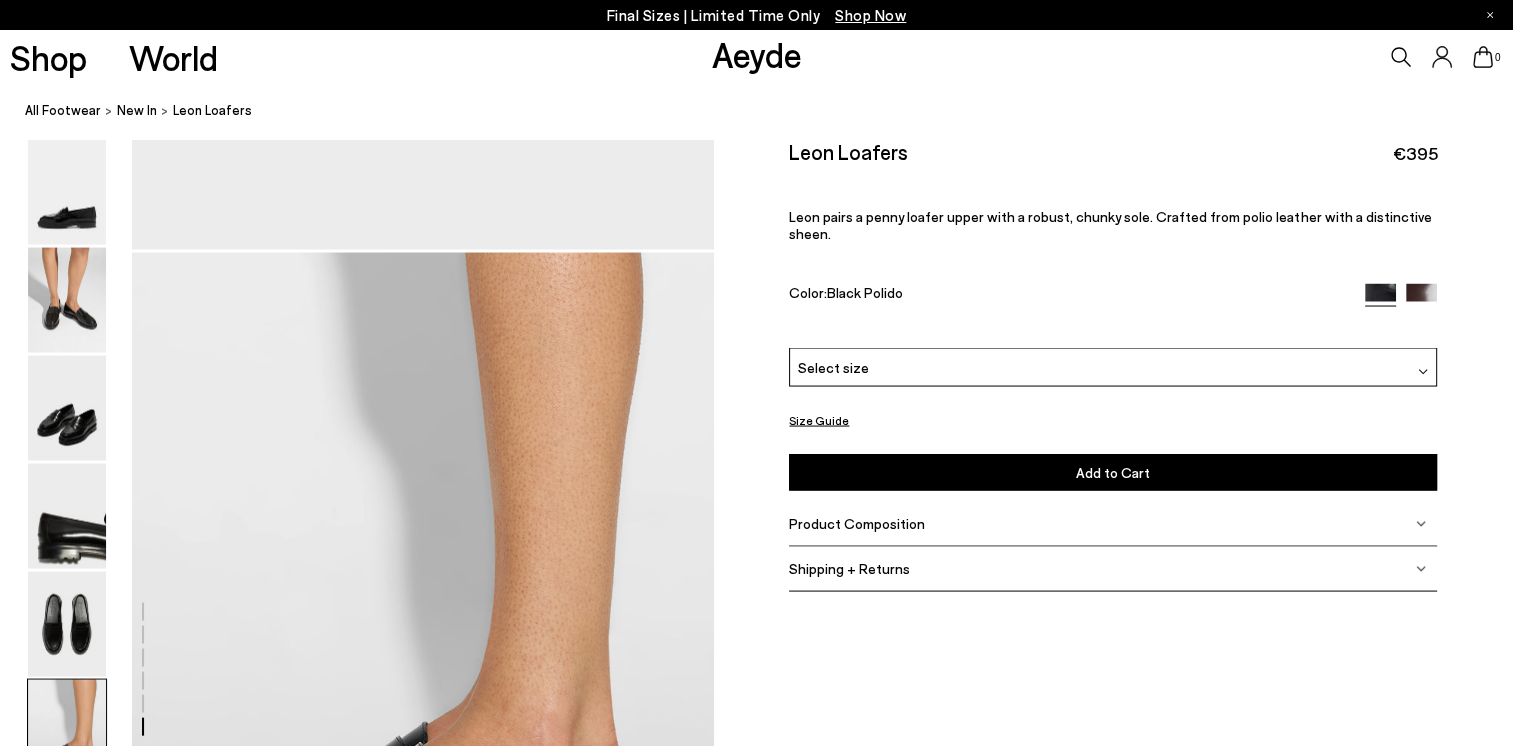 scroll, scrollTop: 4280, scrollLeft: 0, axis: vertical 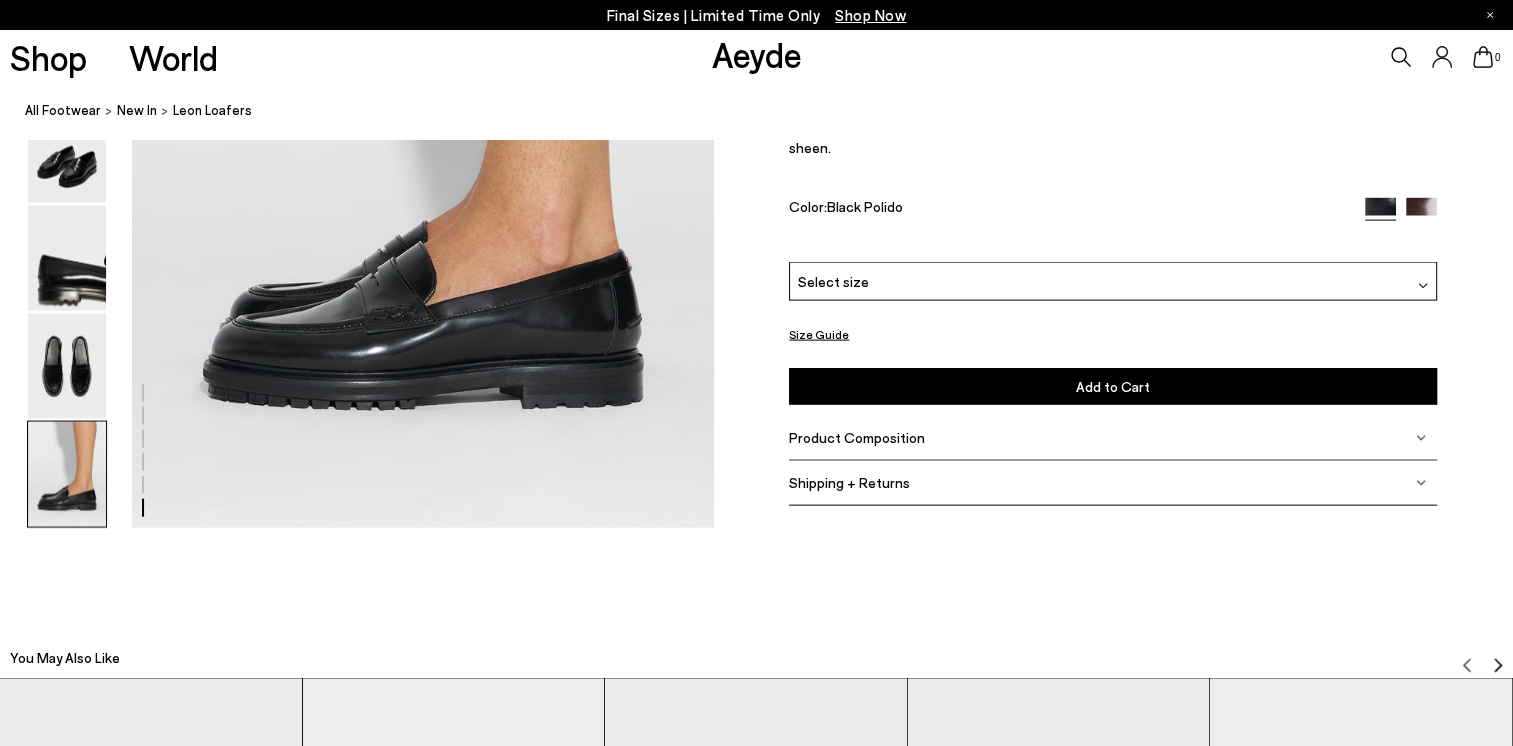 click on "Product Composition" at bounding box center (857, 437) 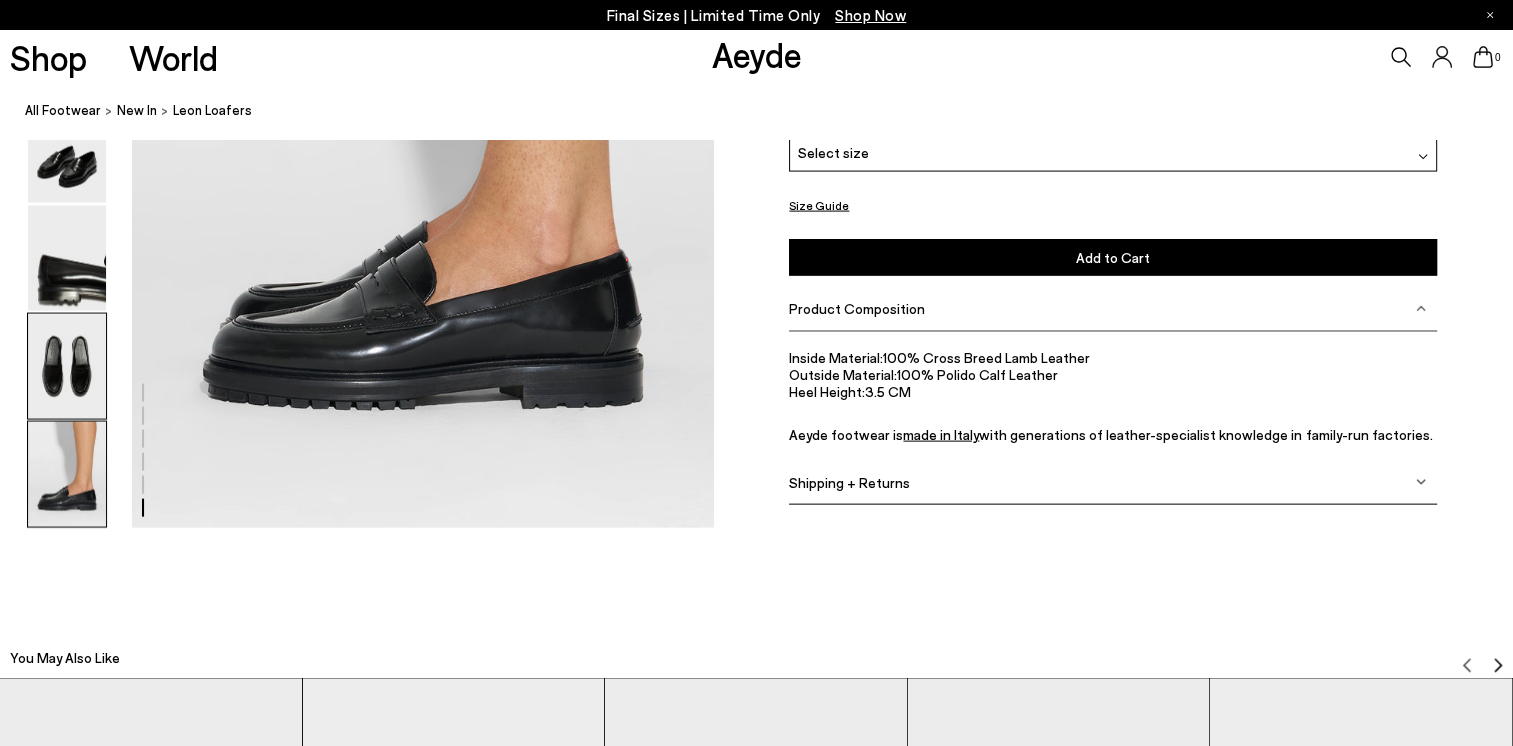 click at bounding box center (67, 366) 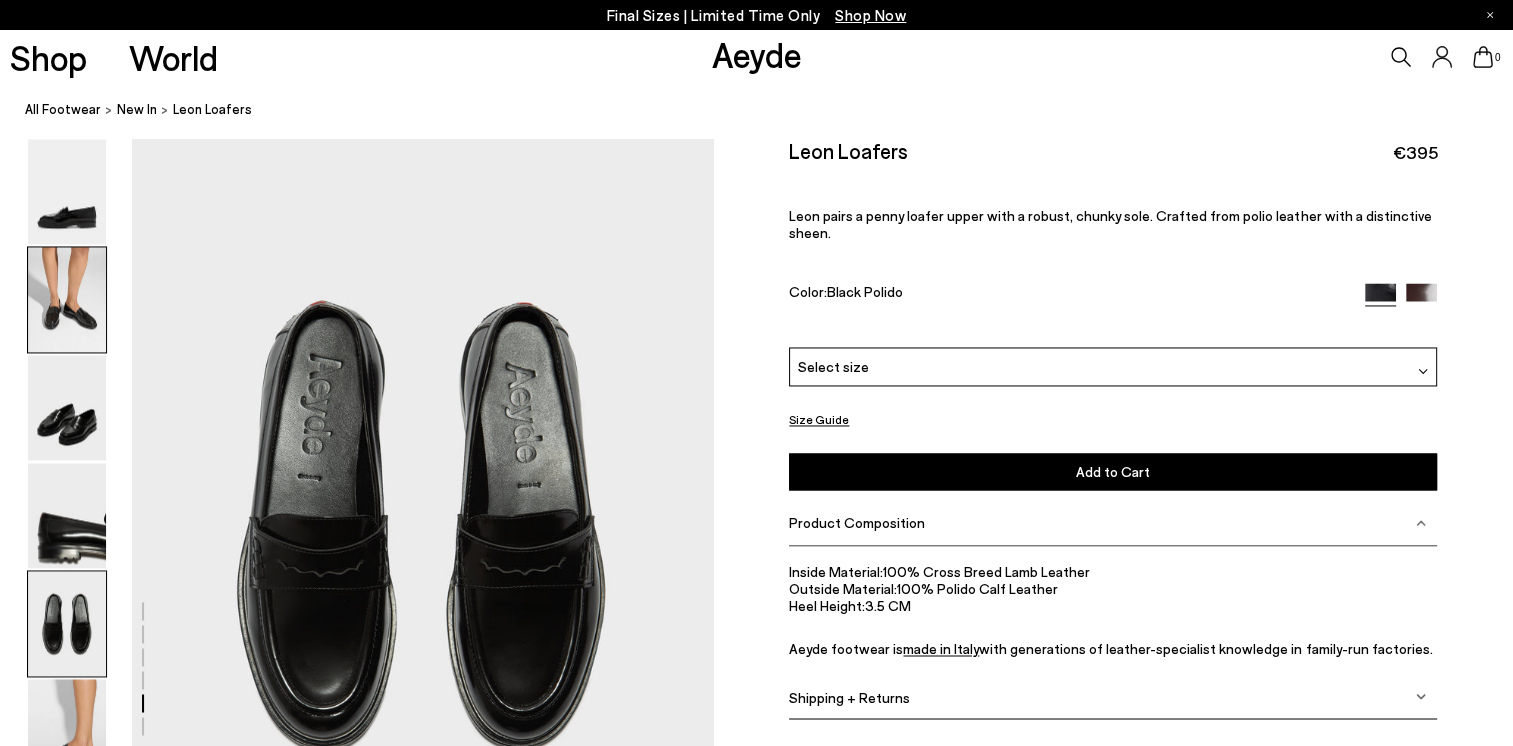 click at bounding box center (67, 300) 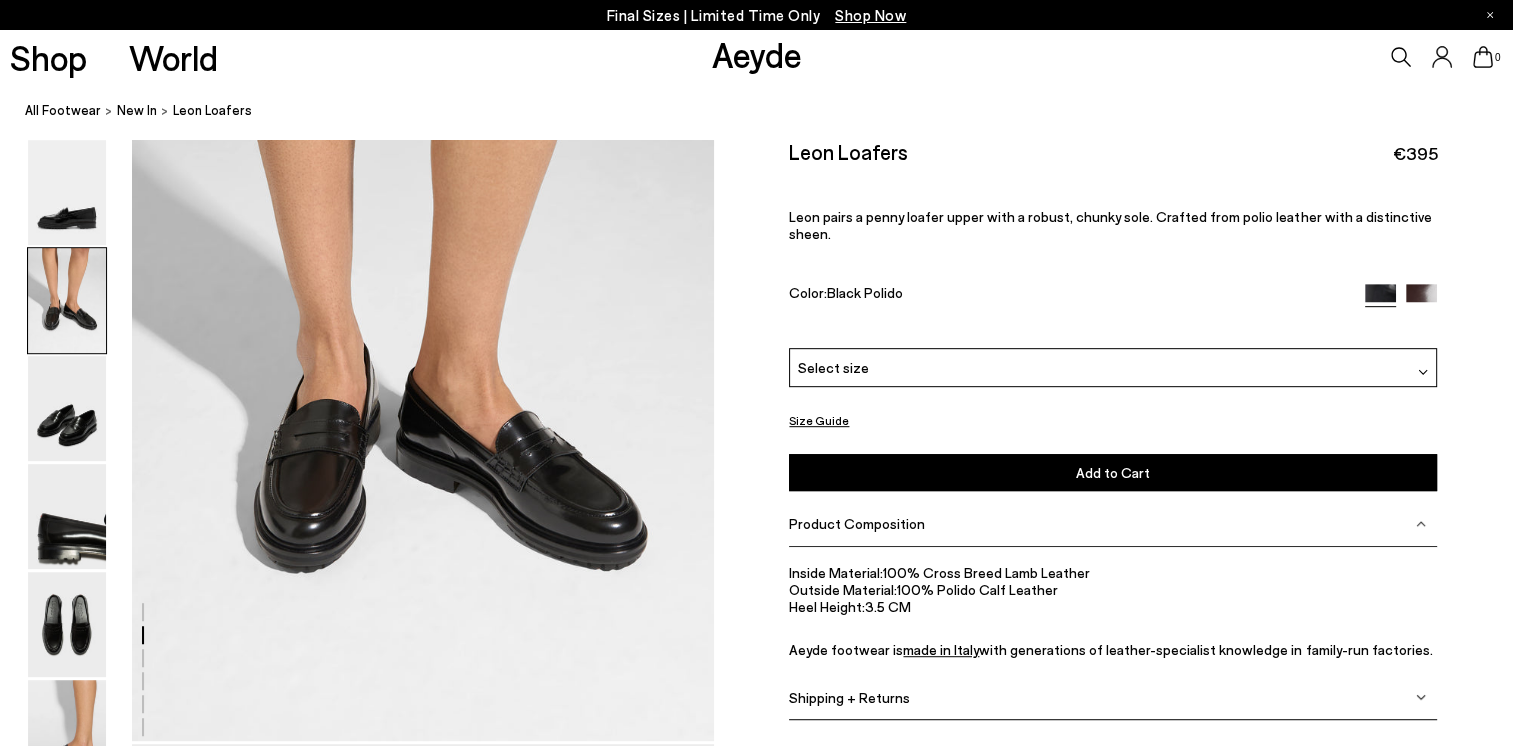 scroll, scrollTop: 980, scrollLeft: 0, axis: vertical 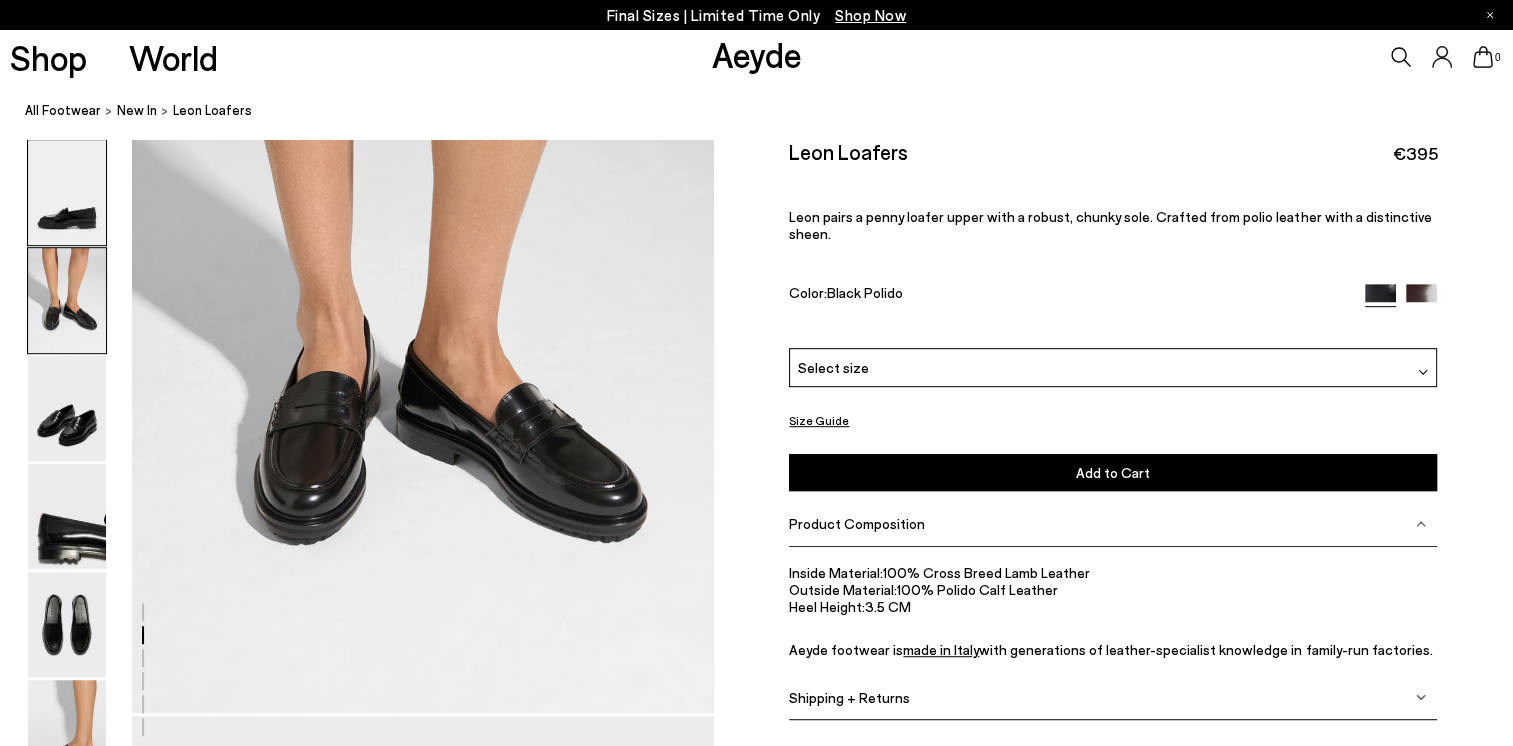click at bounding box center [67, 192] 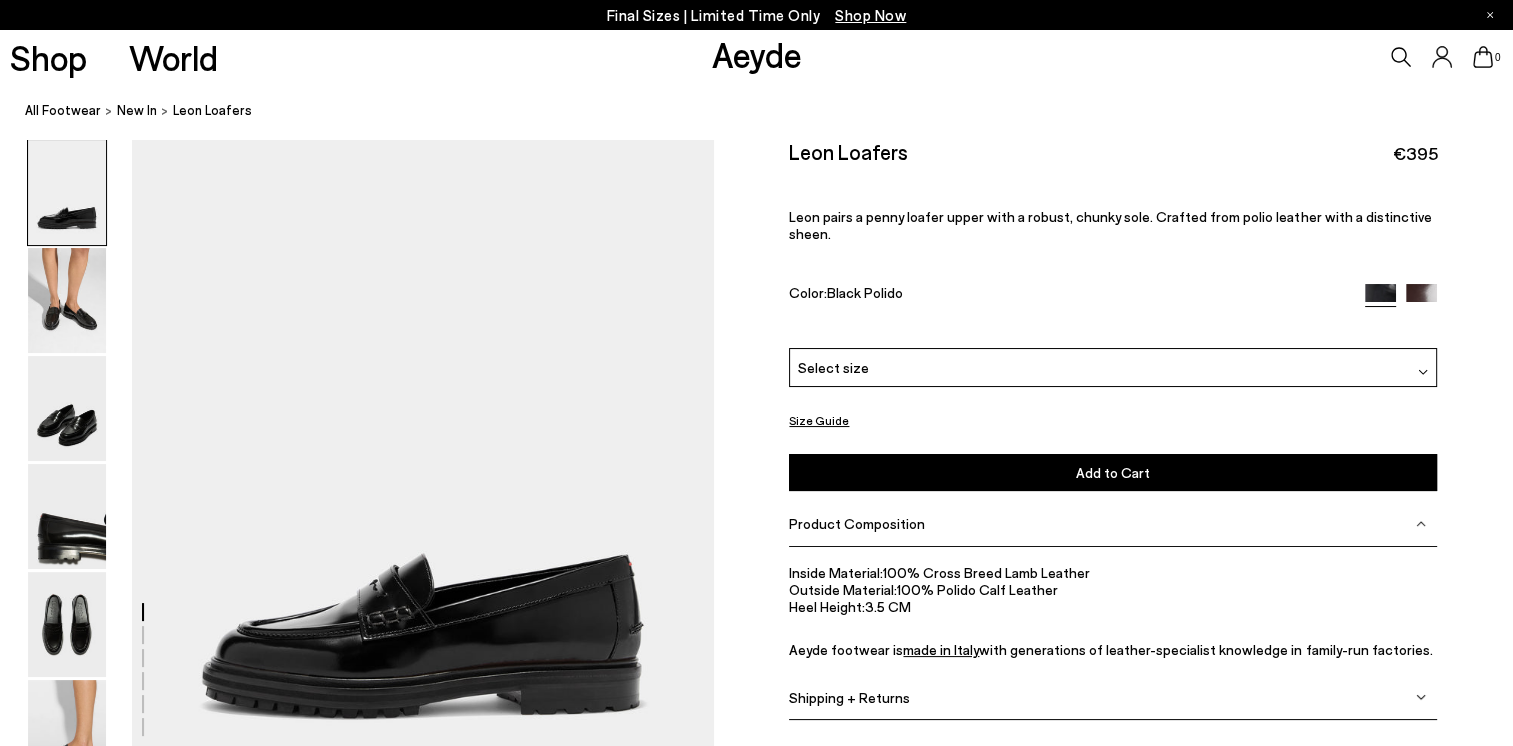 scroll, scrollTop: 0, scrollLeft: 0, axis: both 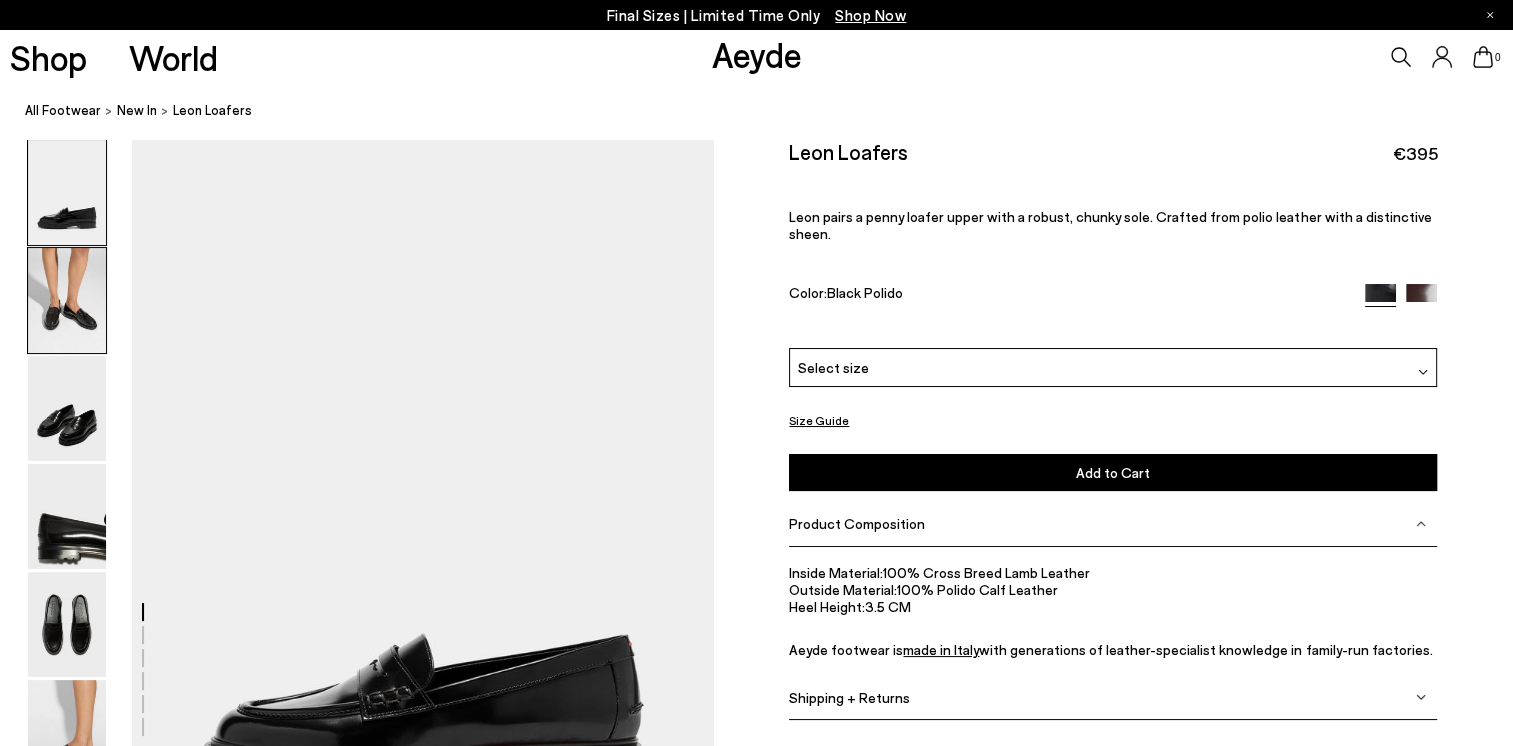 click at bounding box center (67, 300) 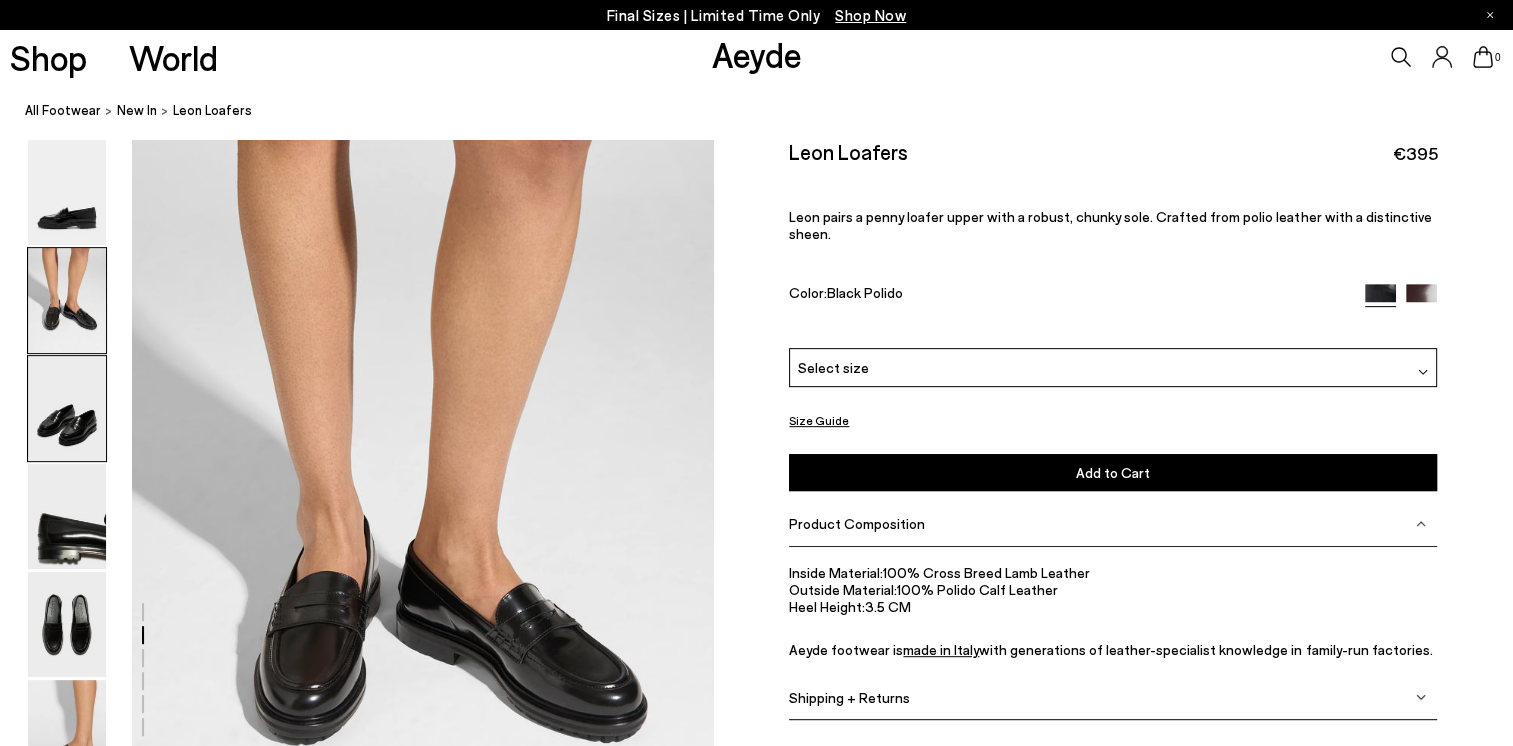 click at bounding box center (67, 408) 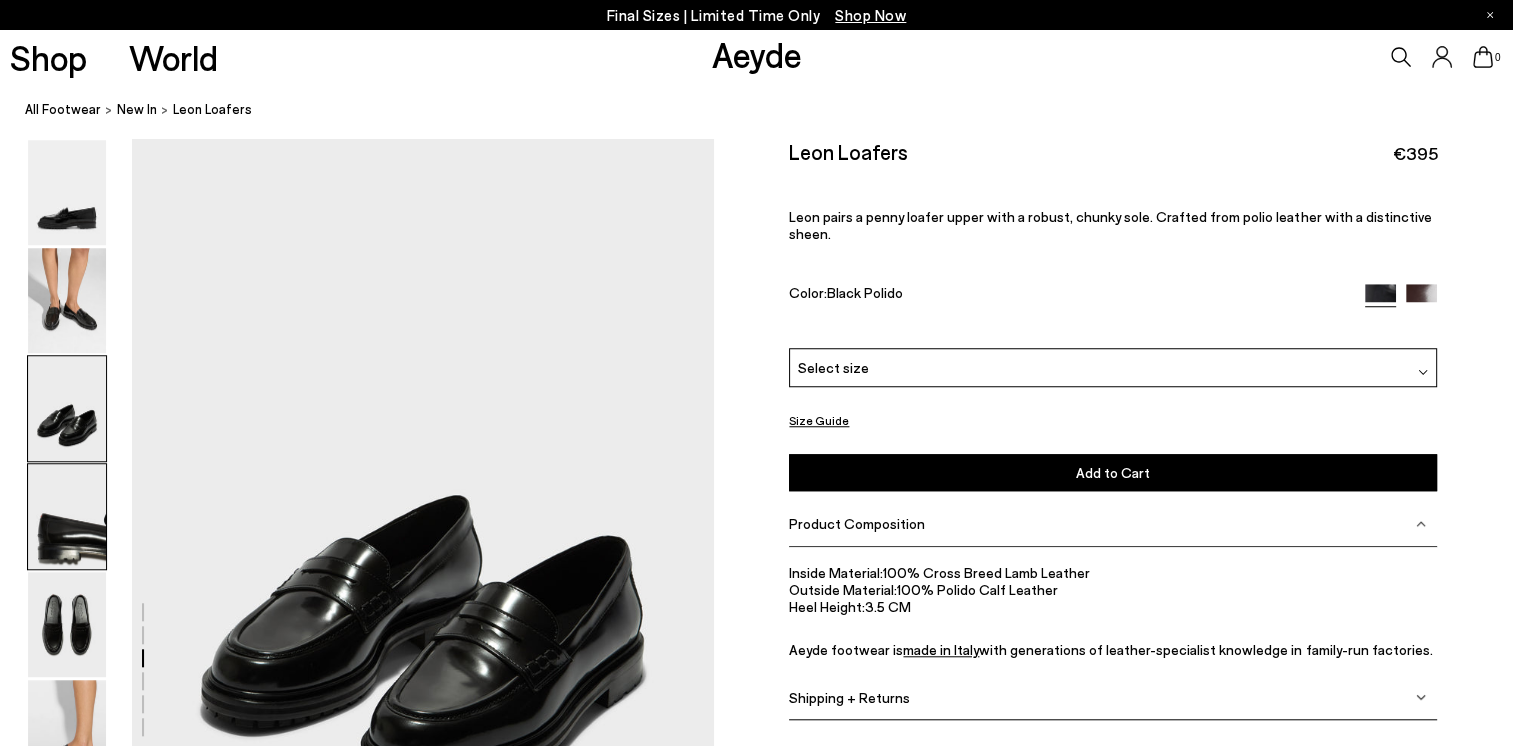 click at bounding box center (67, 516) 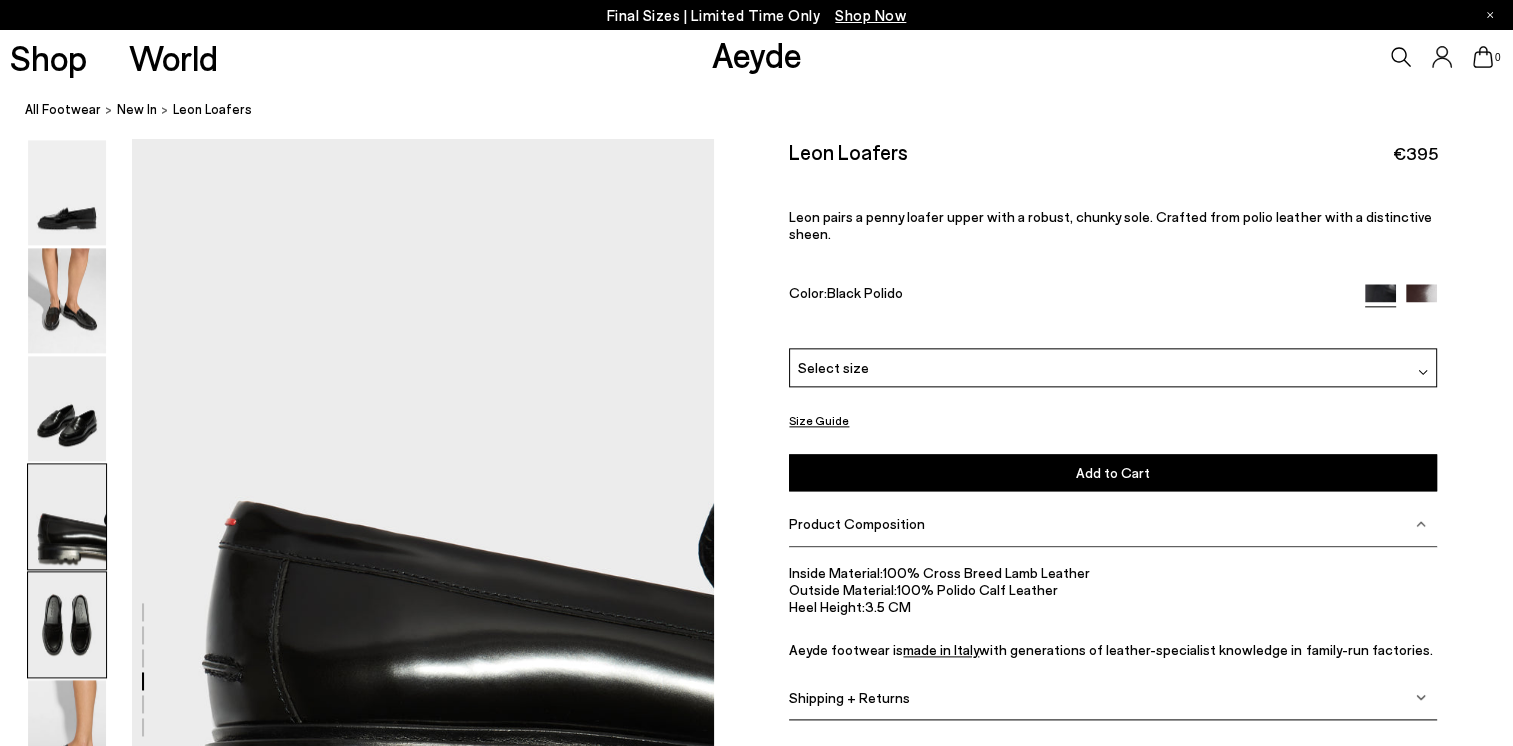click at bounding box center [67, 624] 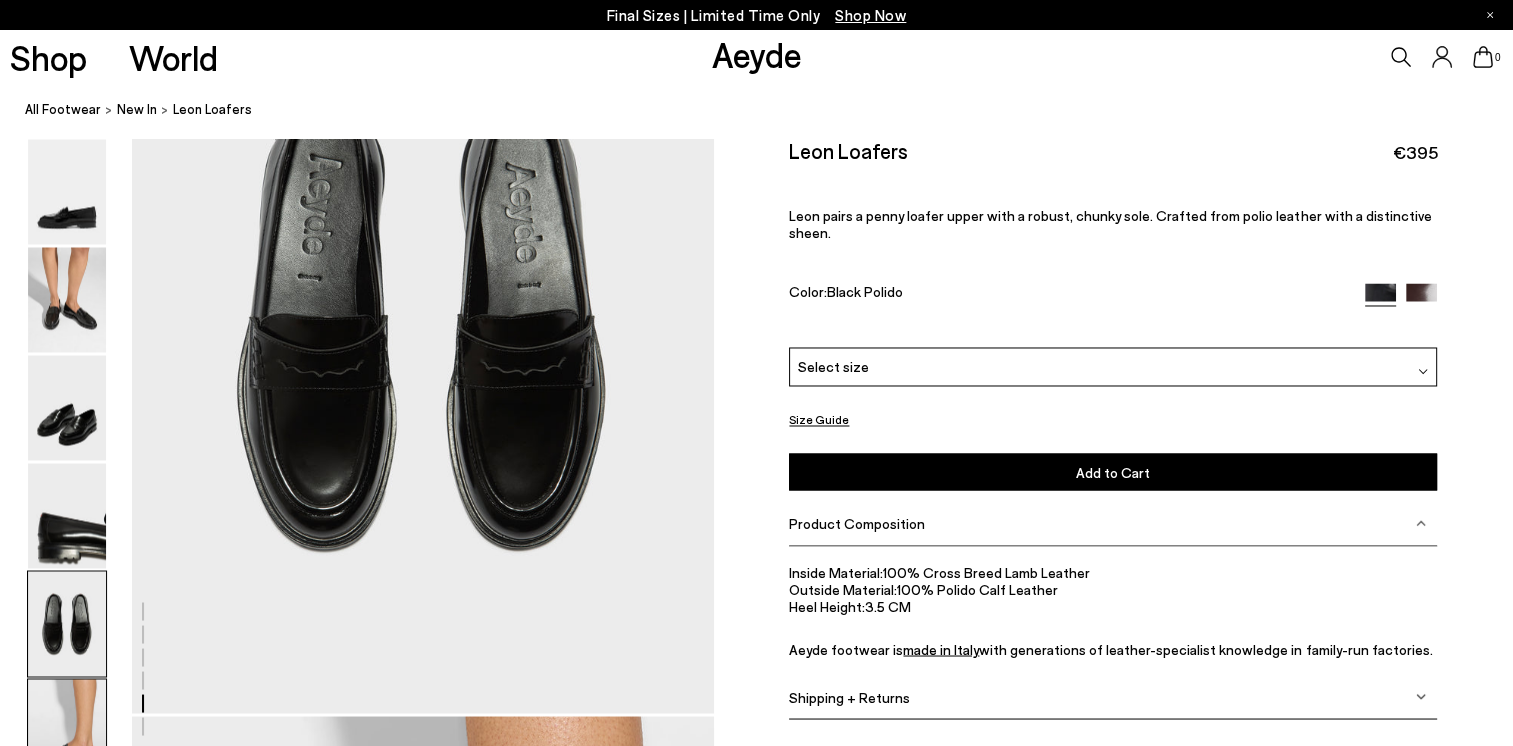 click at bounding box center (67, 732) 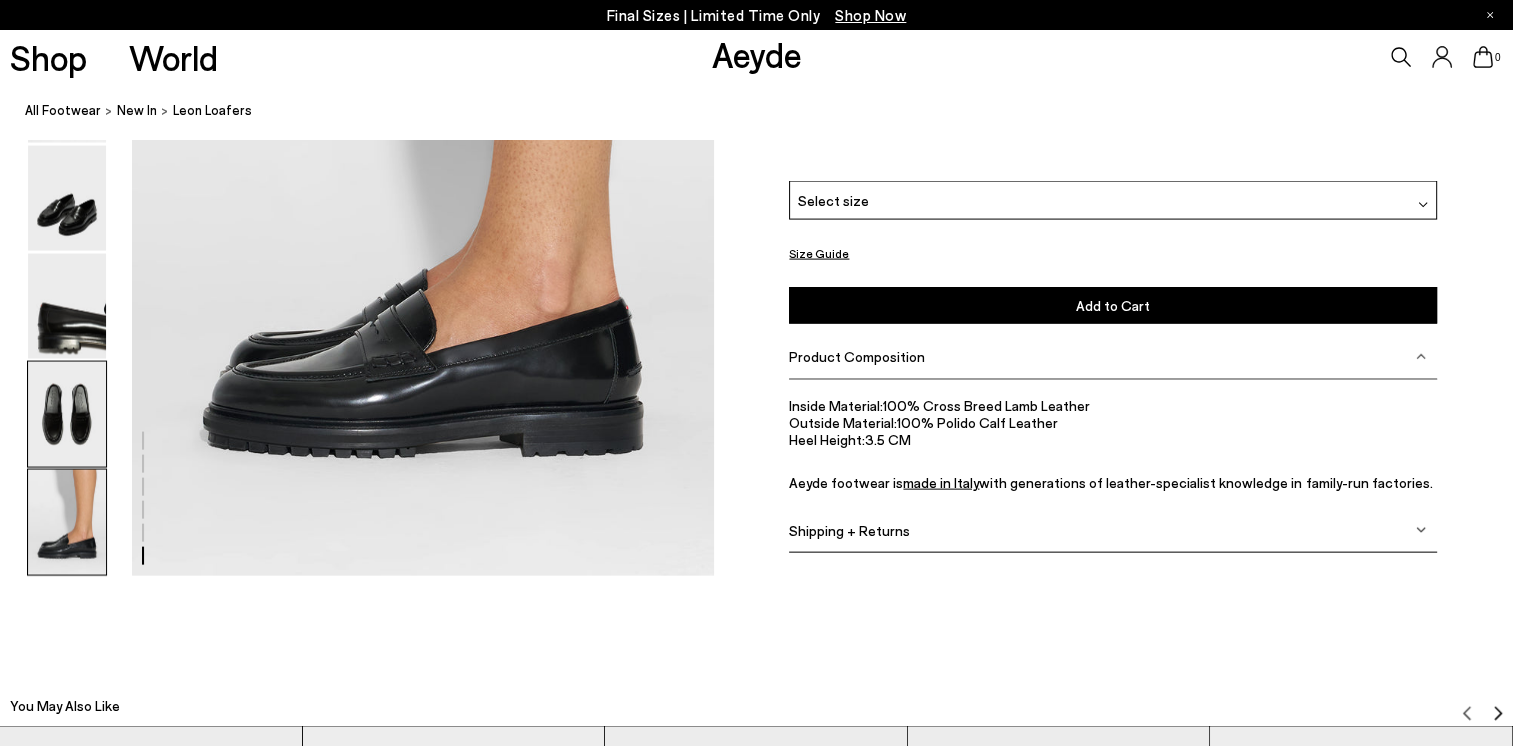 click at bounding box center [67, 414] 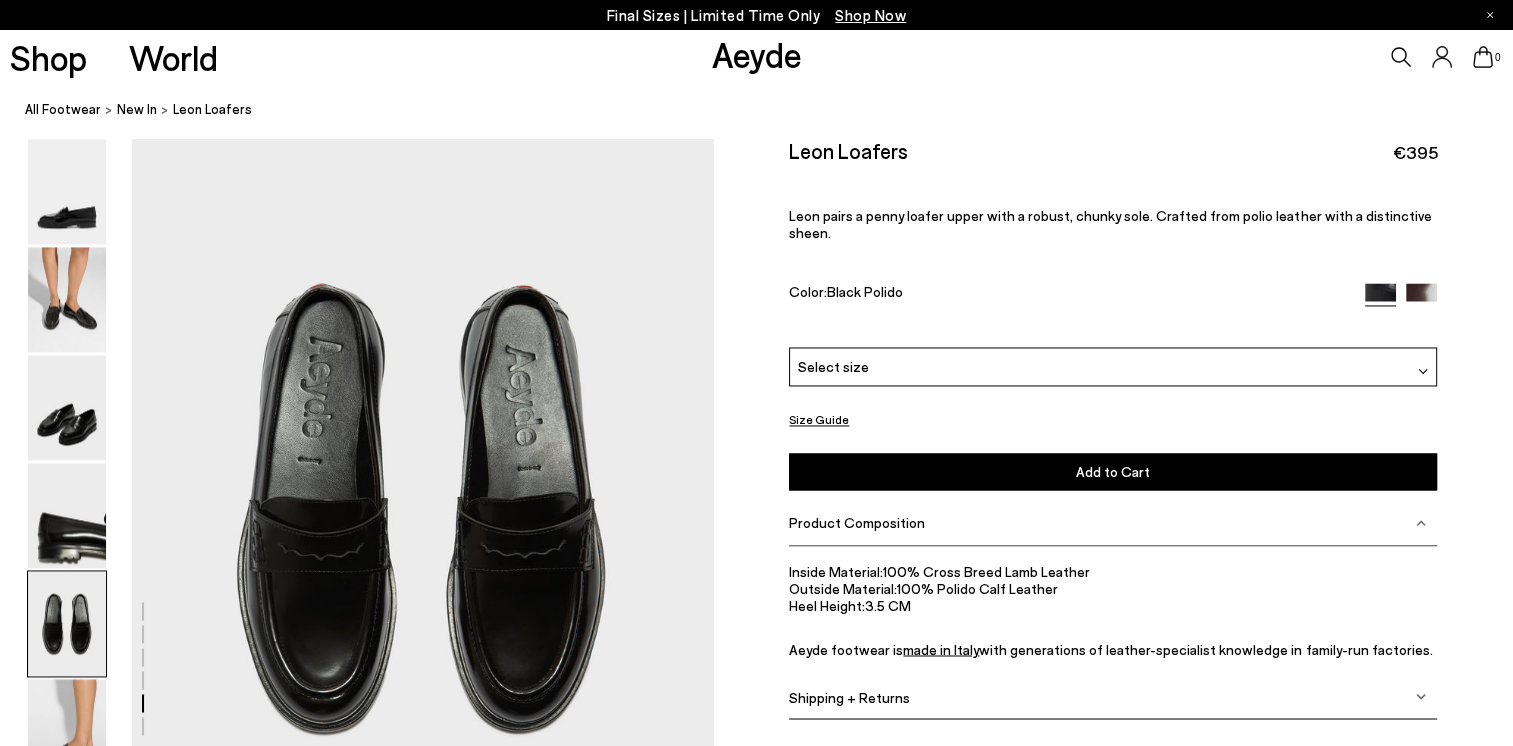 scroll, scrollTop: 3116, scrollLeft: 0, axis: vertical 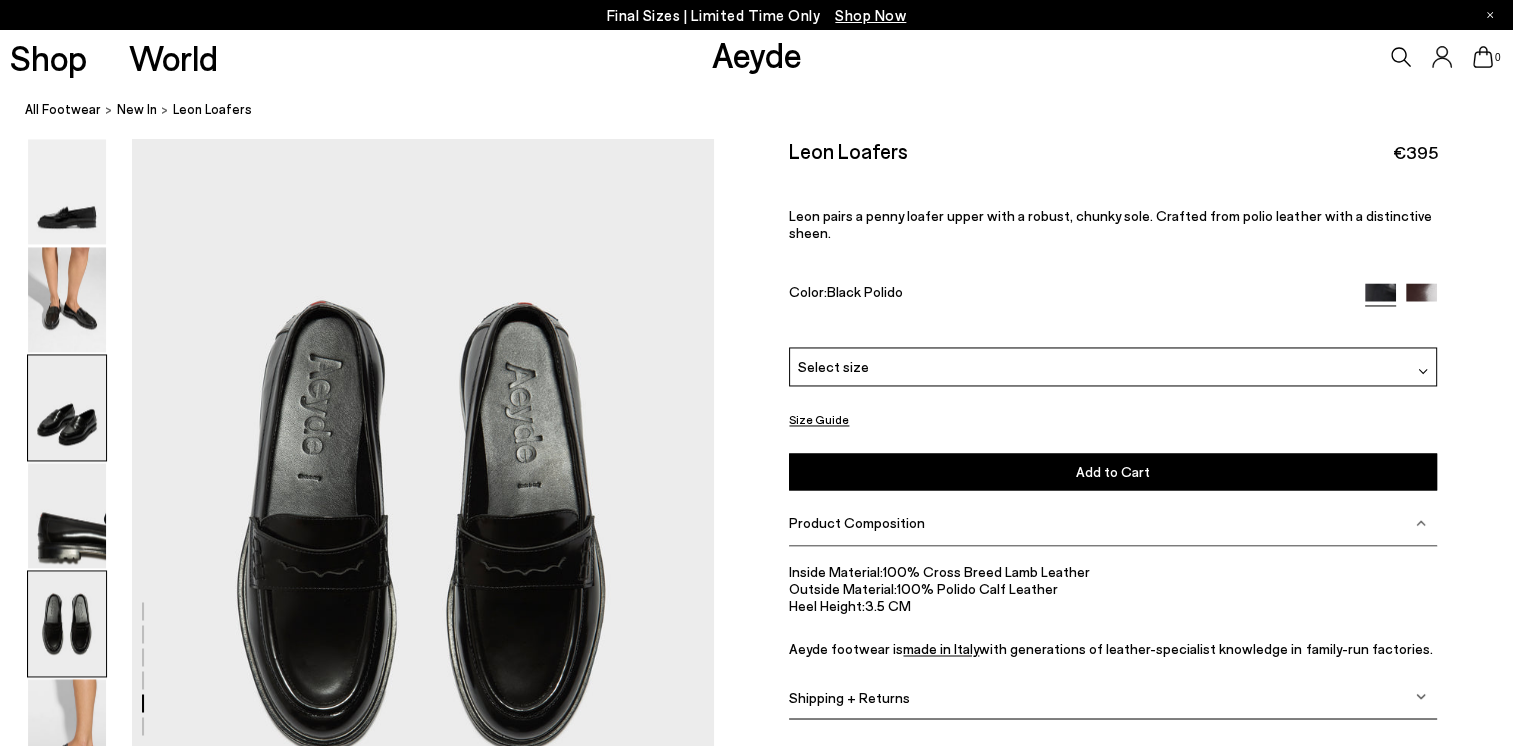 click at bounding box center [67, 408] 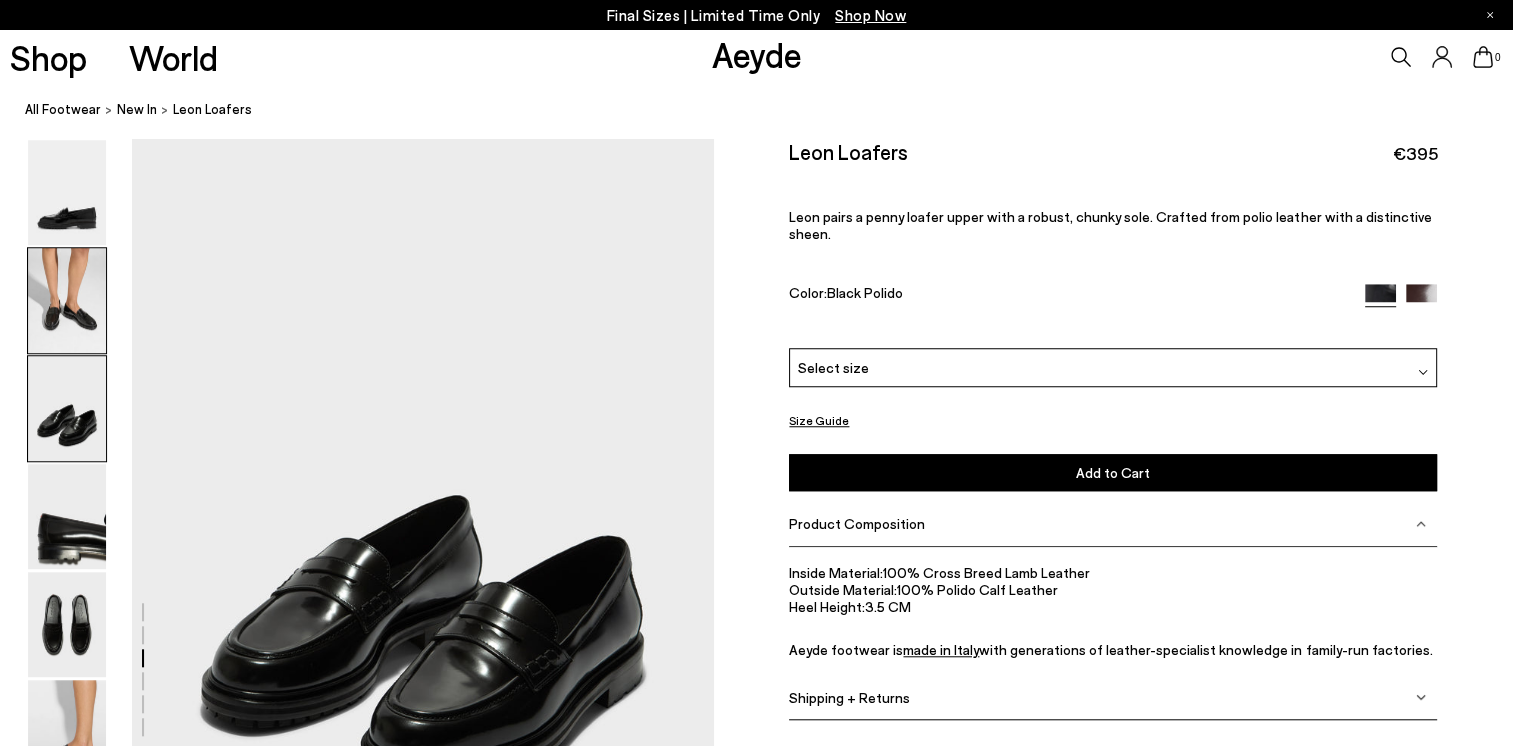 click at bounding box center [67, 300] 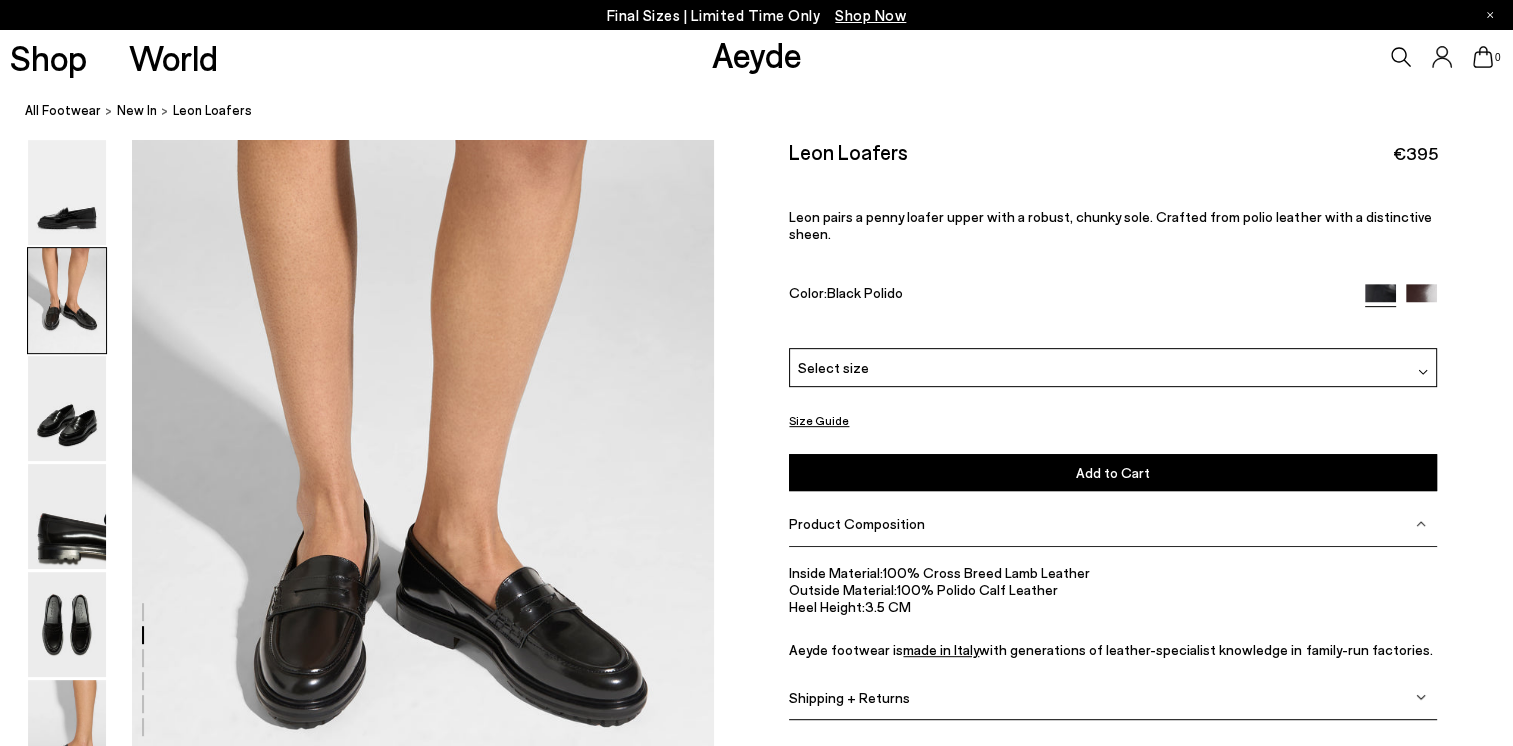 scroll, scrollTop: 780, scrollLeft: 0, axis: vertical 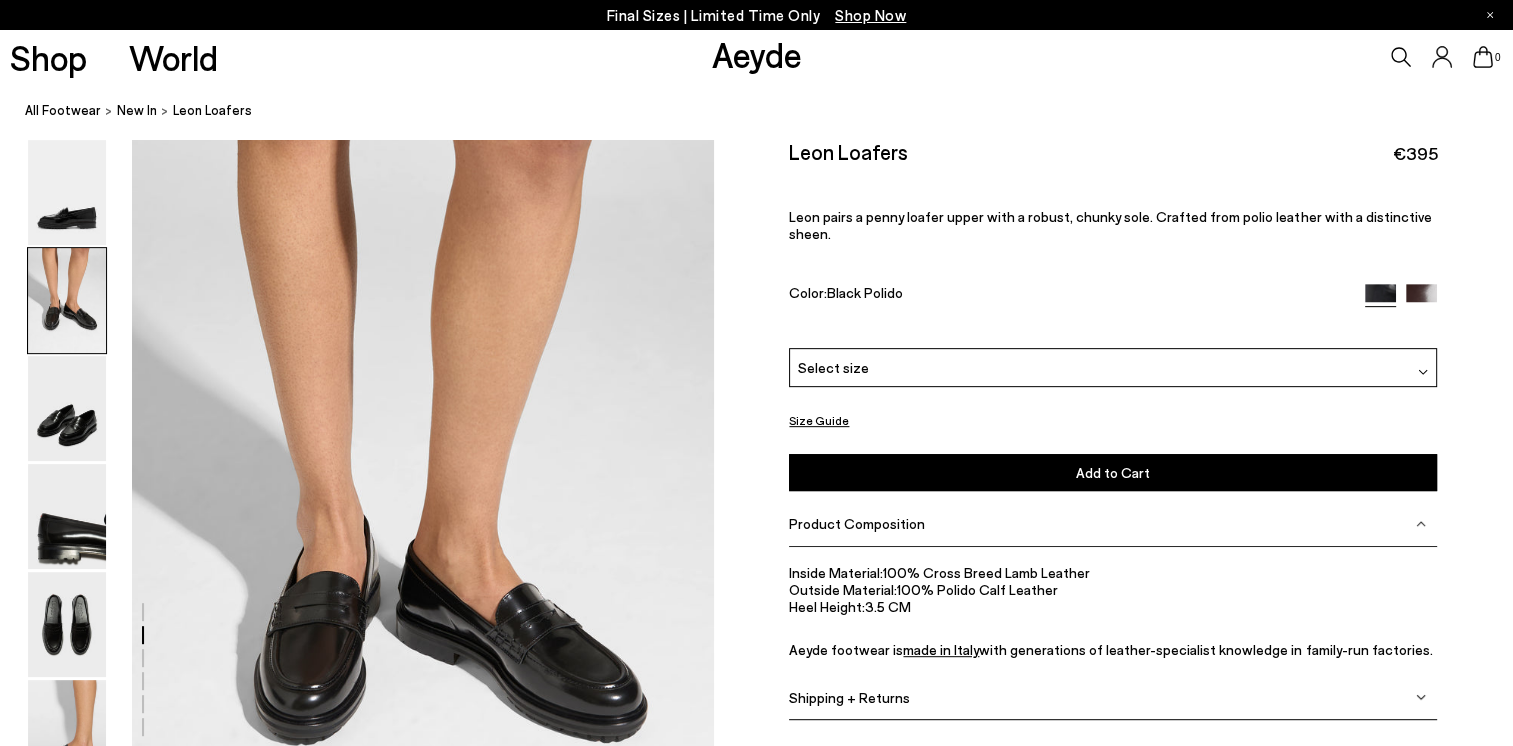 click at bounding box center (357, 1693) 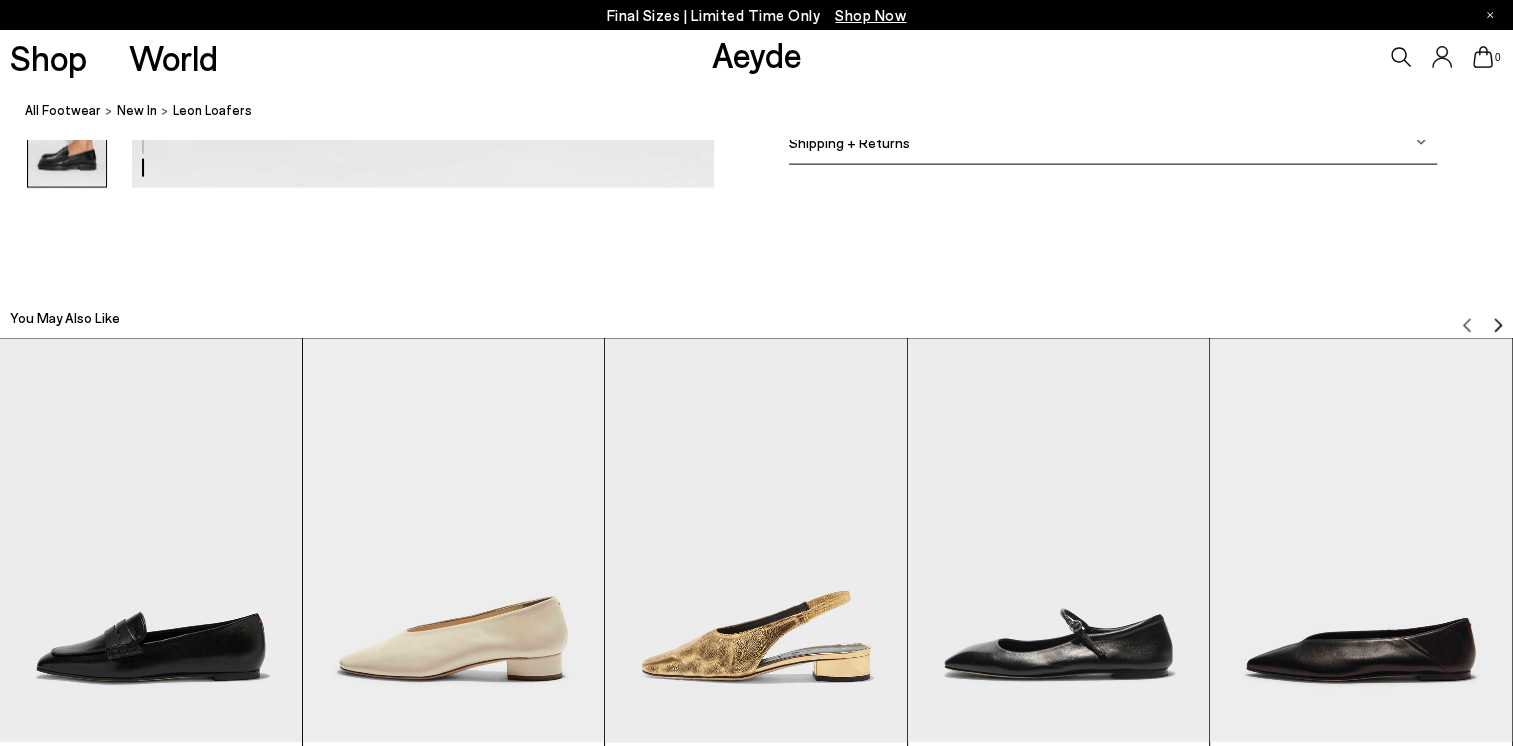 scroll, scrollTop: 4880, scrollLeft: 0, axis: vertical 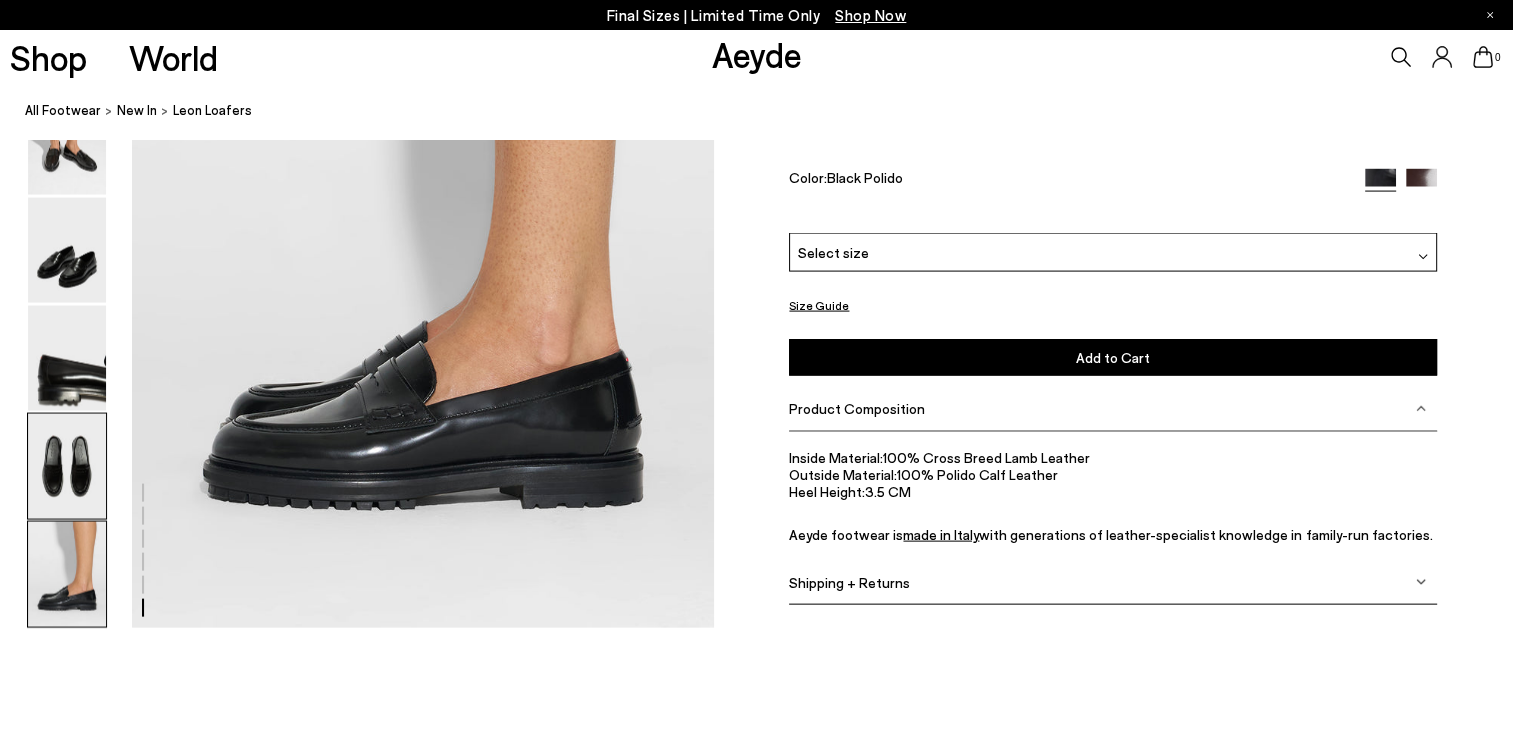 click at bounding box center (67, 466) 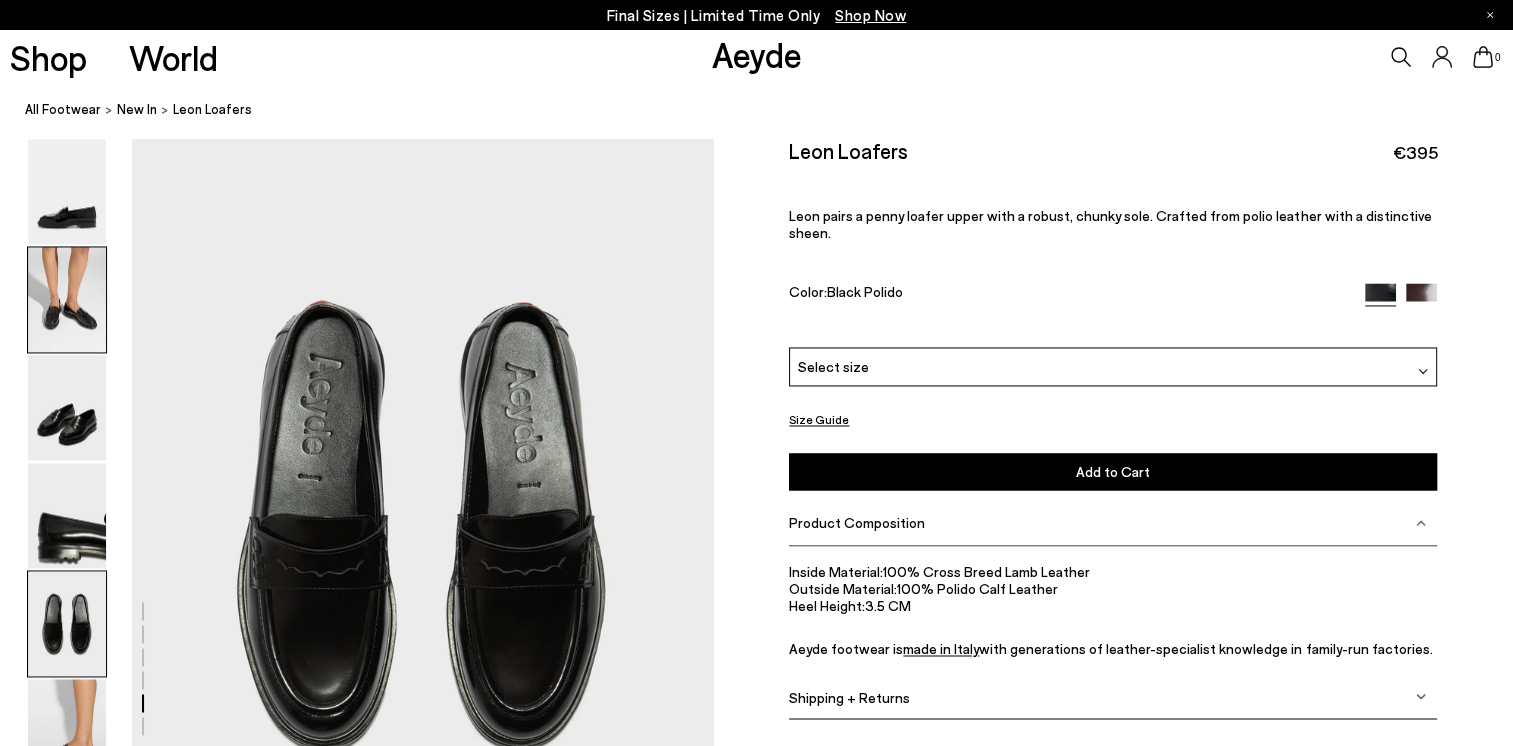 click at bounding box center (67, 300) 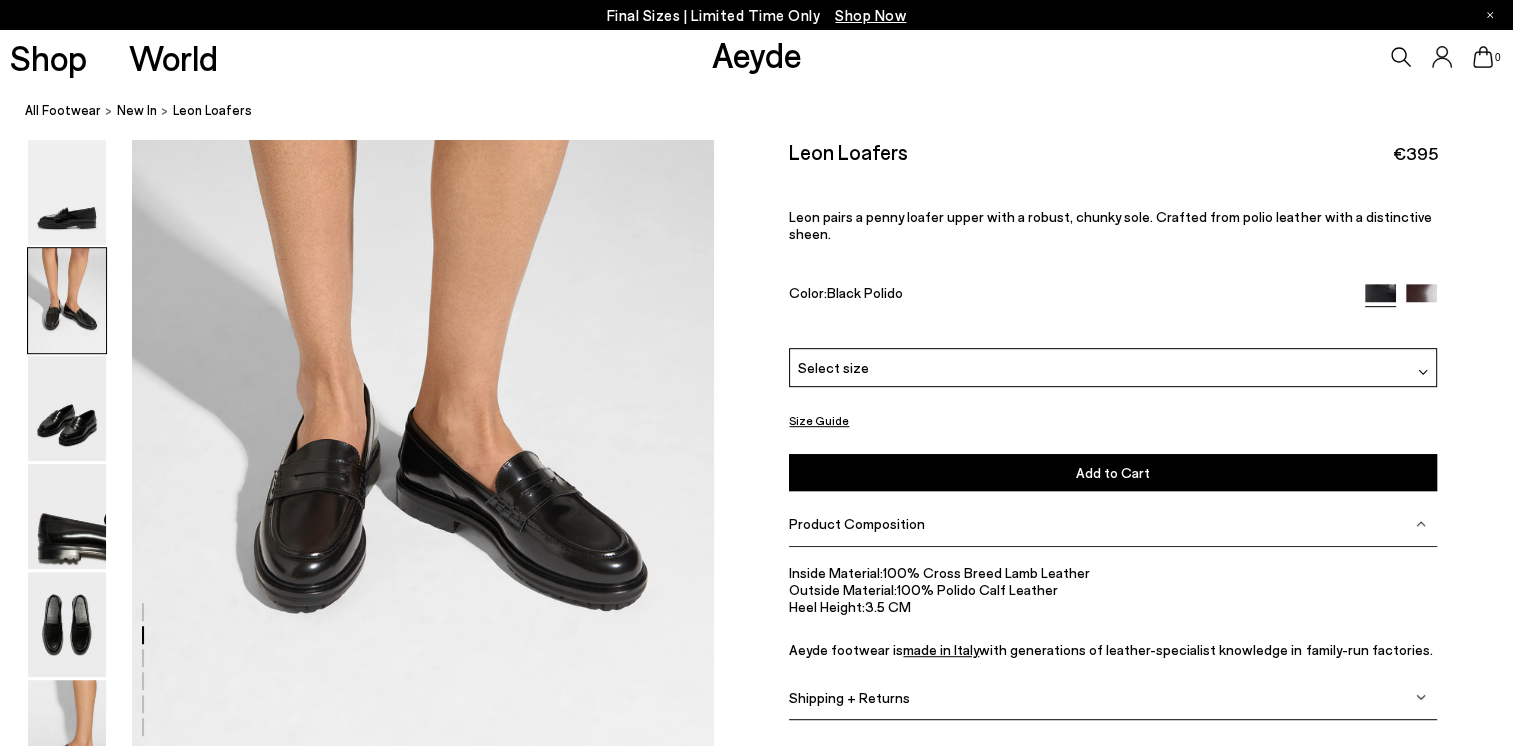scroll, scrollTop: 780, scrollLeft: 0, axis: vertical 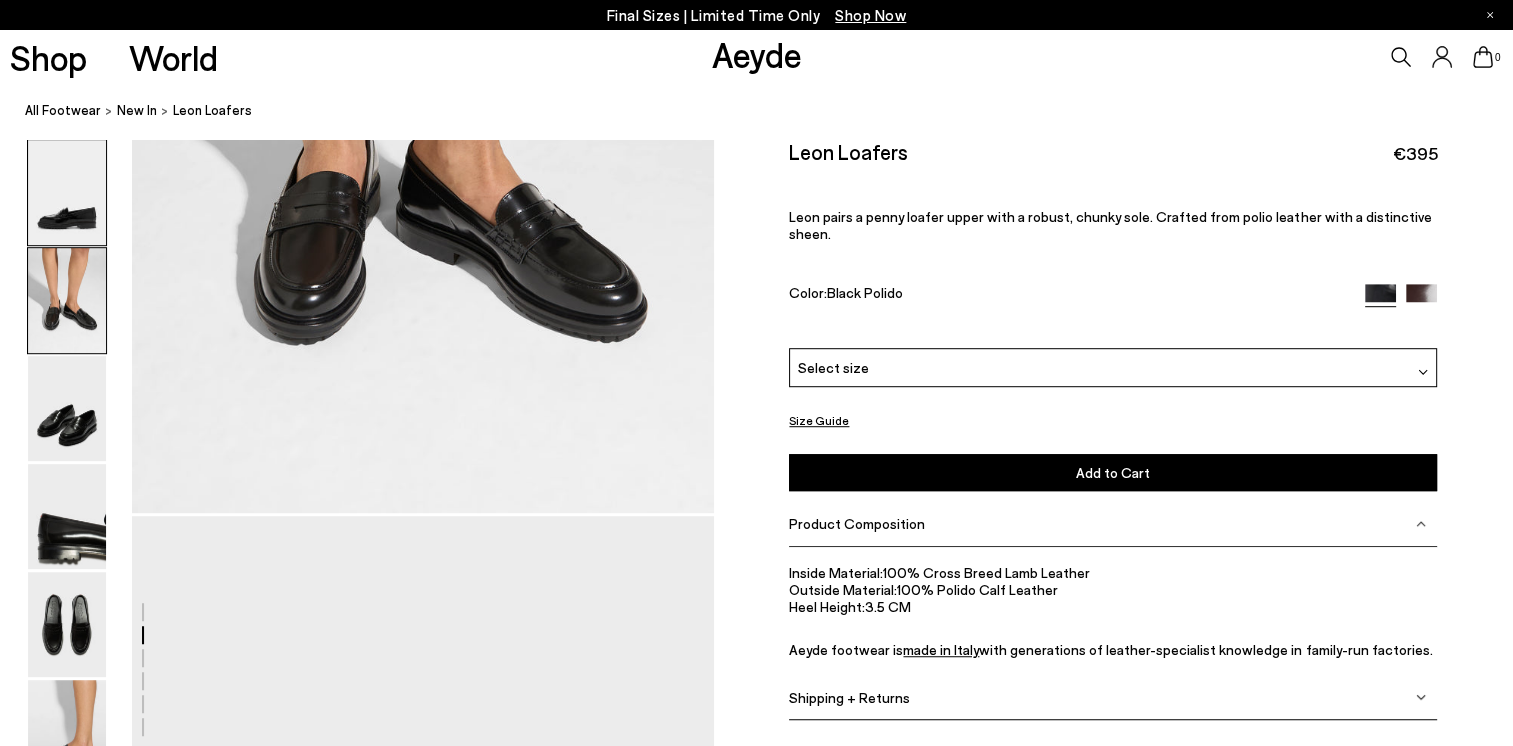 click at bounding box center [67, 192] 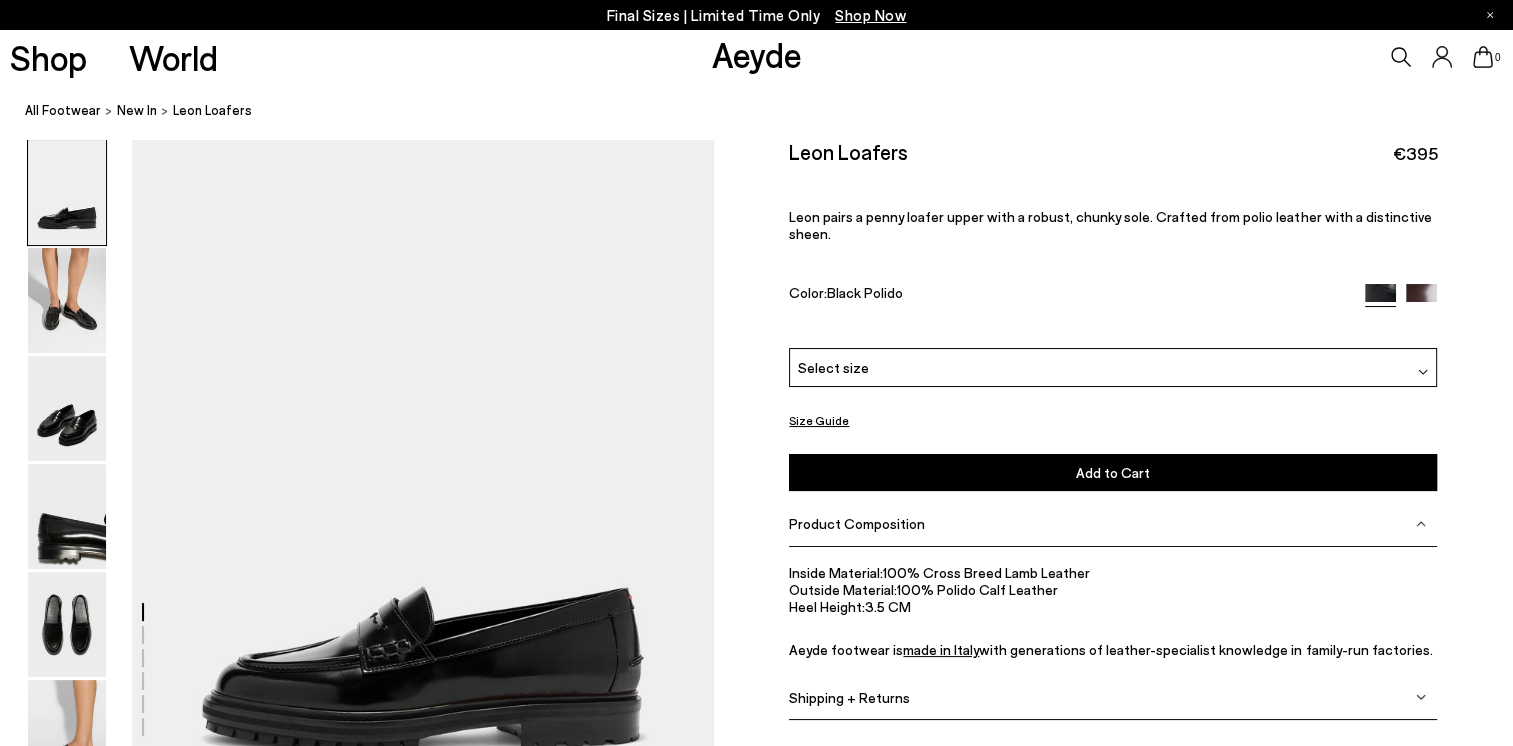 scroll, scrollTop: 0, scrollLeft: 0, axis: both 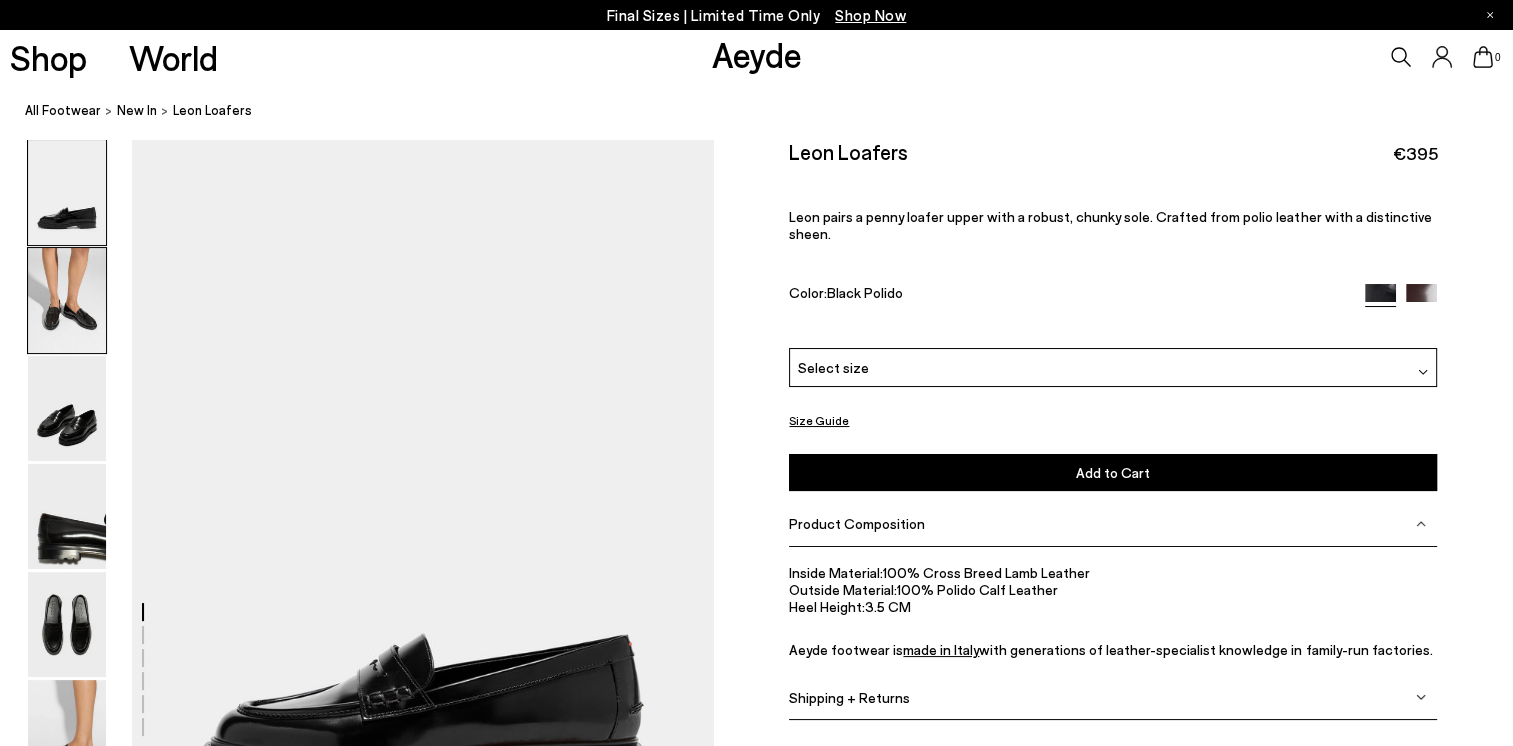 click at bounding box center [67, 300] 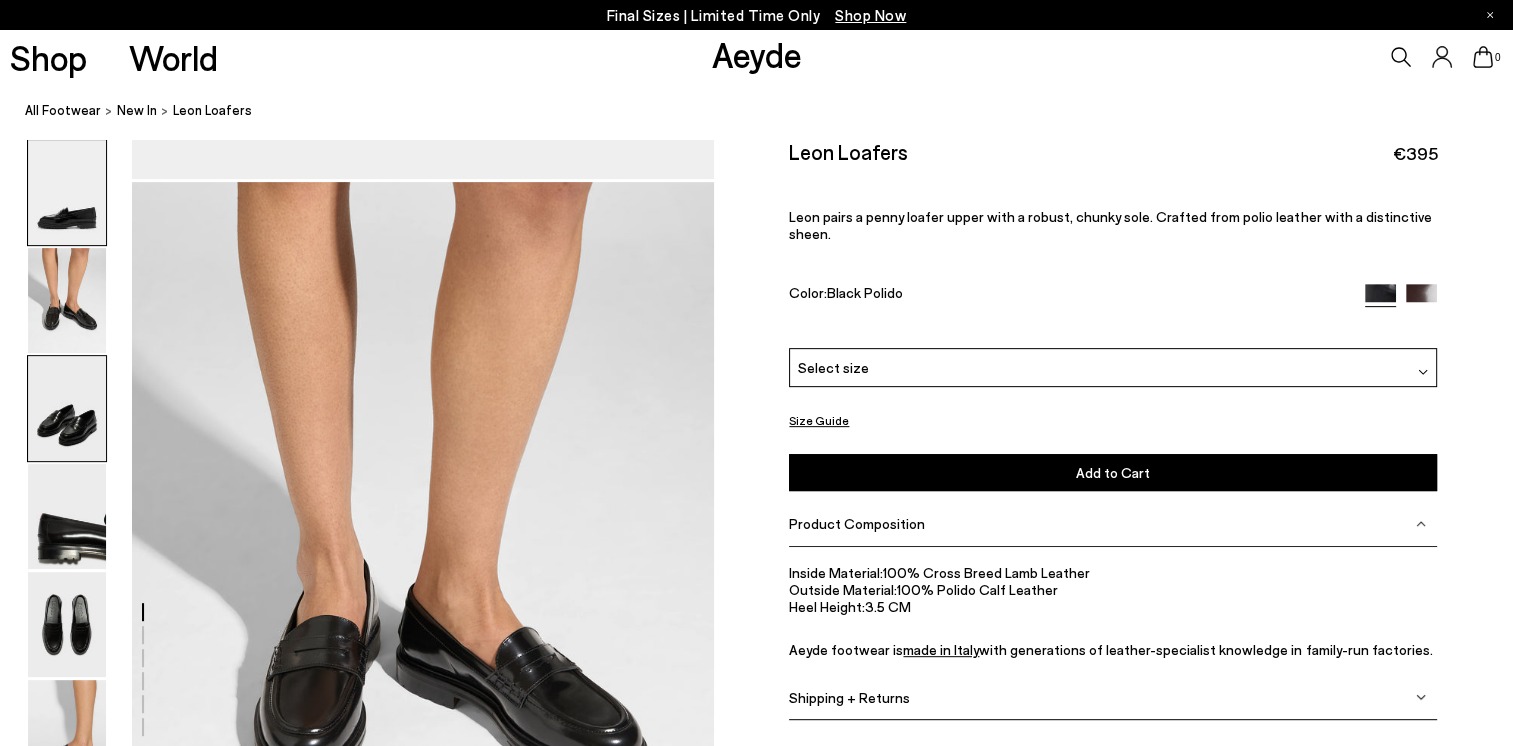 click at bounding box center (67, 408) 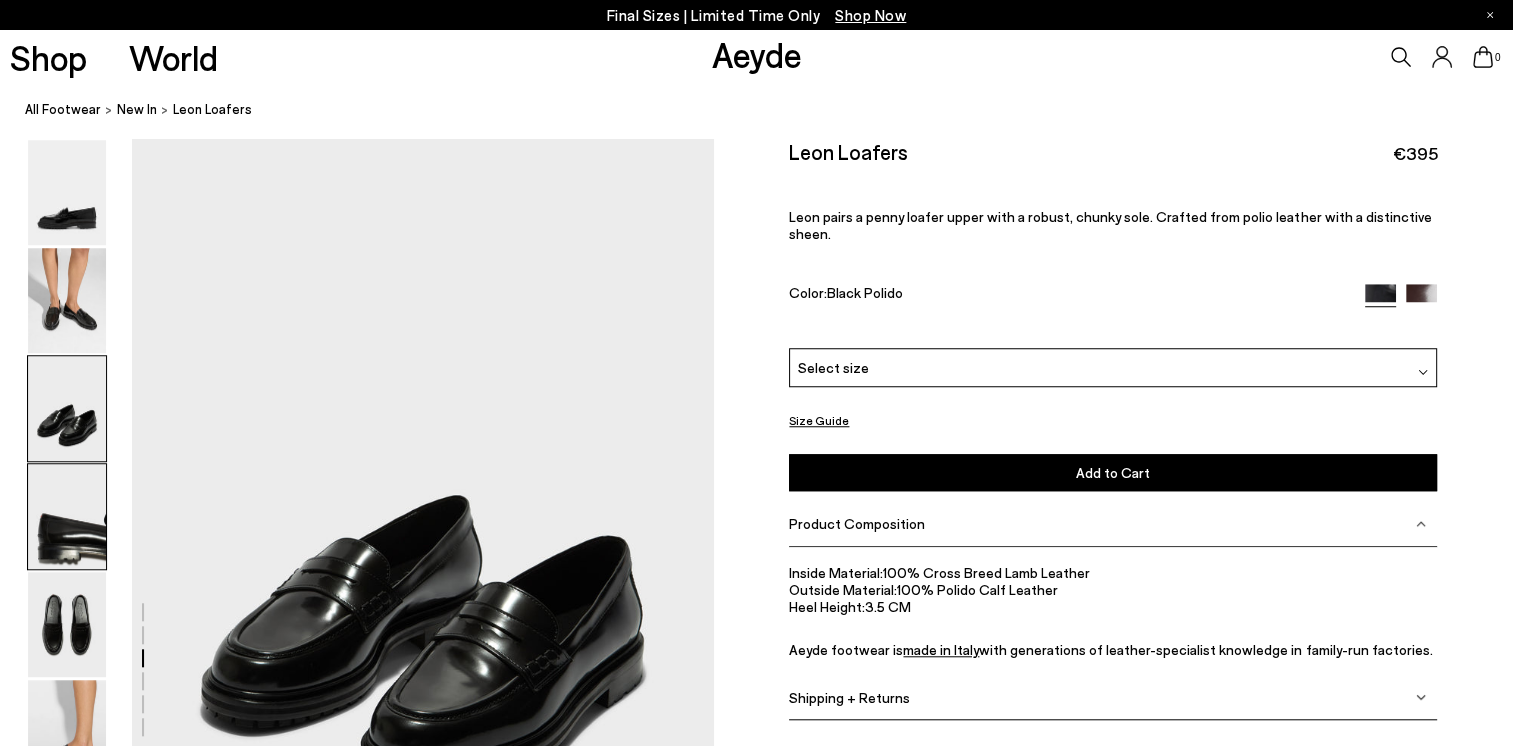 click at bounding box center (67, 516) 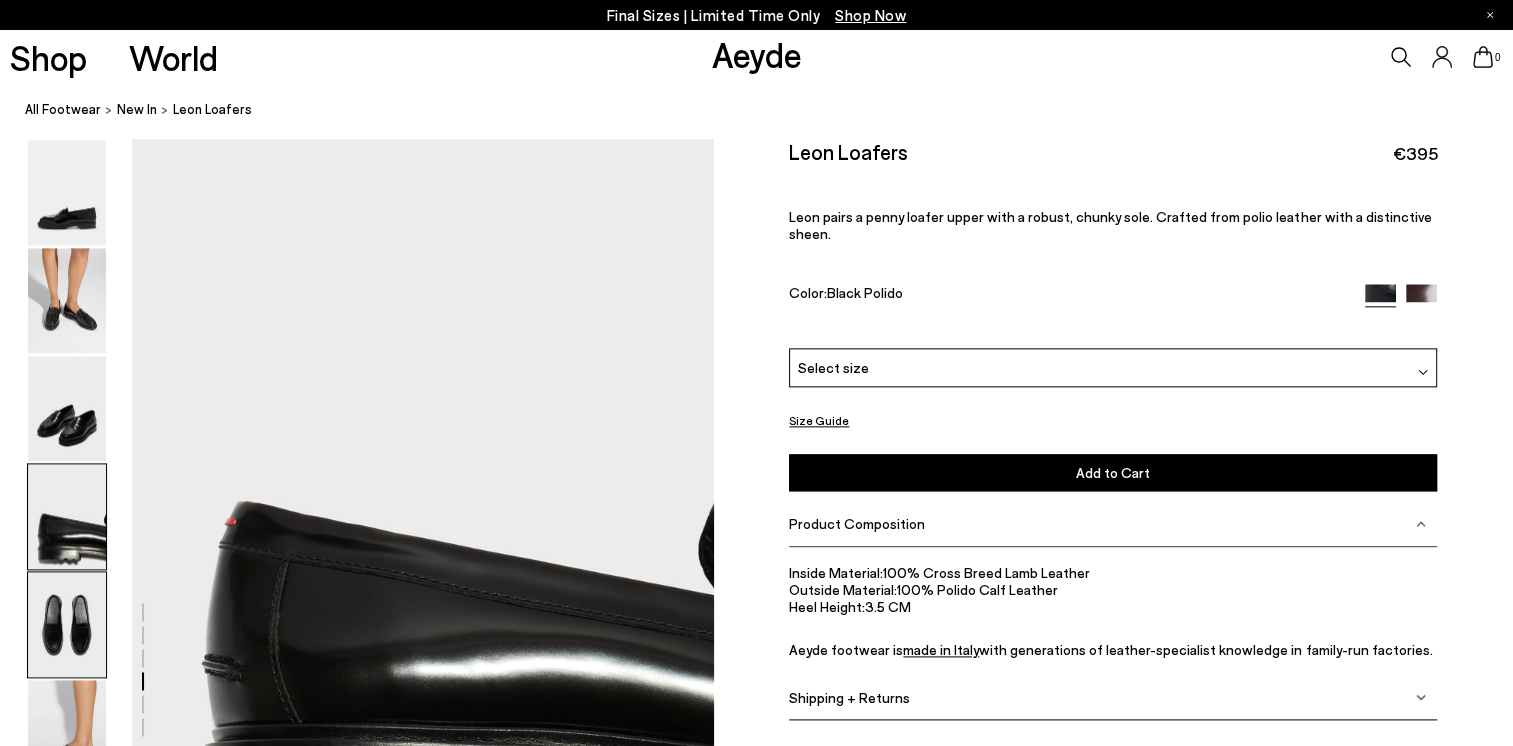 click at bounding box center [67, 624] 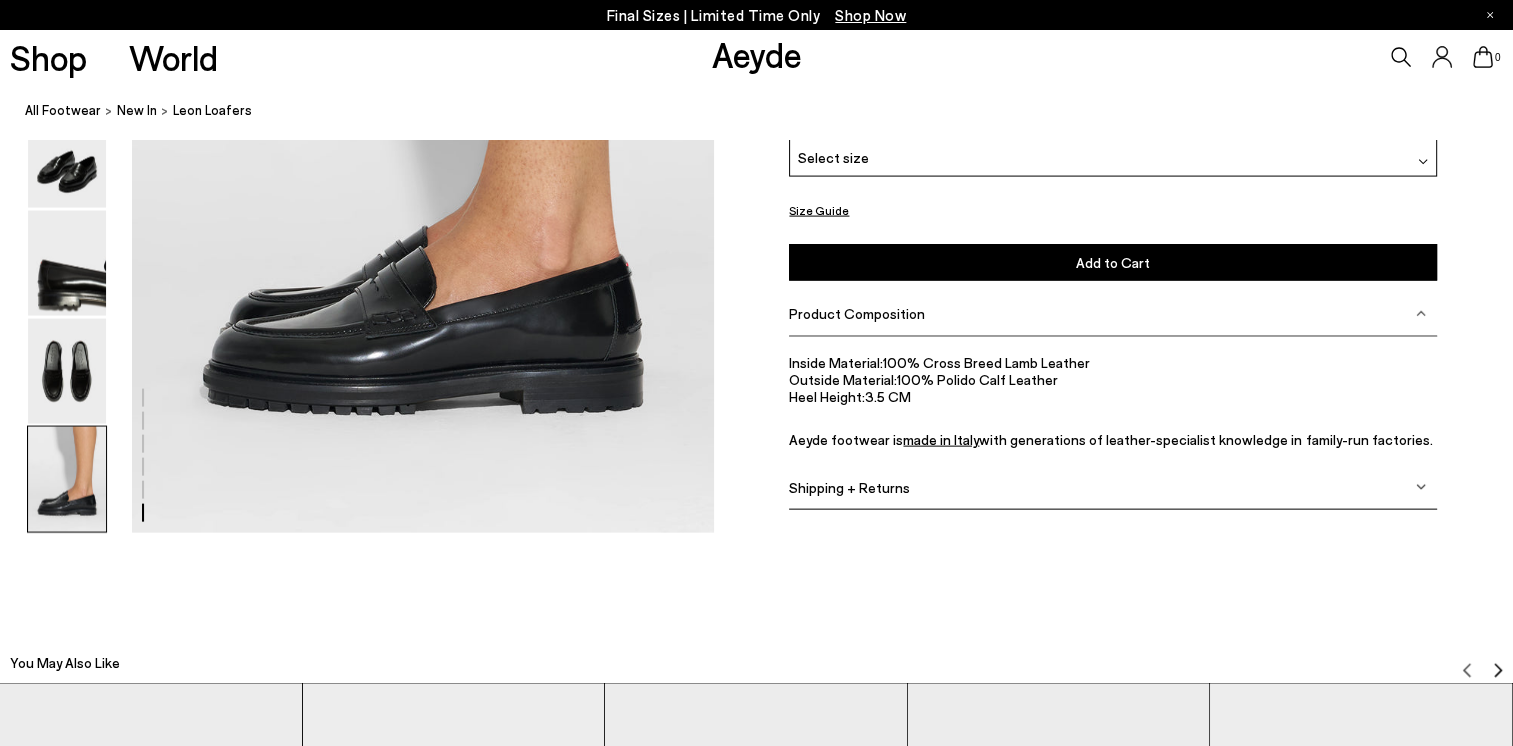 scroll, scrollTop: 4304, scrollLeft: 0, axis: vertical 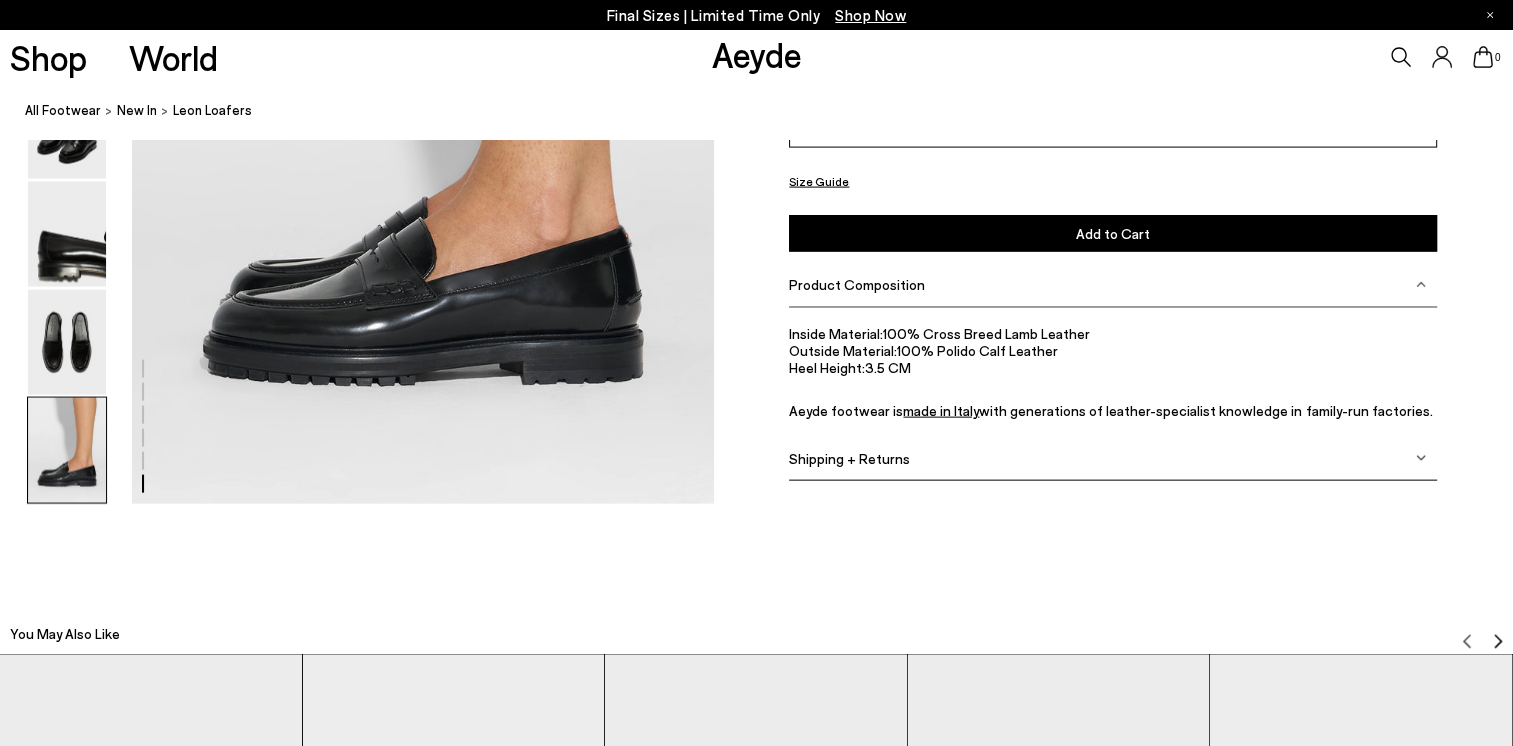 click at bounding box center (357, -1831) 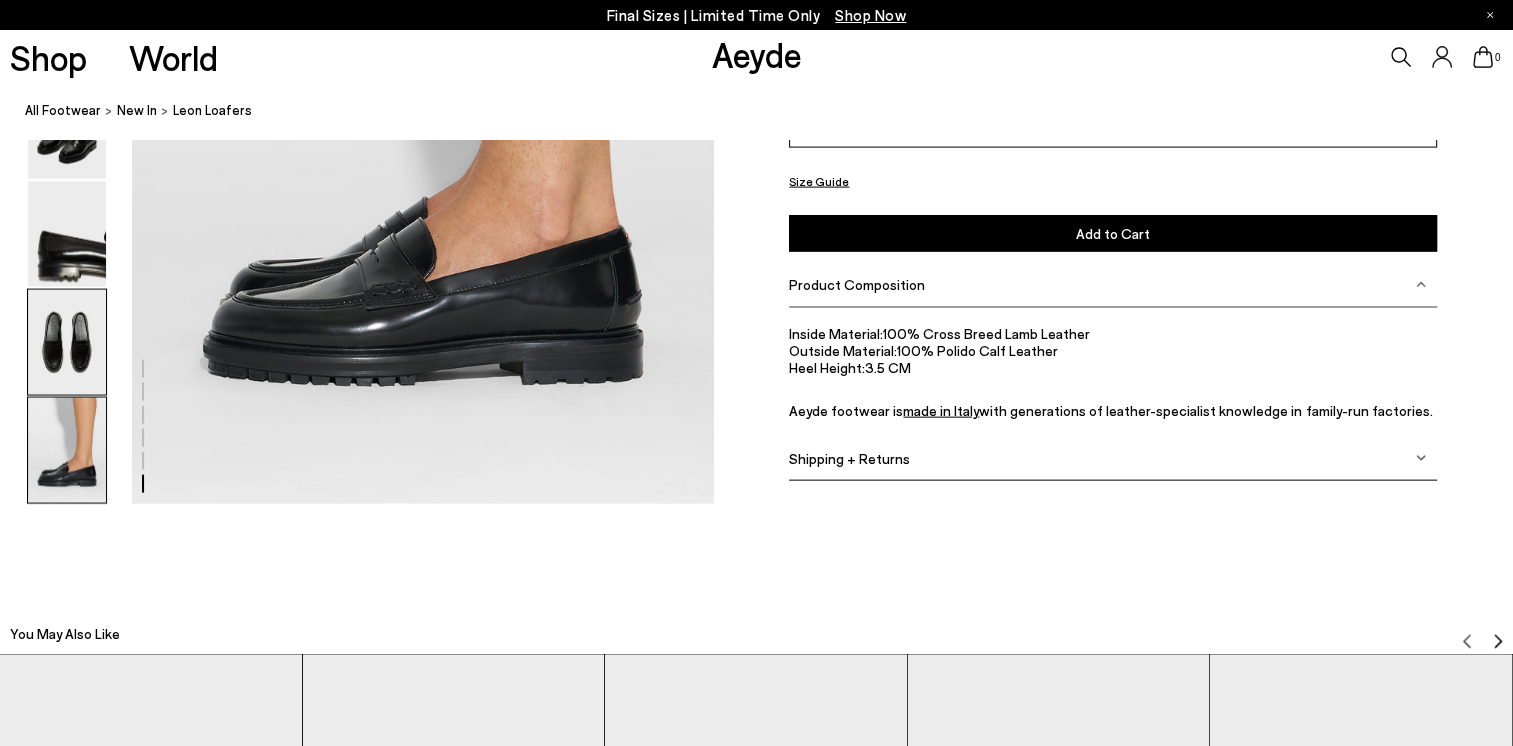 click at bounding box center [67, 342] 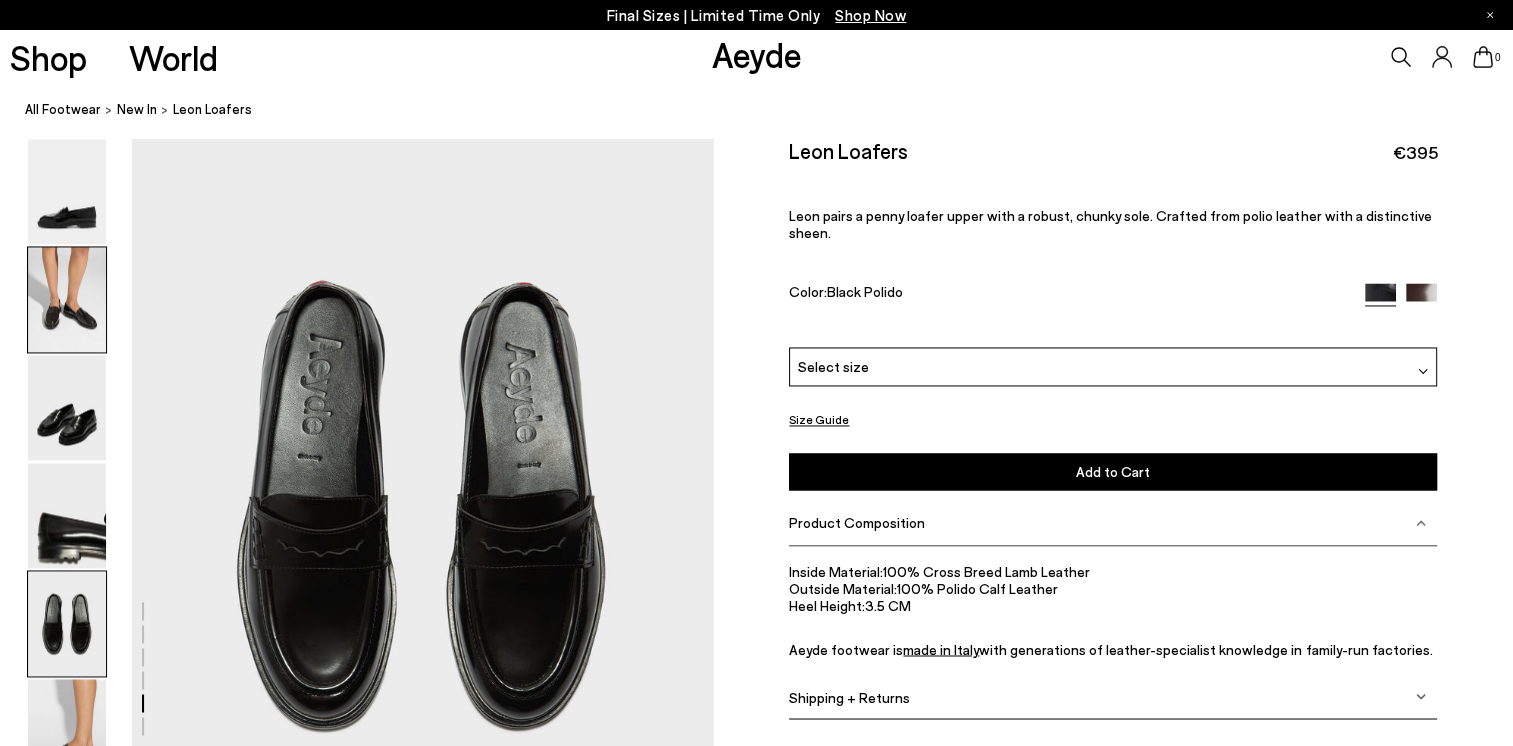 scroll, scrollTop: 3116, scrollLeft: 0, axis: vertical 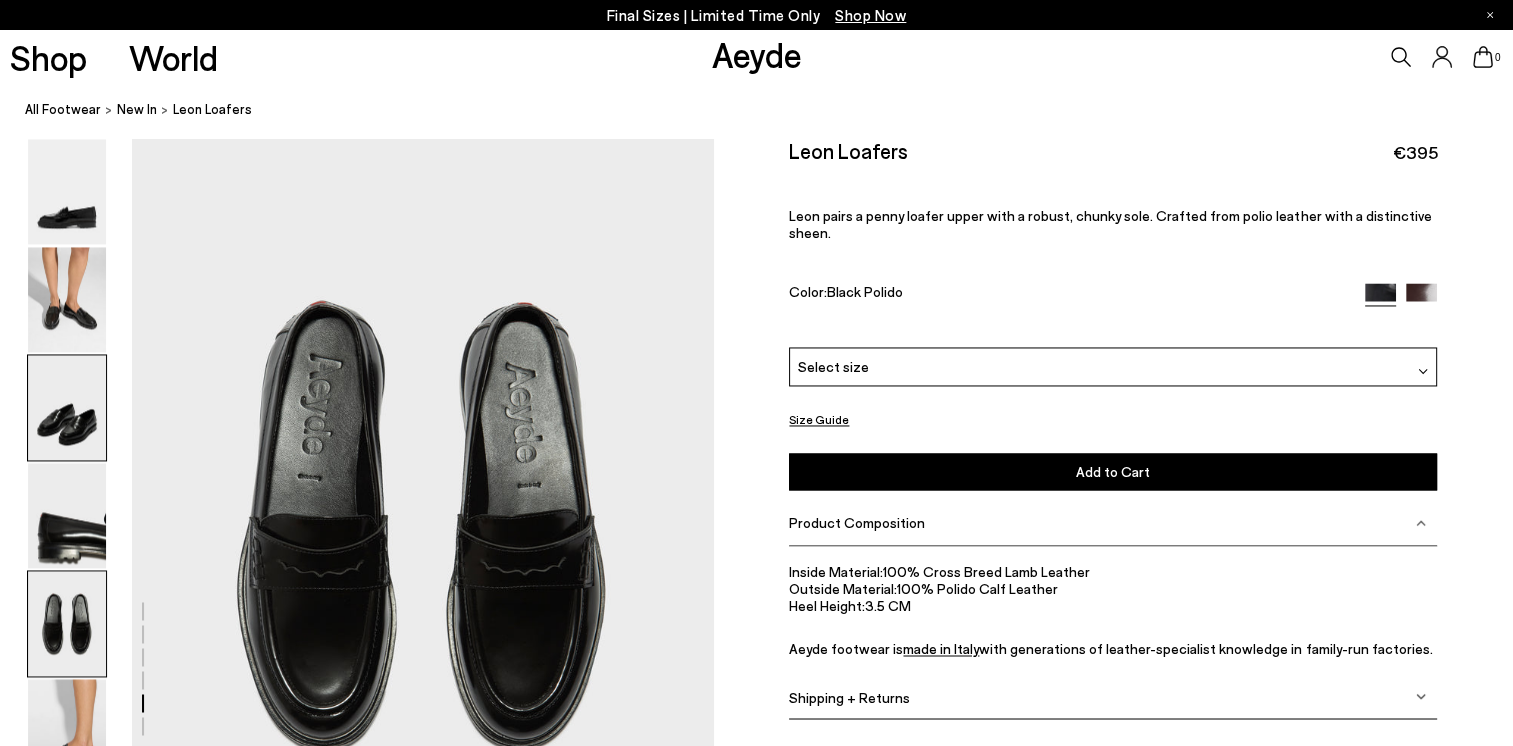 click at bounding box center (67, 408) 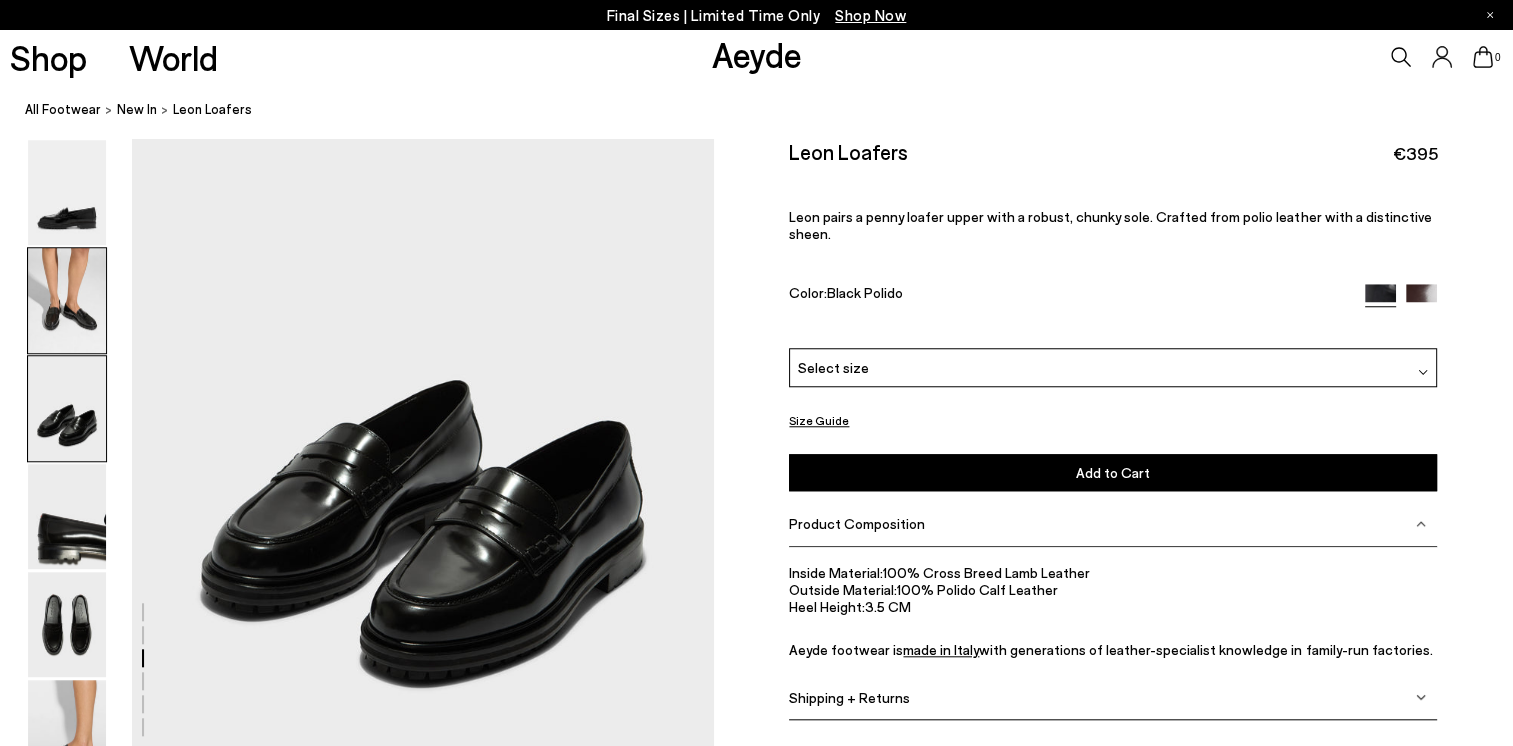 click at bounding box center [67, 300] 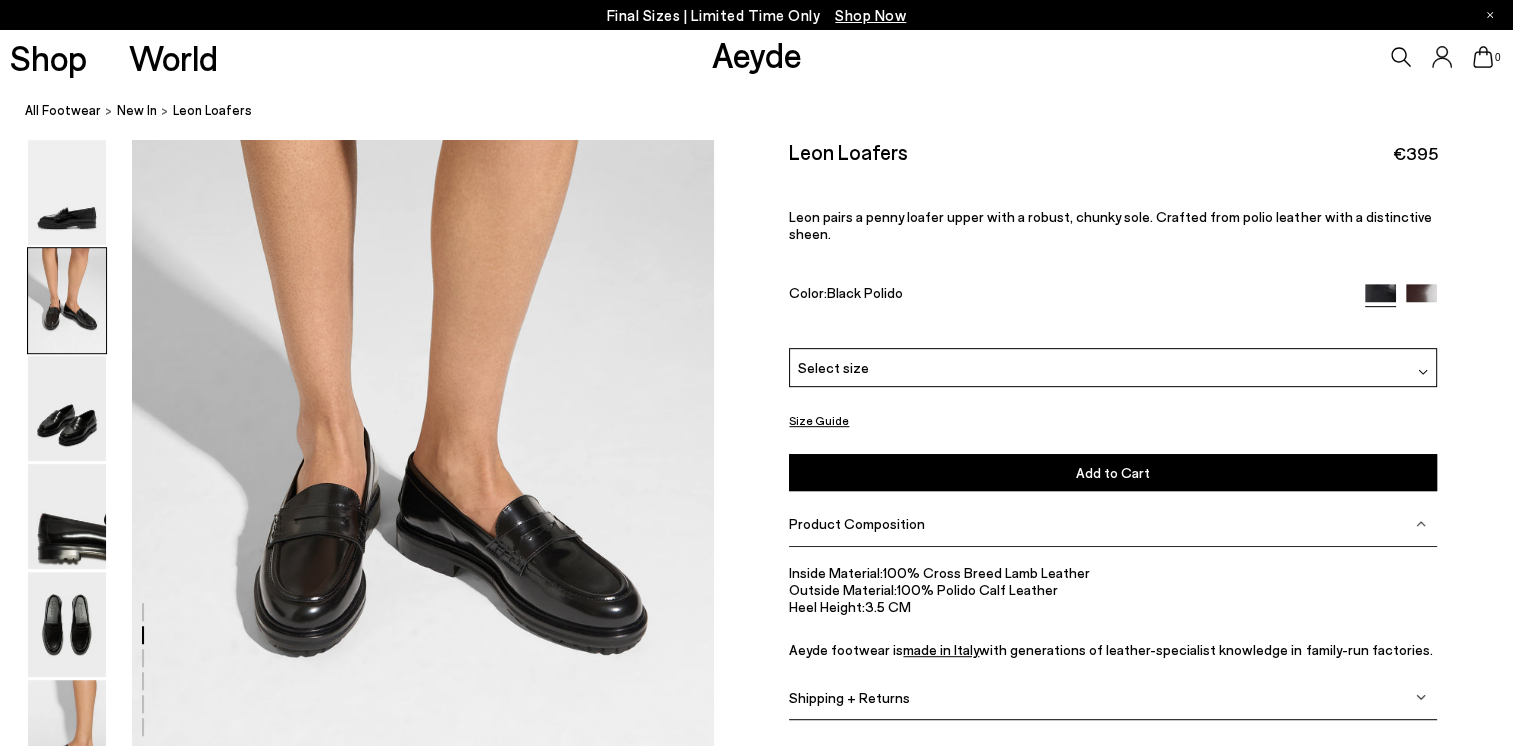 scroll, scrollTop: 980, scrollLeft: 0, axis: vertical 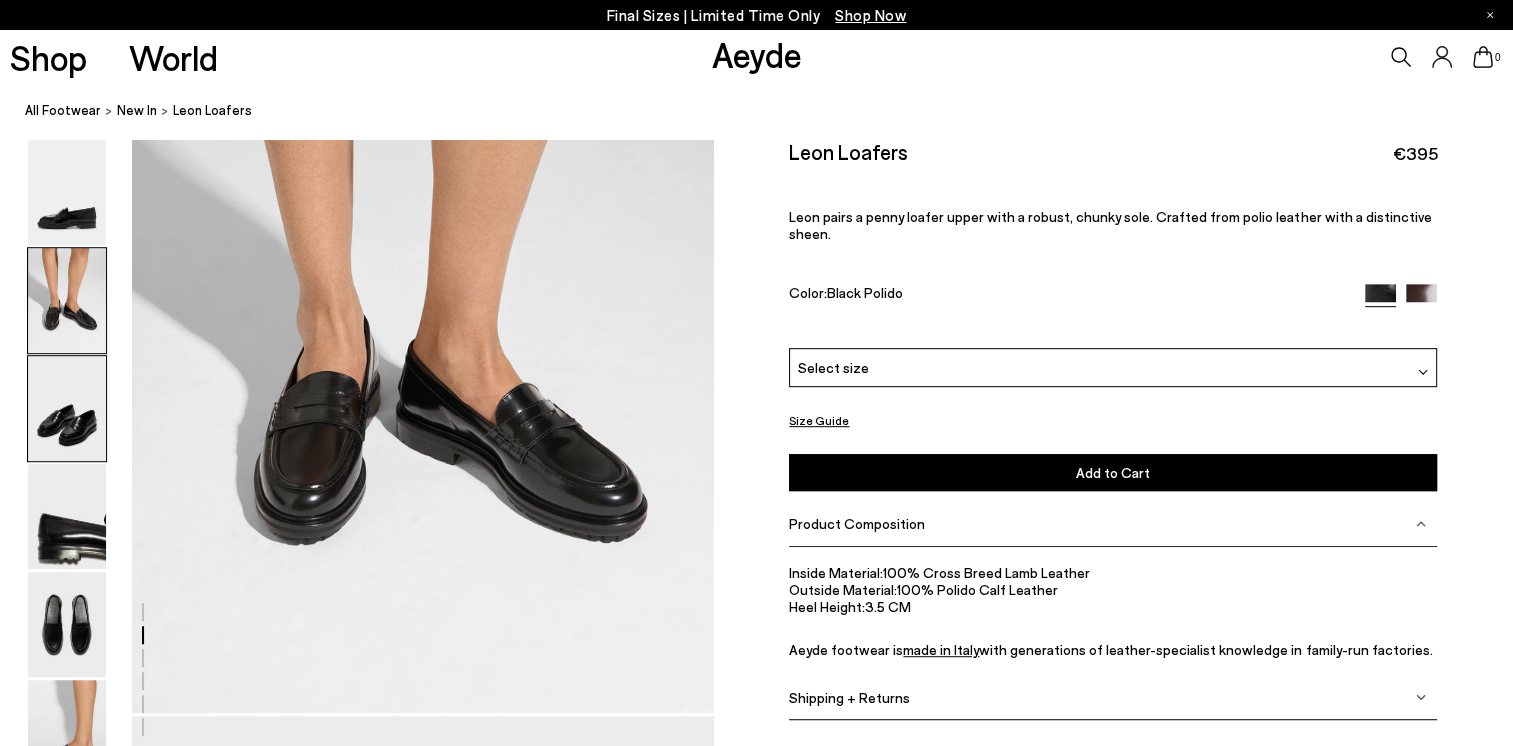 click at bounding box center [67, 408] 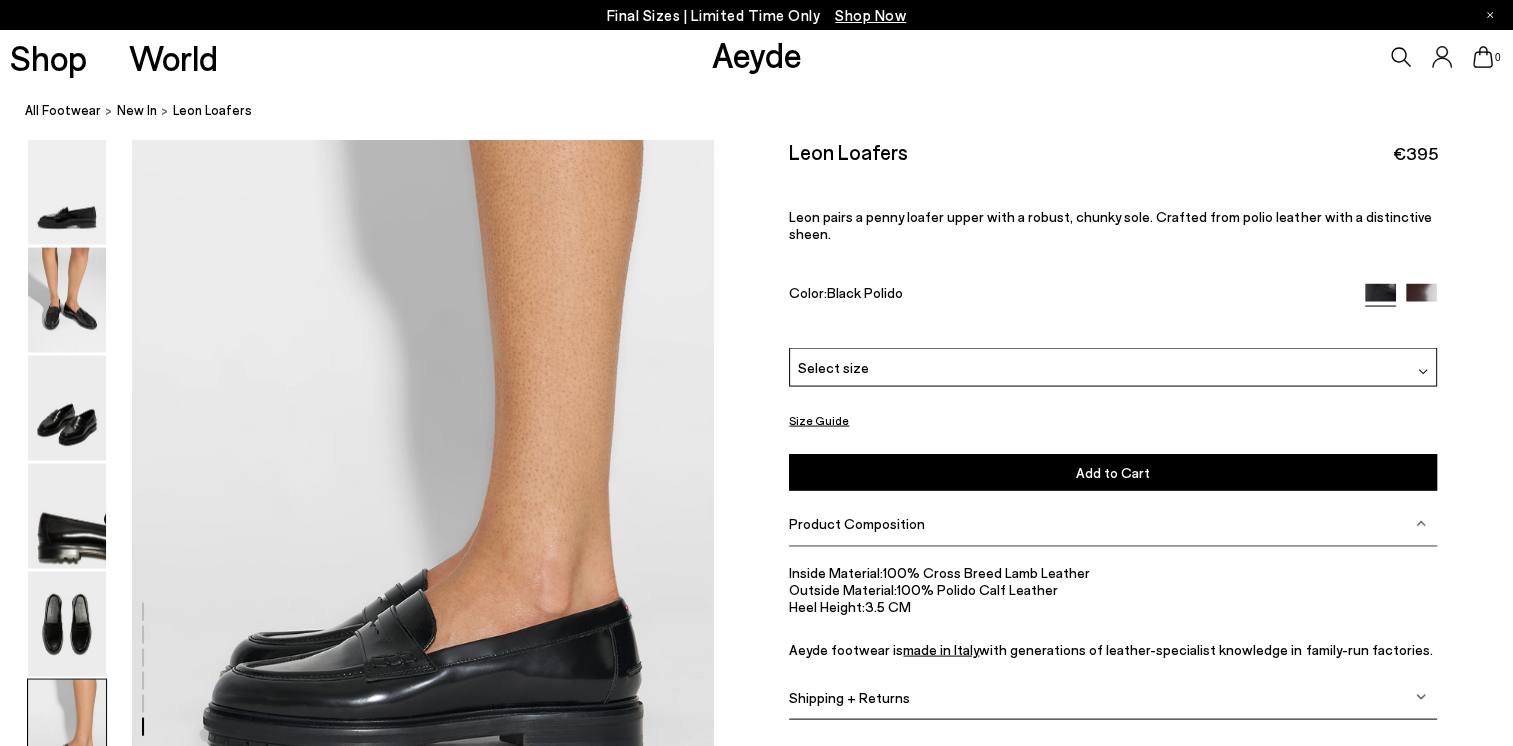 scroll, scrollTop: 4259, scrollLeft: 0, axis: vertical 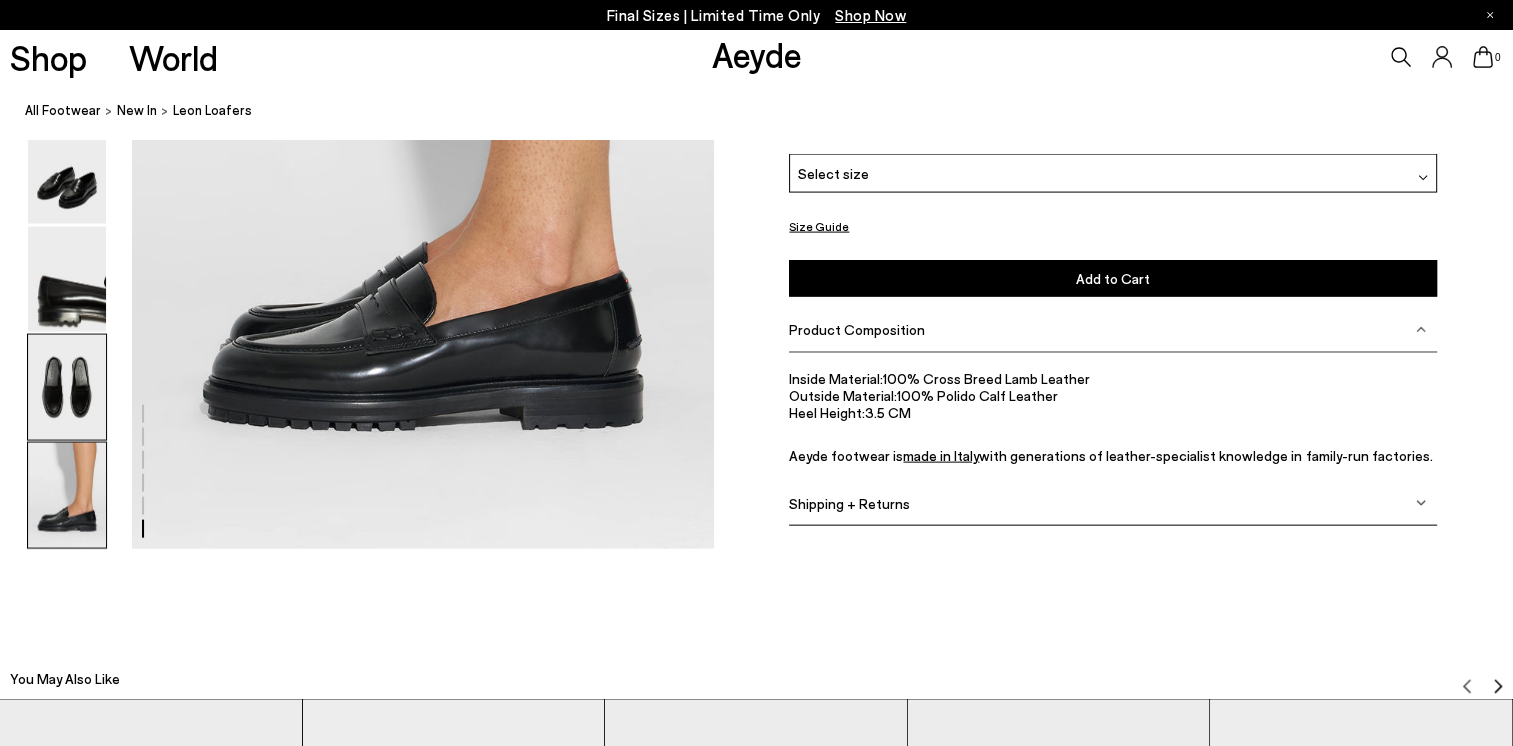 click at bounding box center (67, 387) 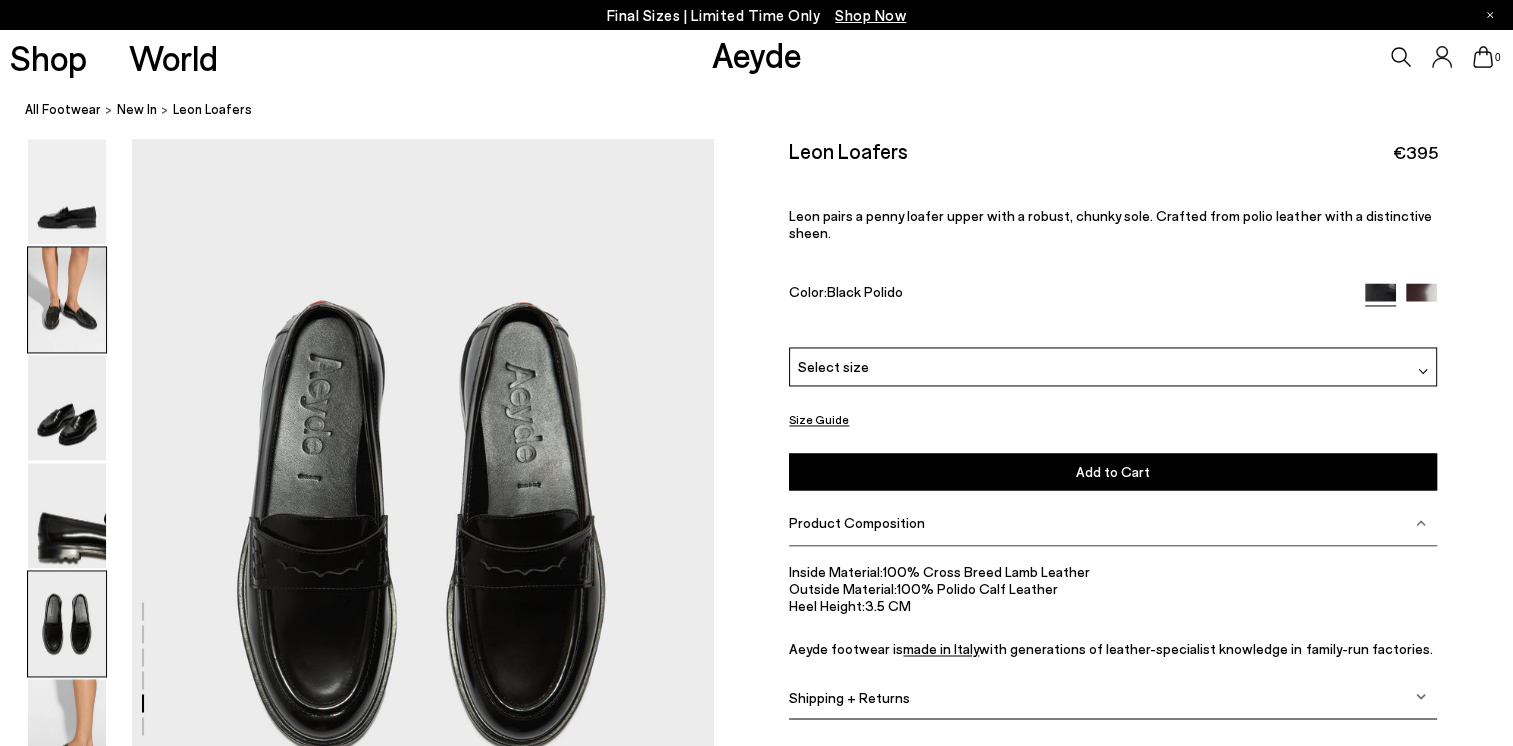 click at bounding box center [67, 300] 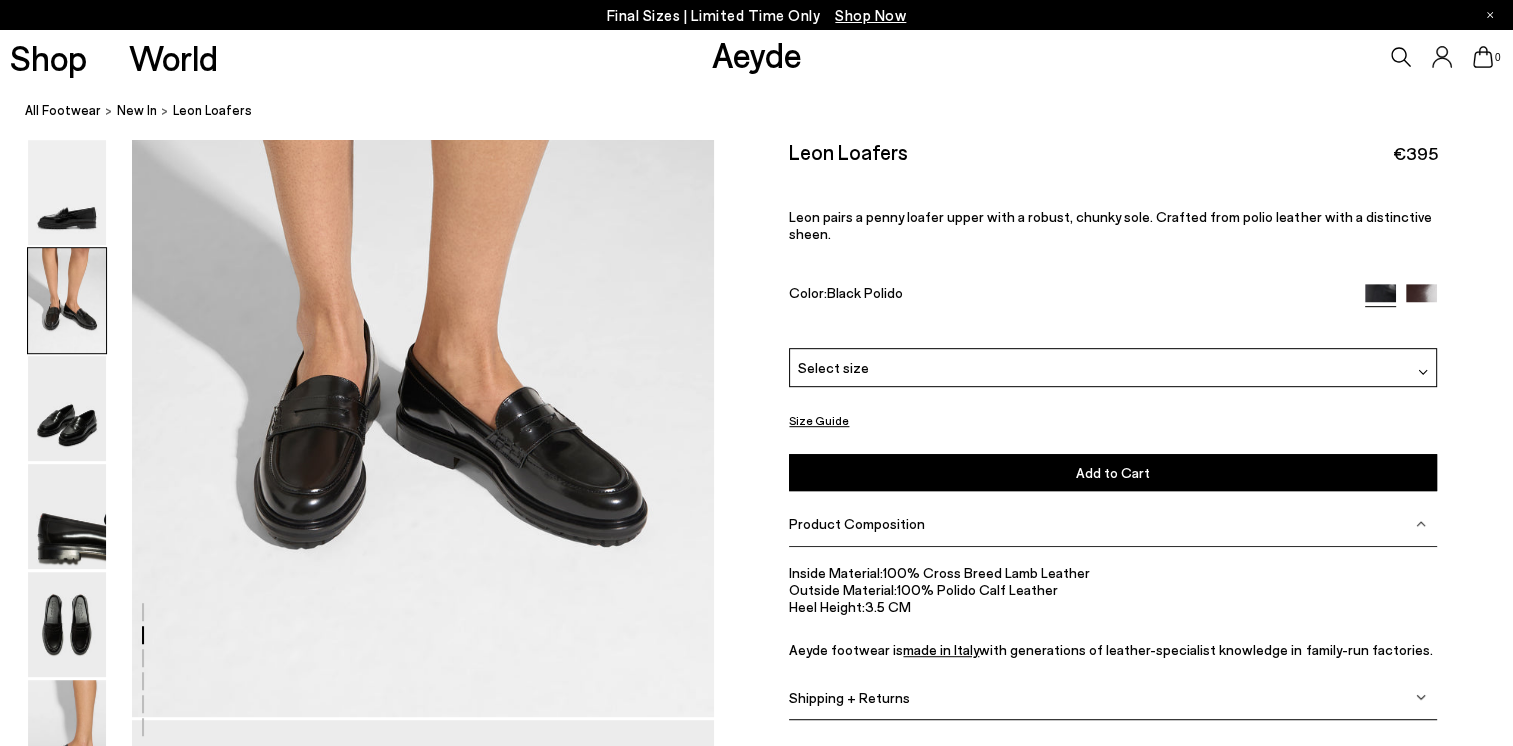 scroll, scrollTop: 980, scrollLeft: 0, axis: vertical 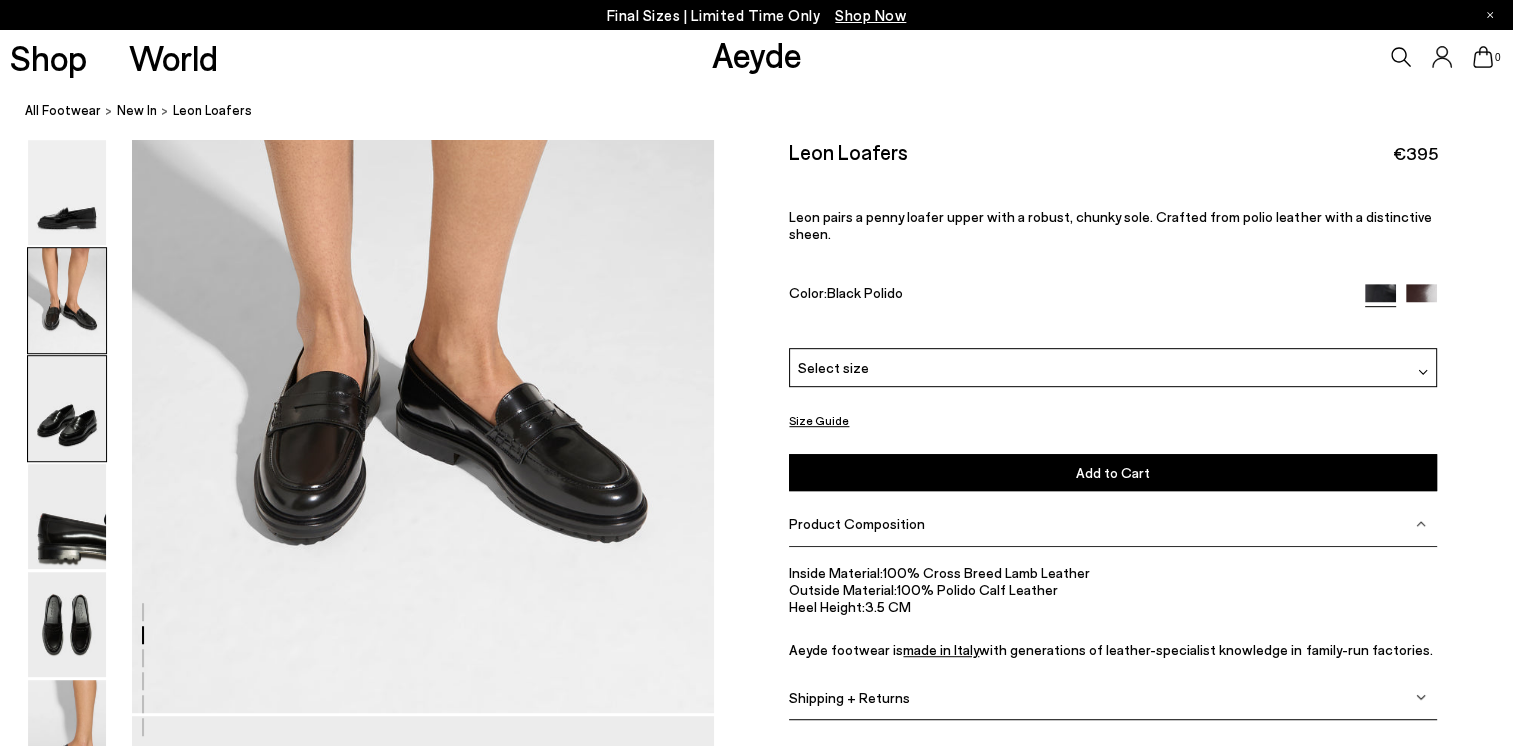 click at bounding box center [67, 408] 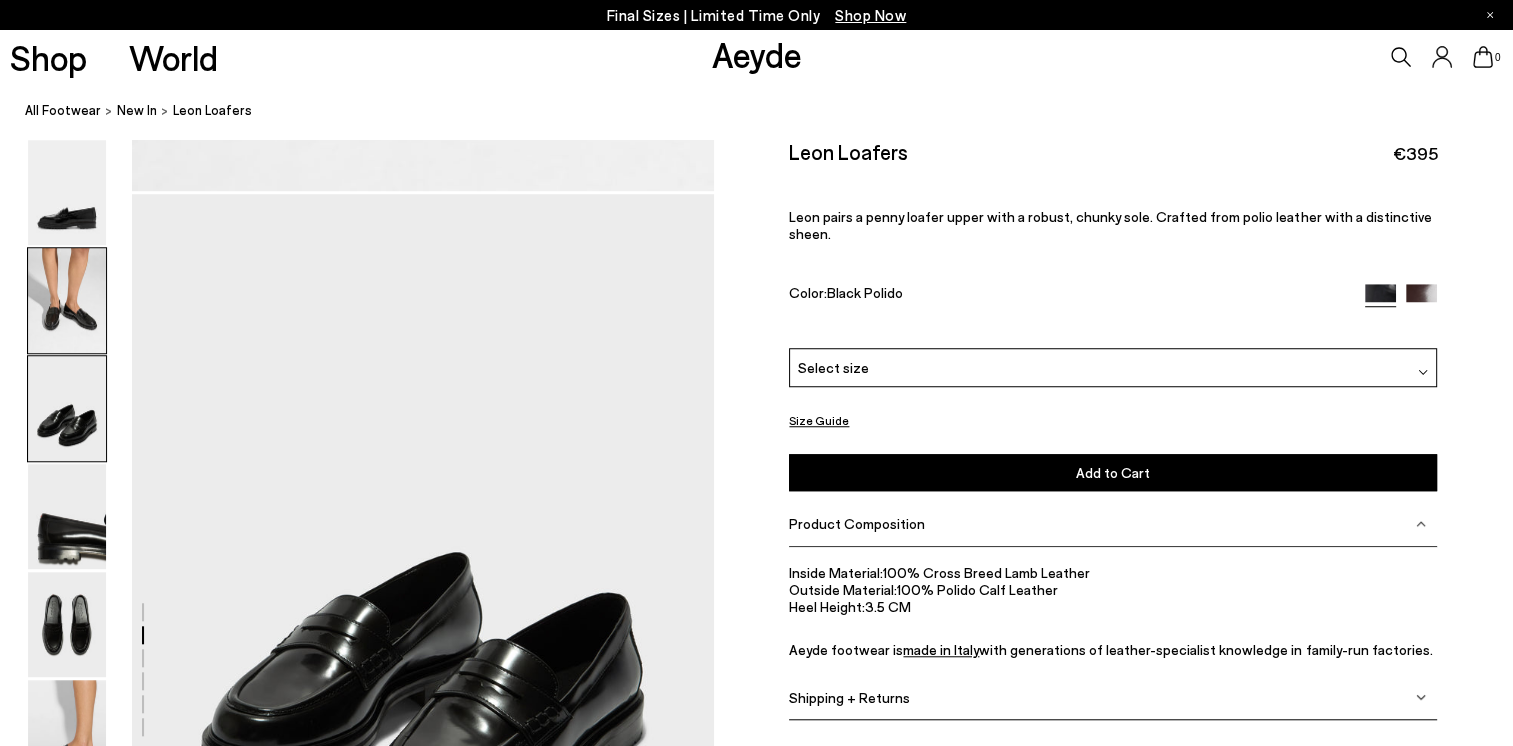 scroll, scrollTop: 1559, scrollLeft: 0, axis: vertical 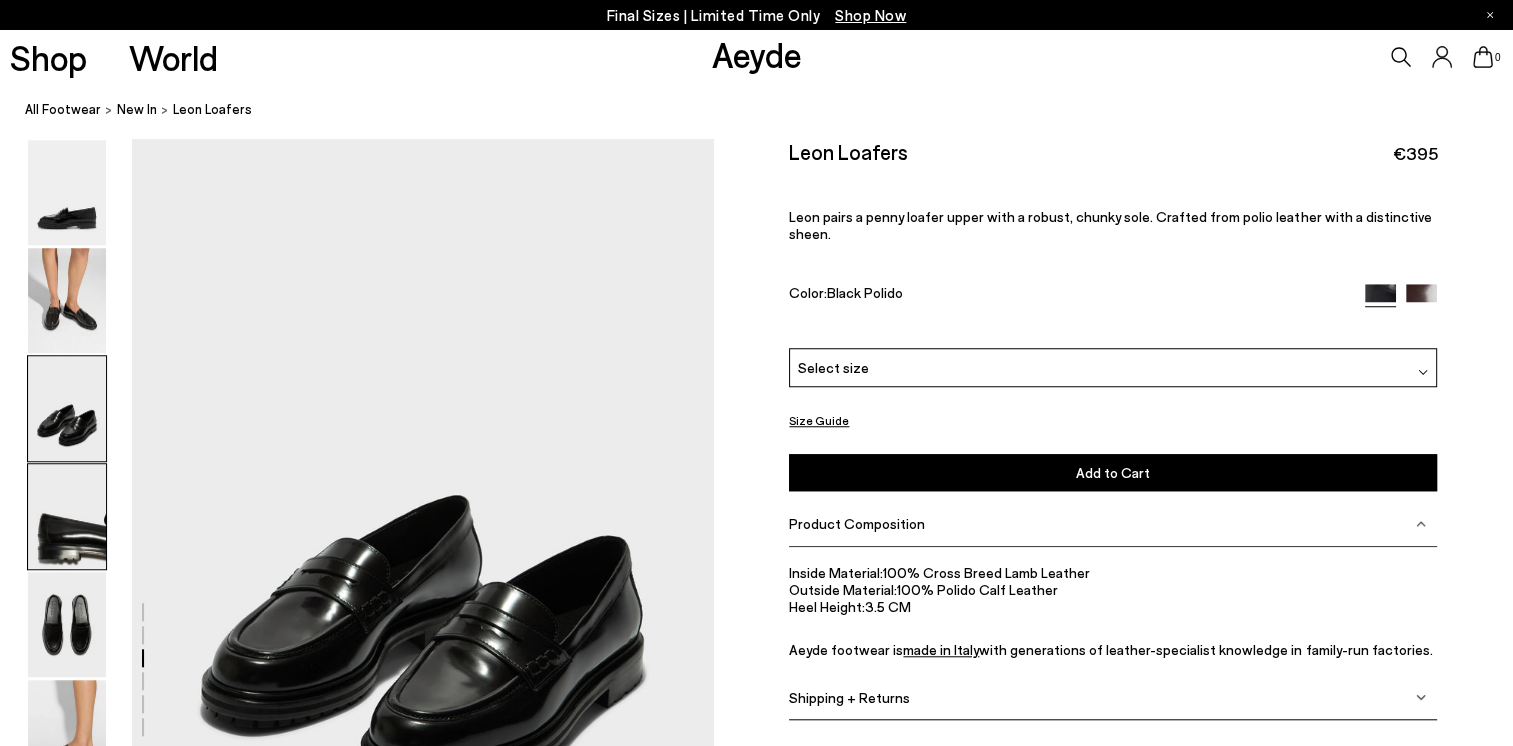 click at bounding box center (67, 516) 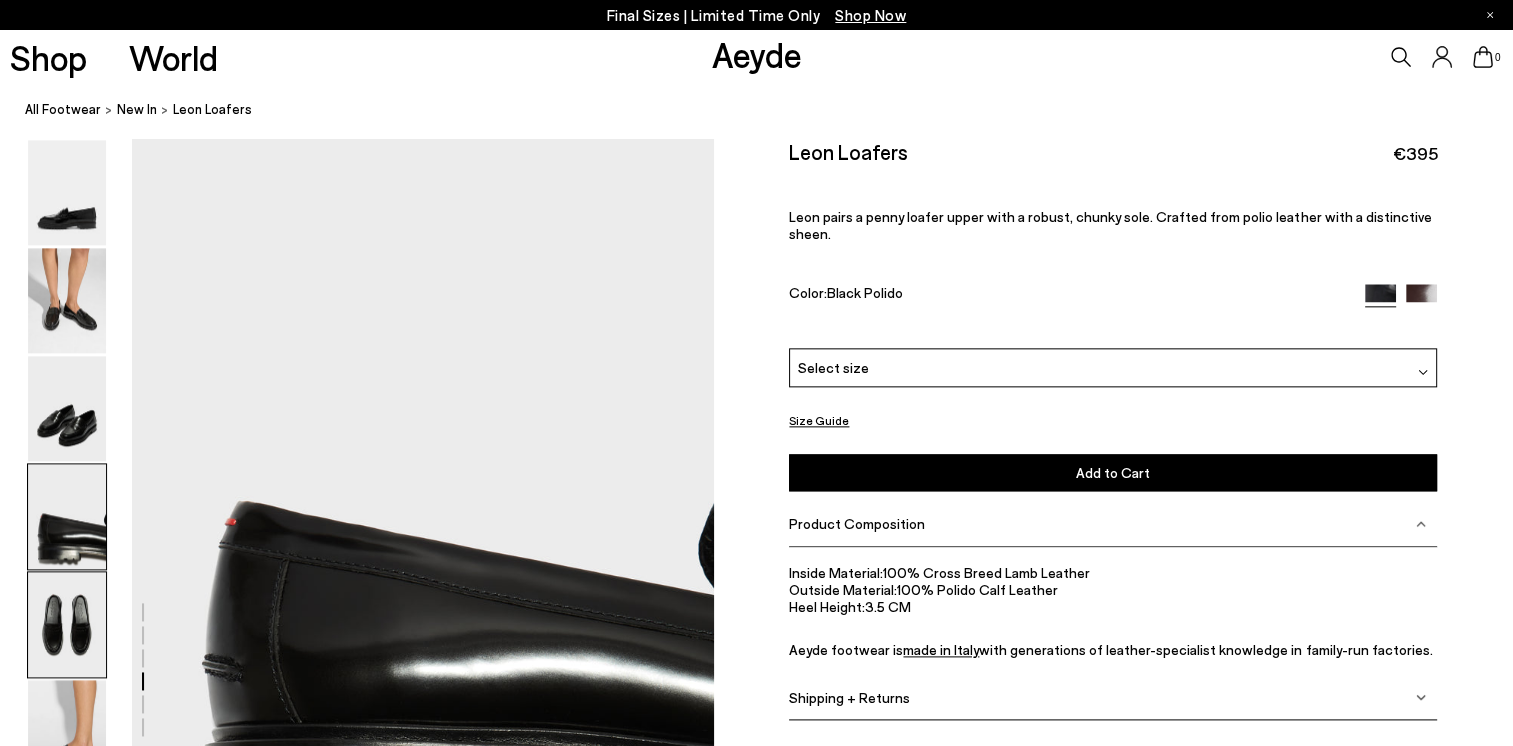 click at bounding box center [67, 624] 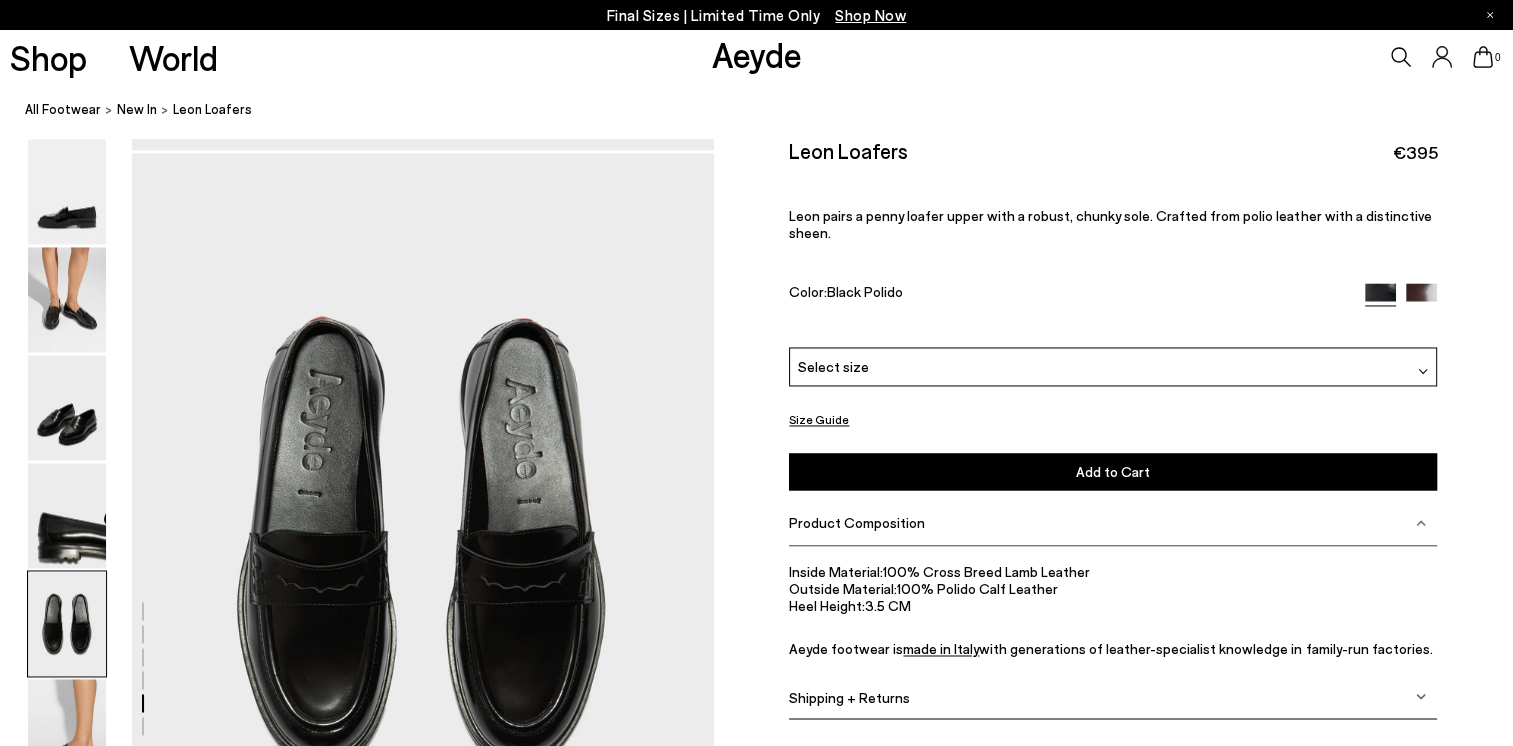 scroll, scrollTop: 3116, scrollLeft: 0, axis: vertical 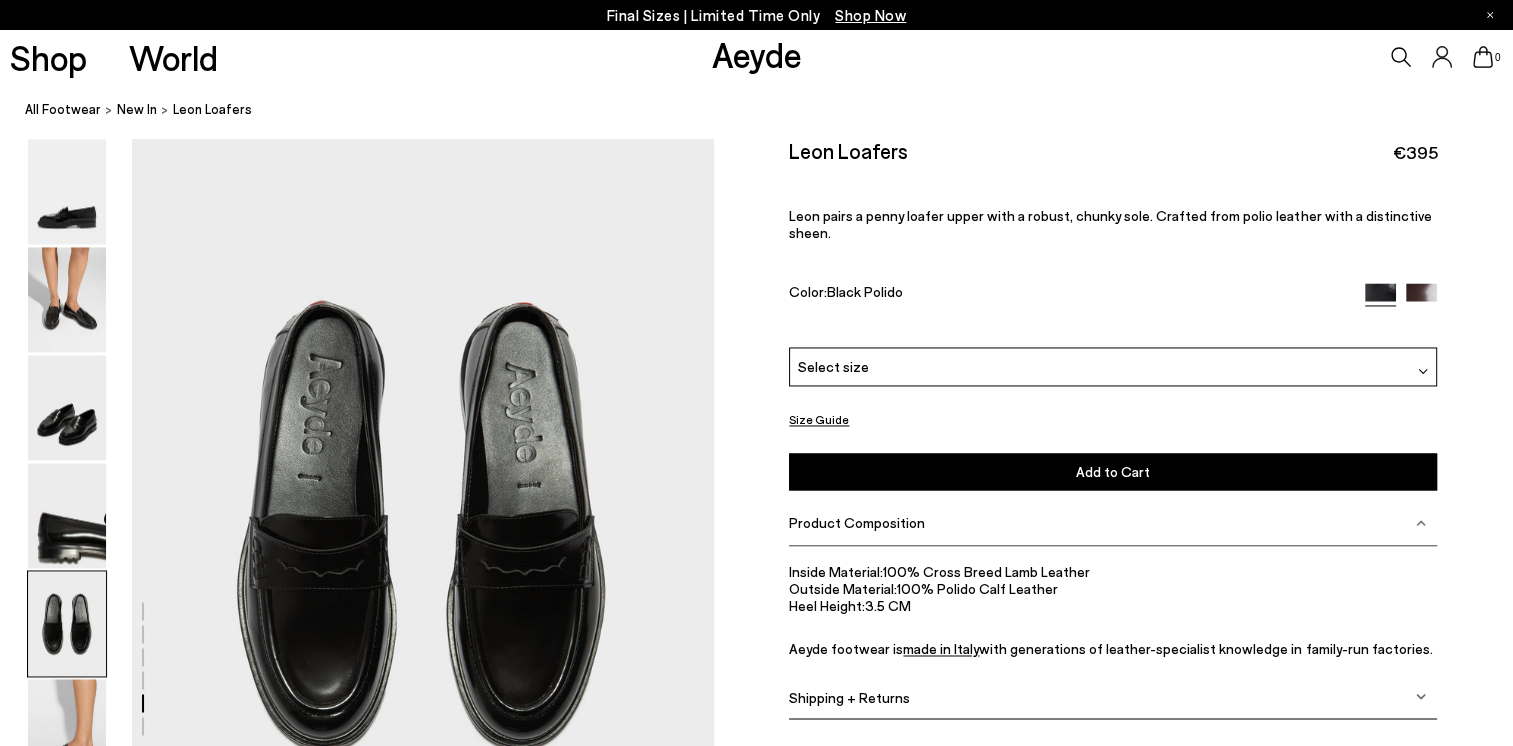 click on "Select size" at bounding box center [1113, 367] 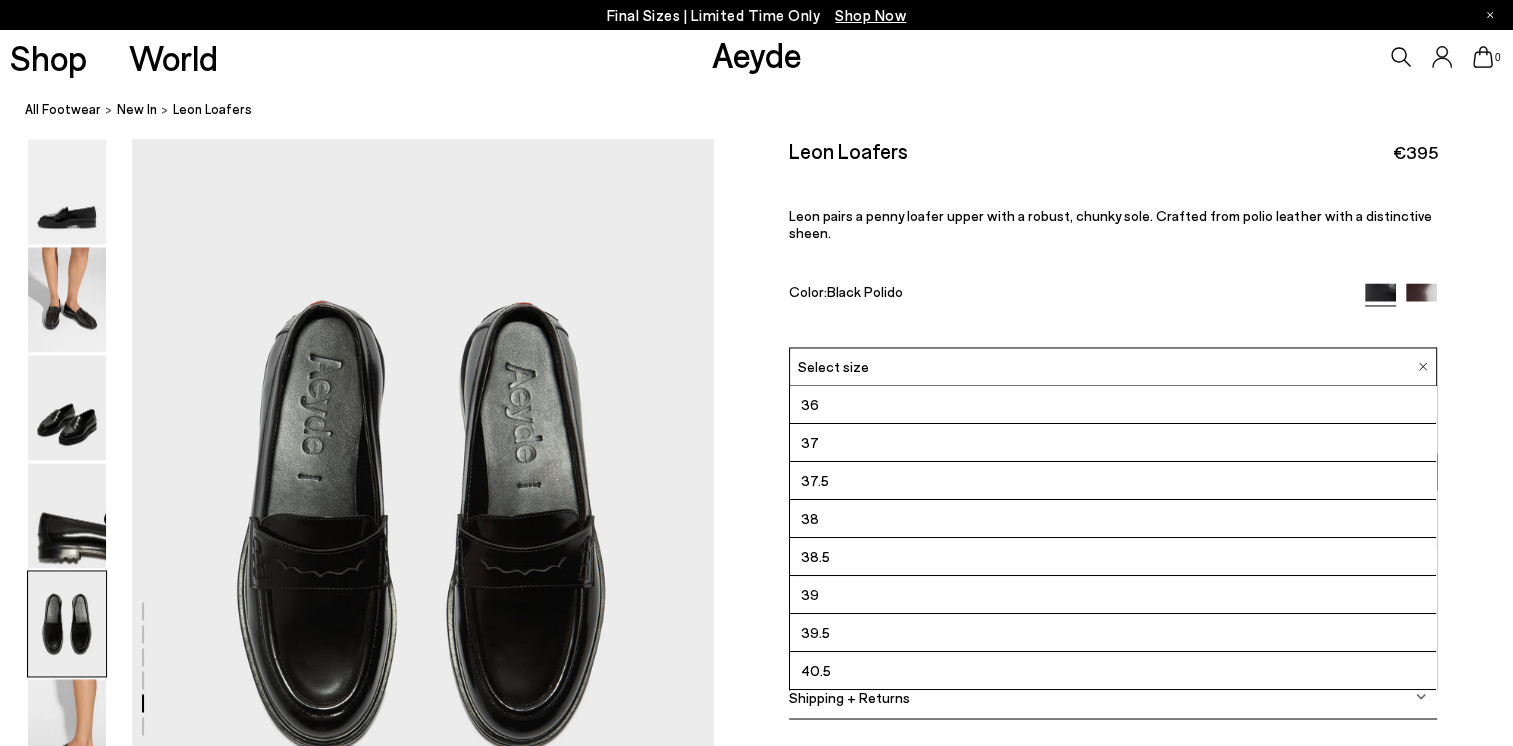 click on "Select size" at bounding box center (1113, 367) 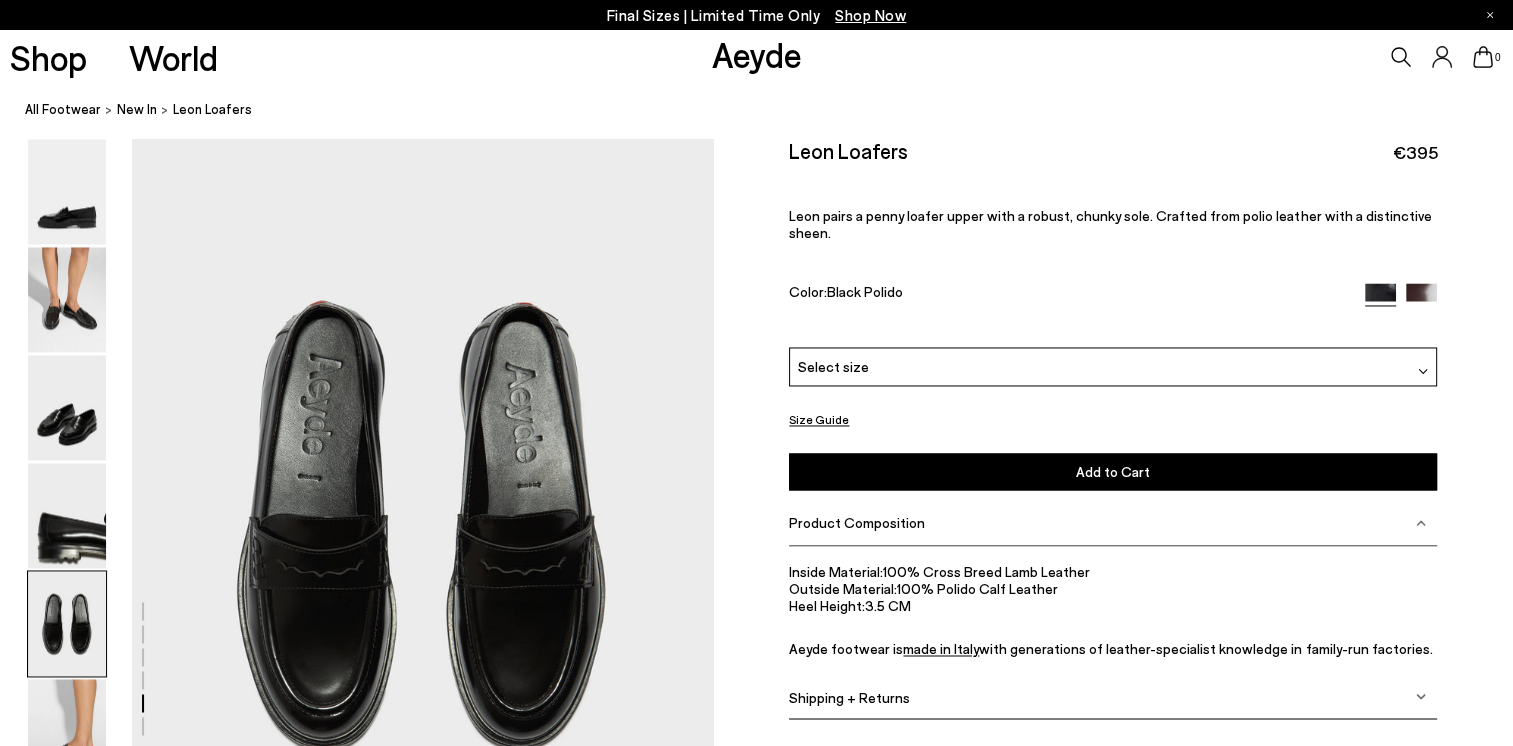 click at bounding box center (357, -643) 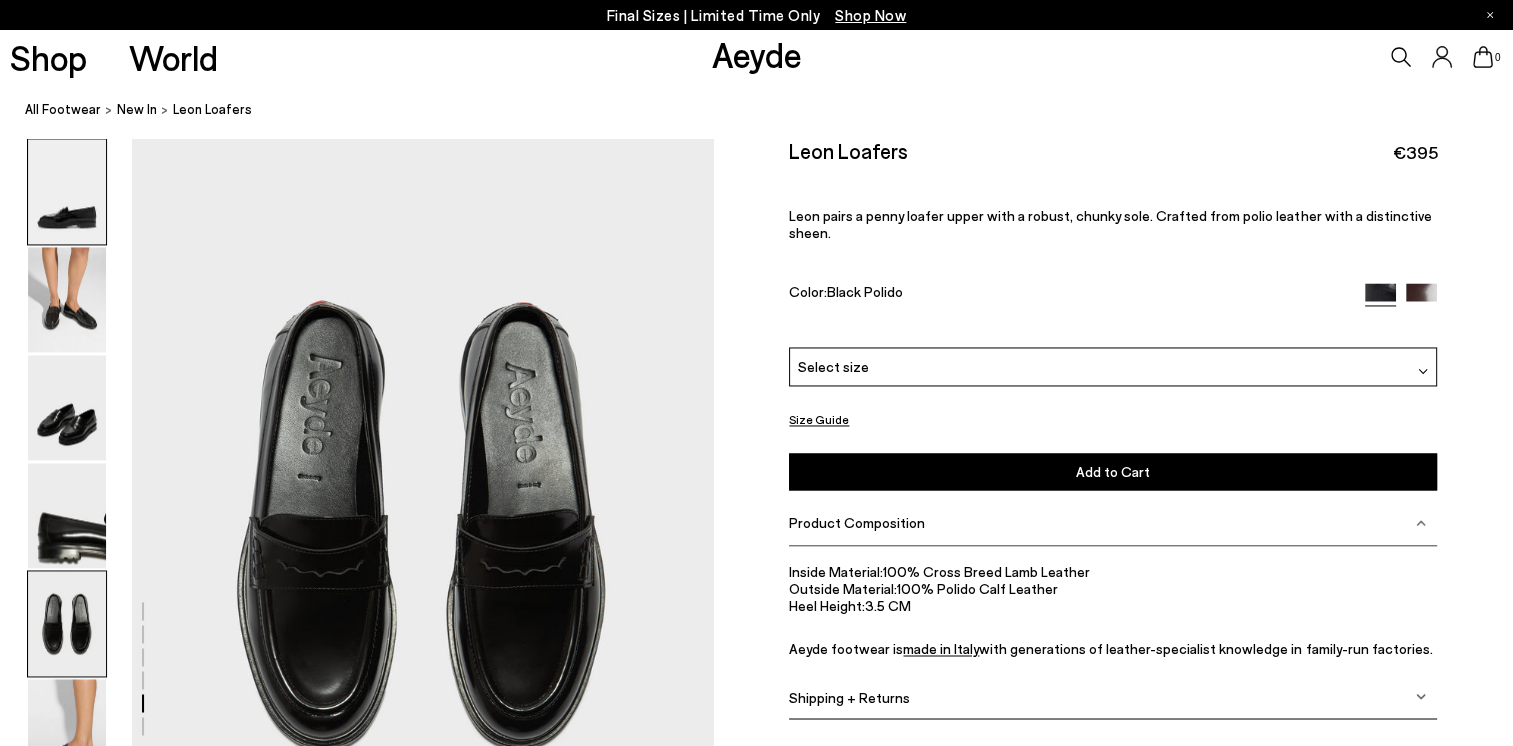 click at bounding box center (67, 192) 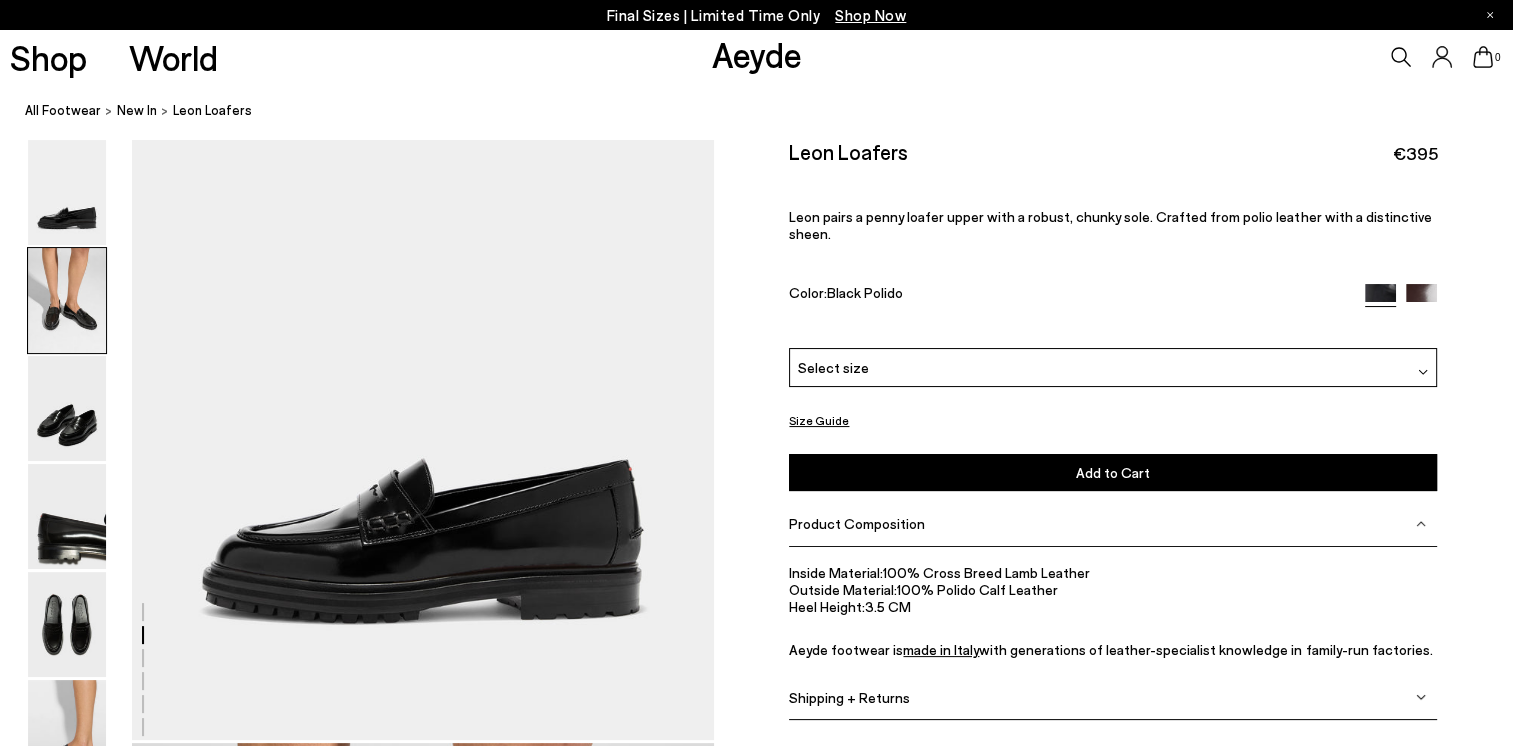 scroll, scrollTop: 0, scrollLeft: 0, axis: both 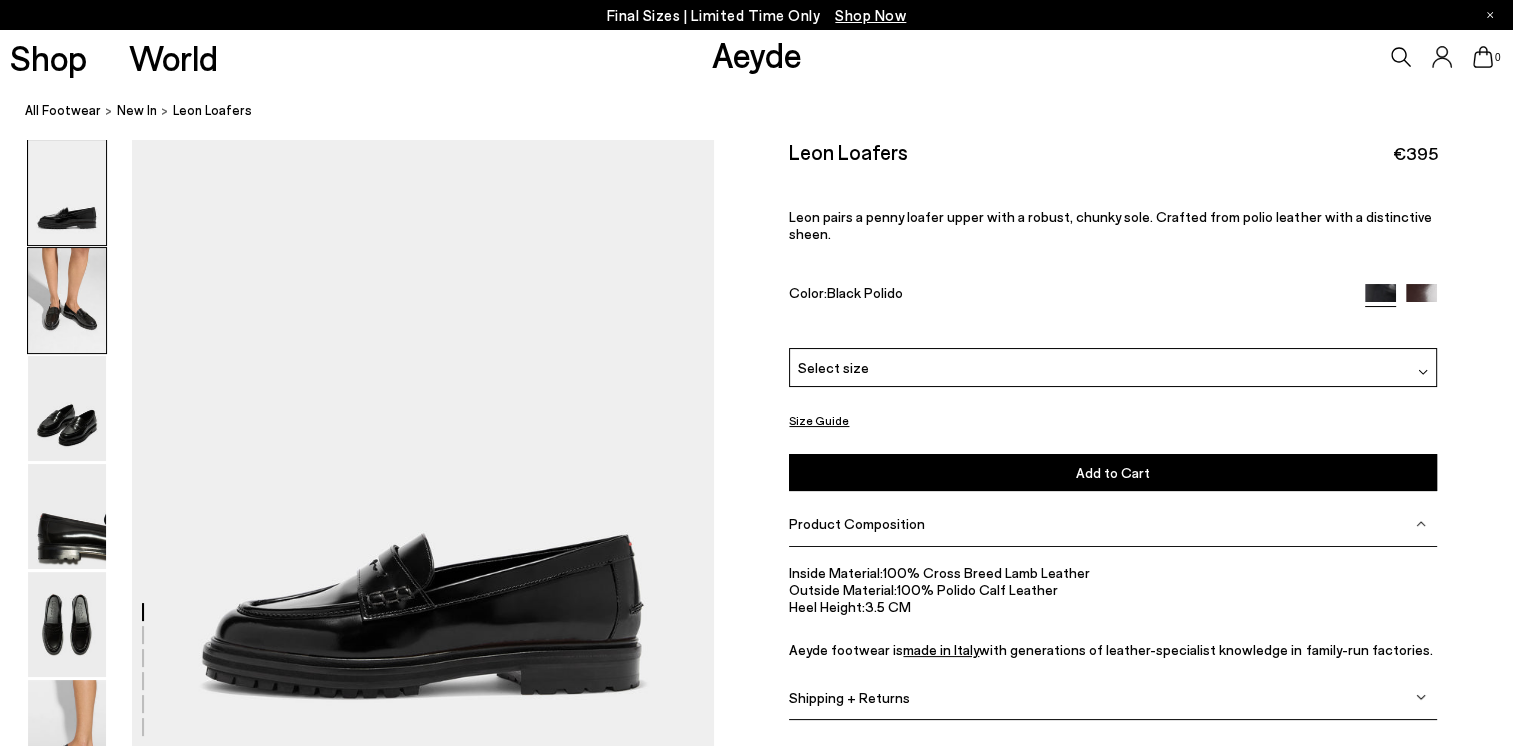 click at bounding box center (67, 300) 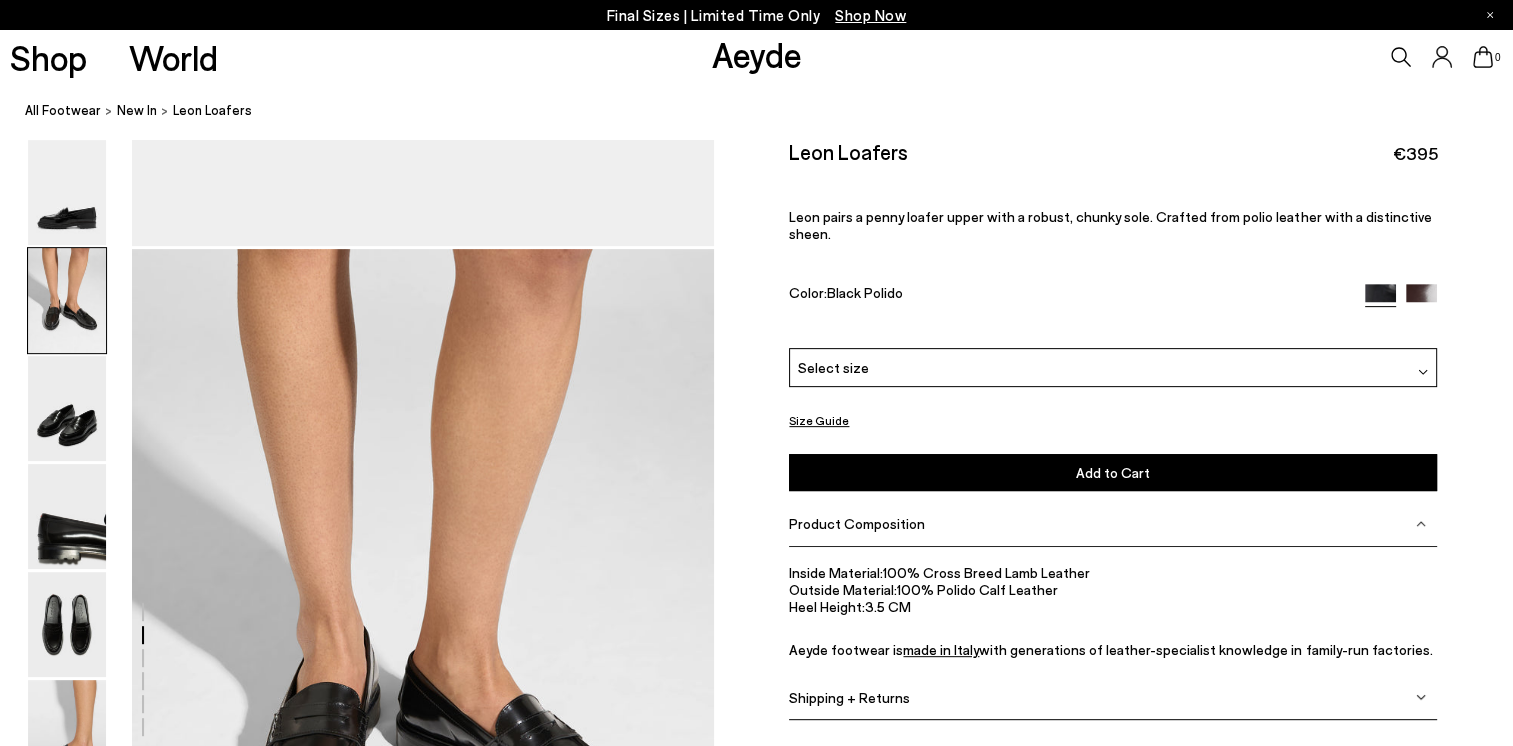 scroll, scrollTop: 780, scrollLeft: 0, axis: vertical 